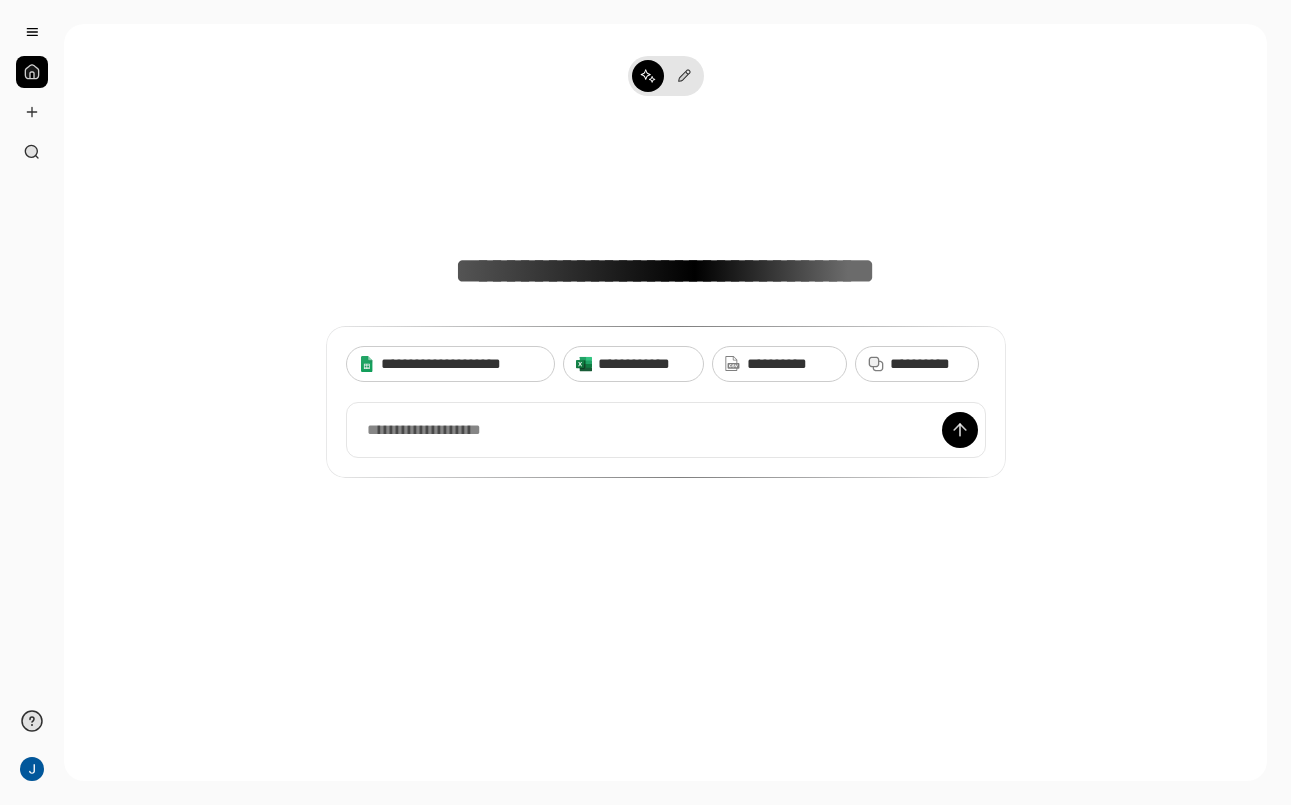 scroll, scrollTop: 0, scrollLeft: 0, axis: both 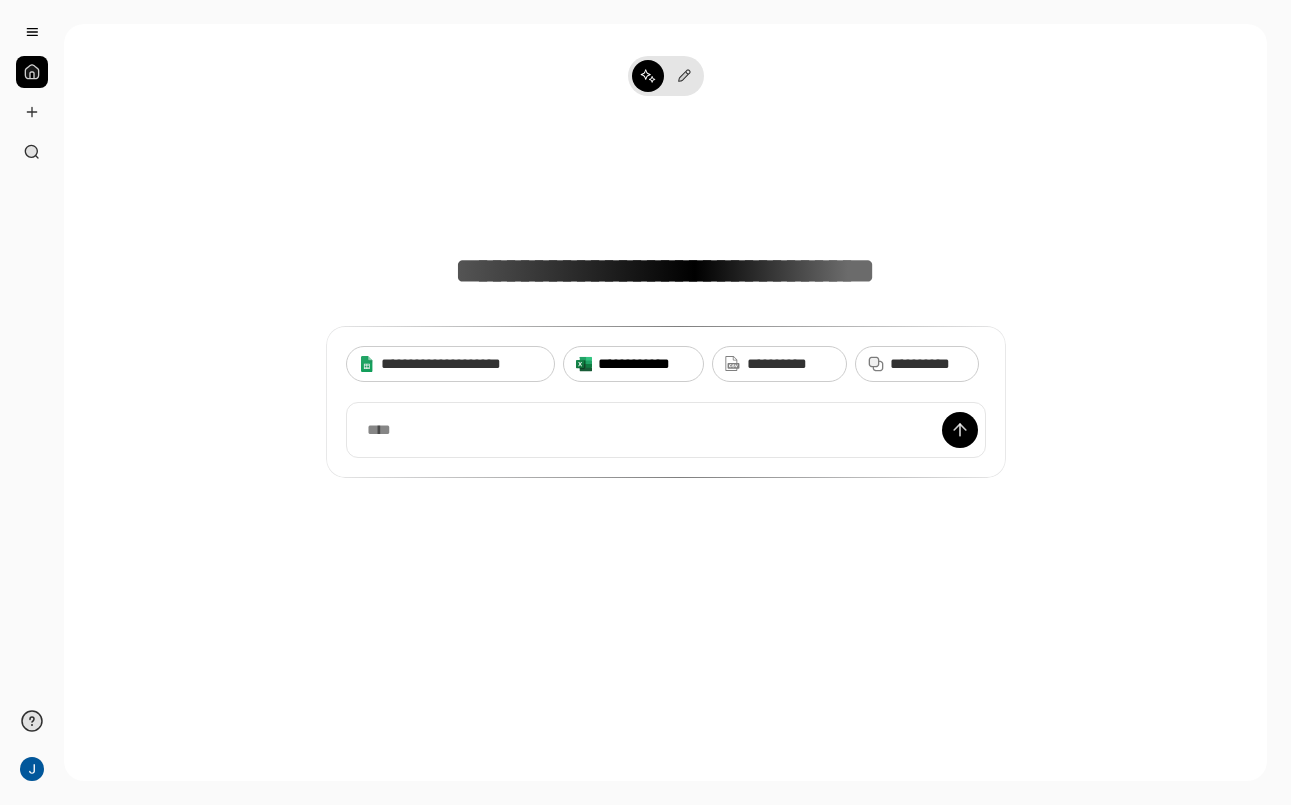 click on "**********" at bounding box center [644, 364] 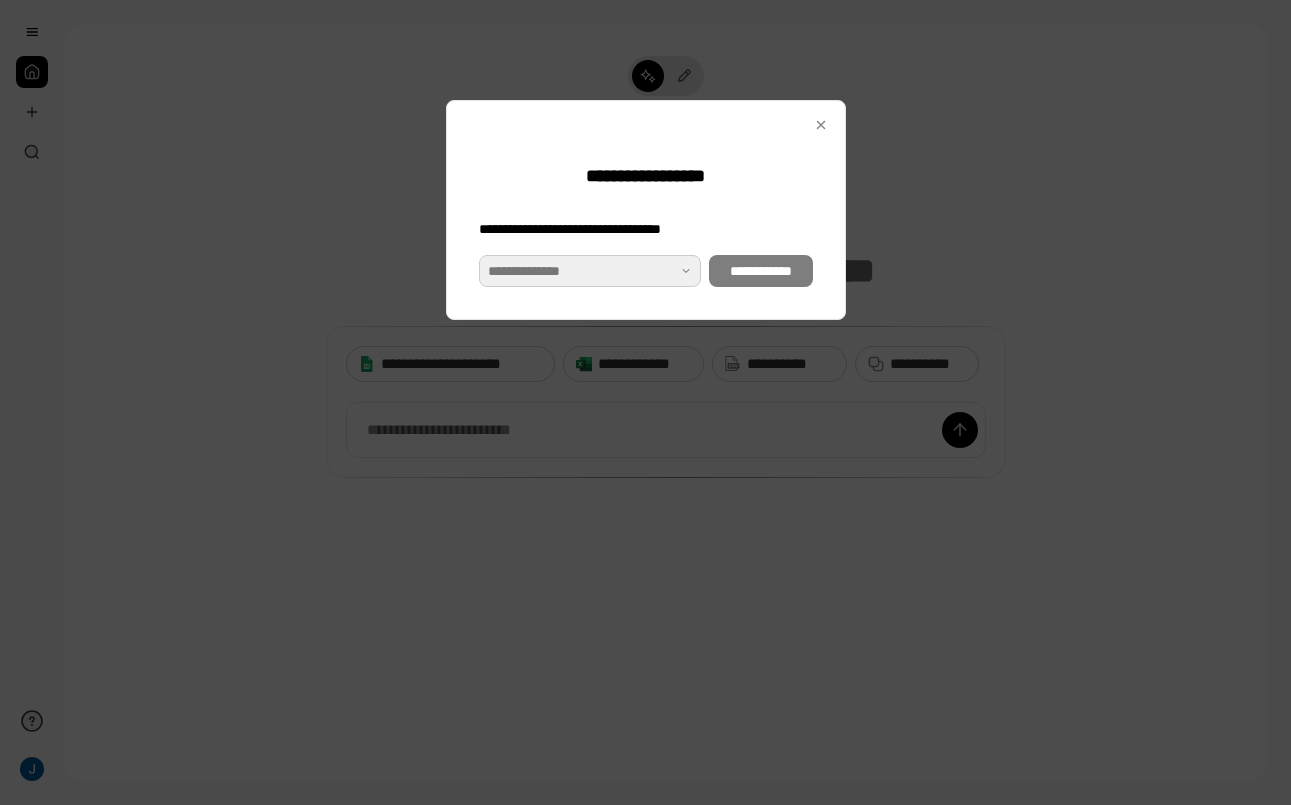 click at bounding box center [590, 271] 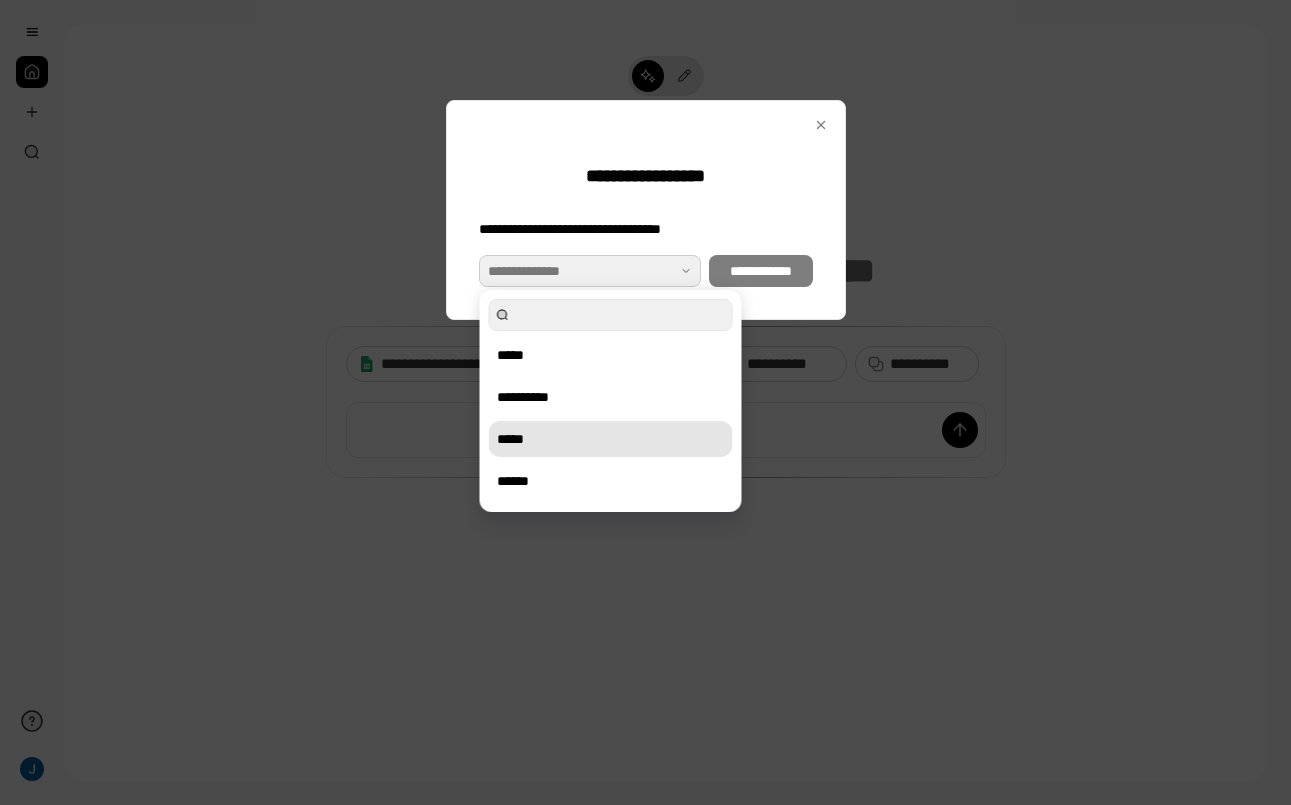 scroll, scrollTop: 0, scrollLeft: 0, axis: both 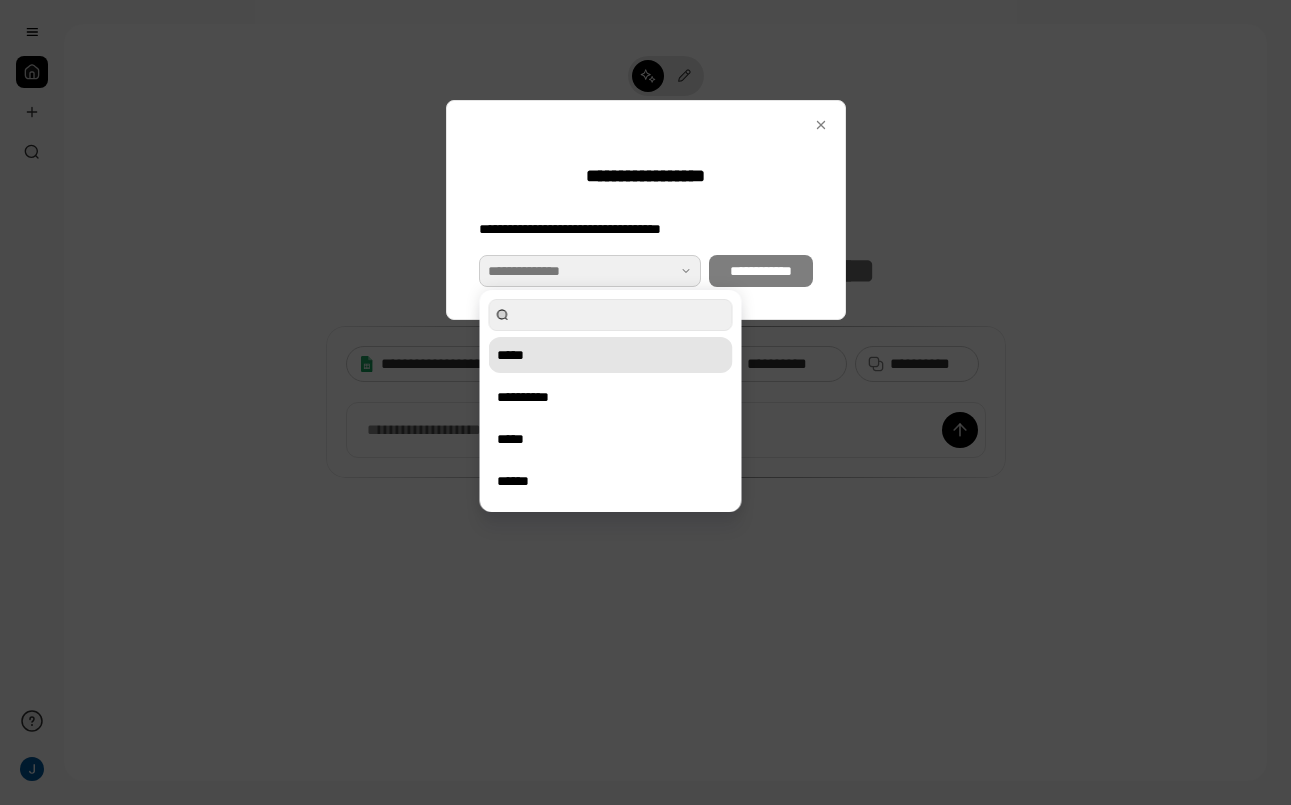 click on "*****" at bounding box center (611, 355) 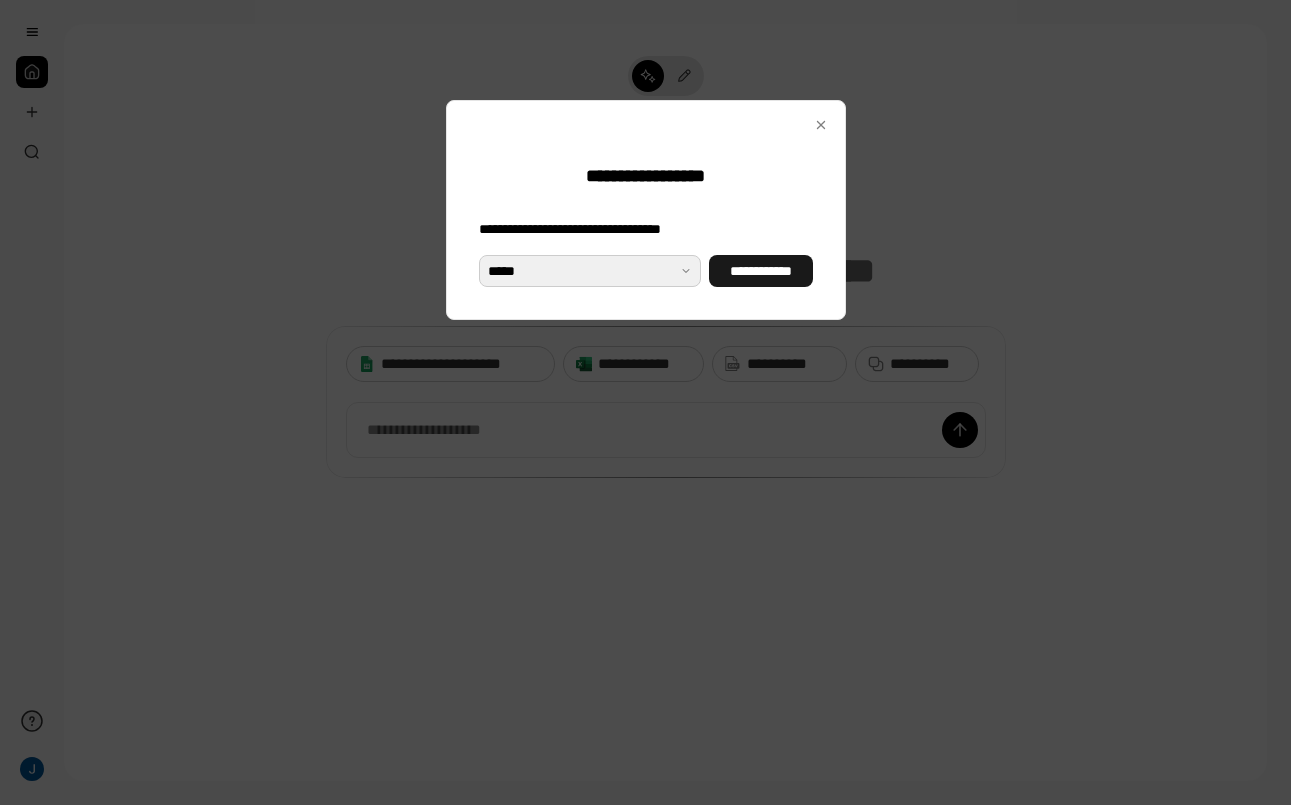 click on "**********" at bounding box center [760, 271] 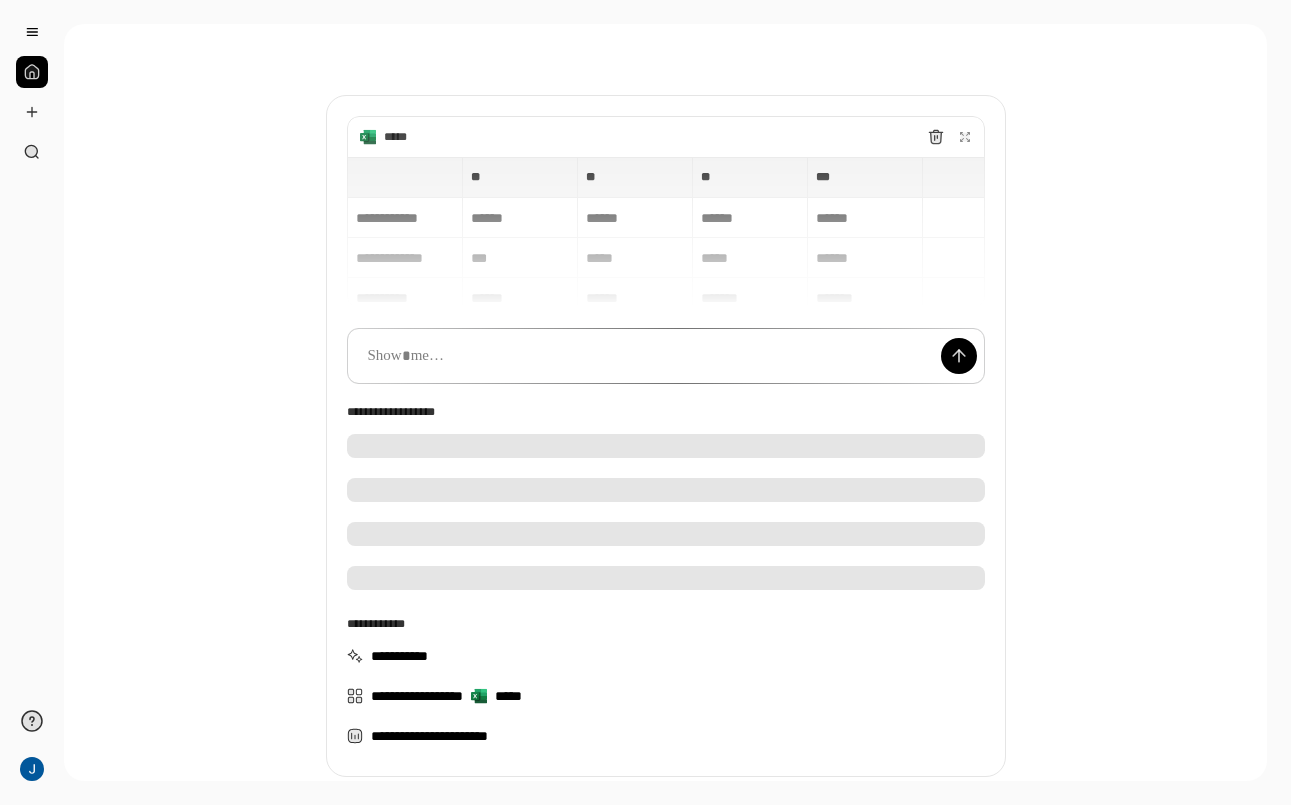 scroll, scrollTop: 97, scrollLeft: 0, axis: vertical 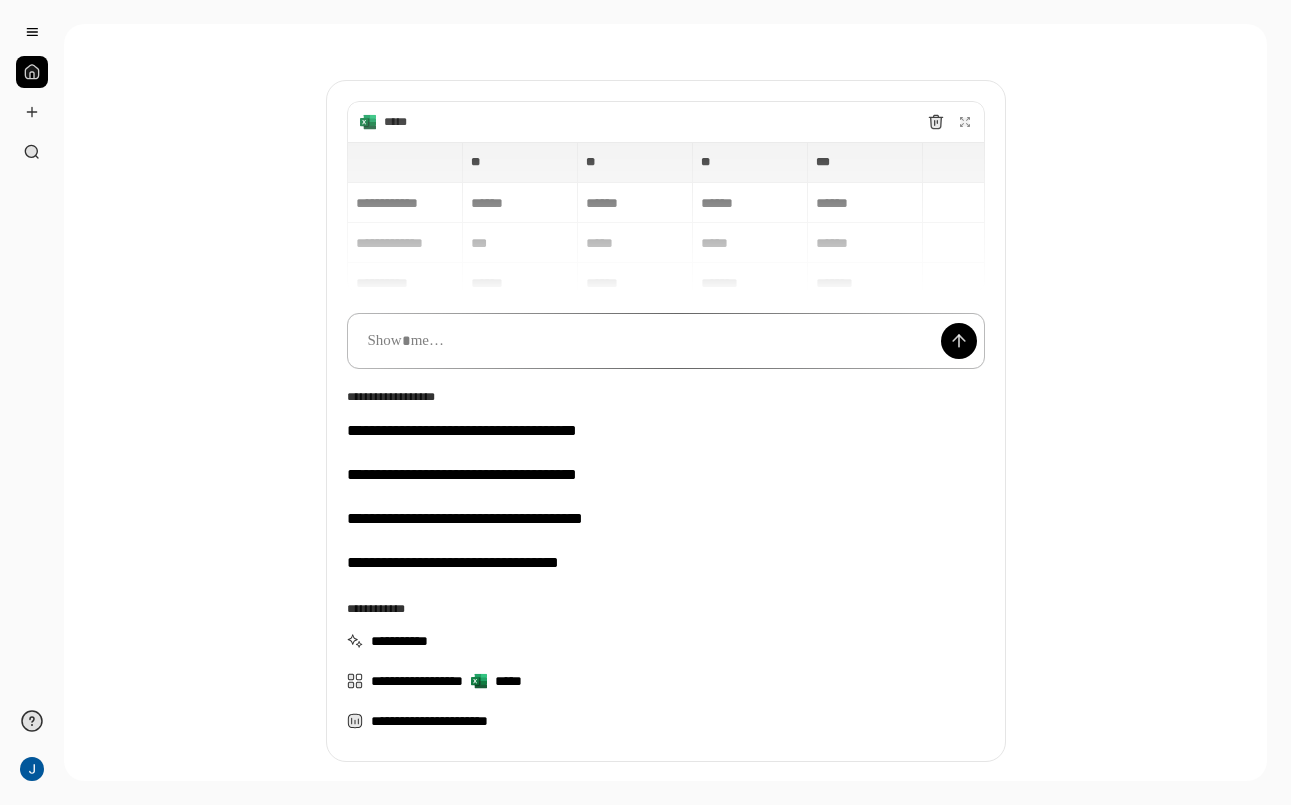 click at bounding box center [666, 341] 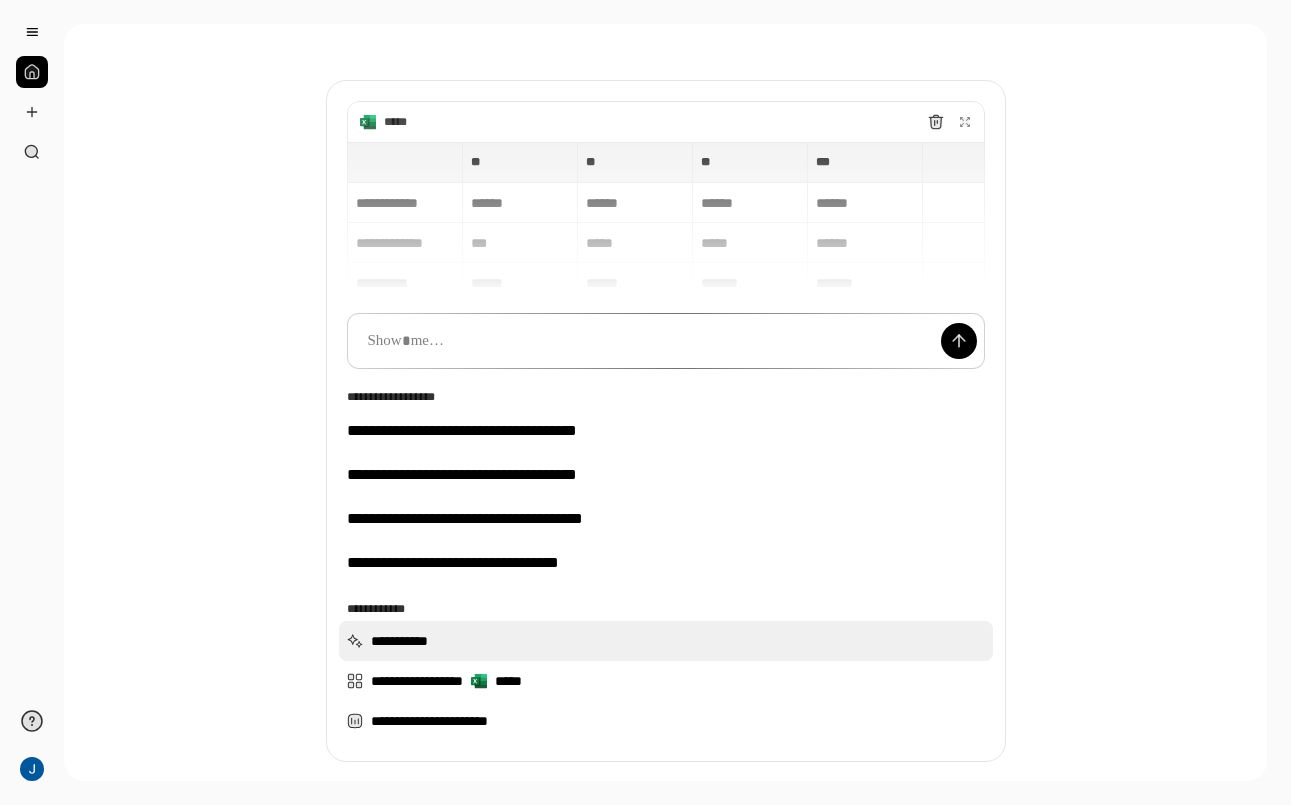 click on "**********" at bounding box center (666, 641) 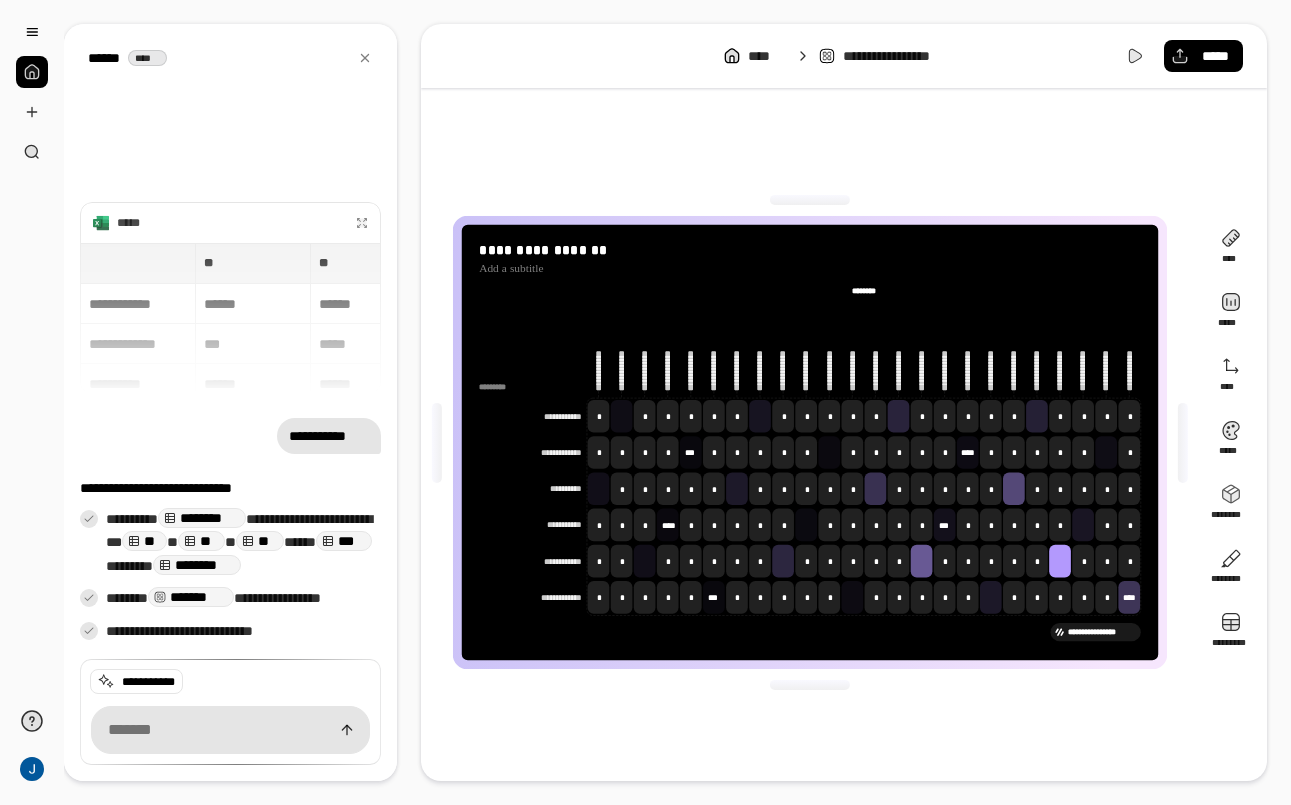 scroll, scrollTop: 0, scrollLeft: 0, axis: both 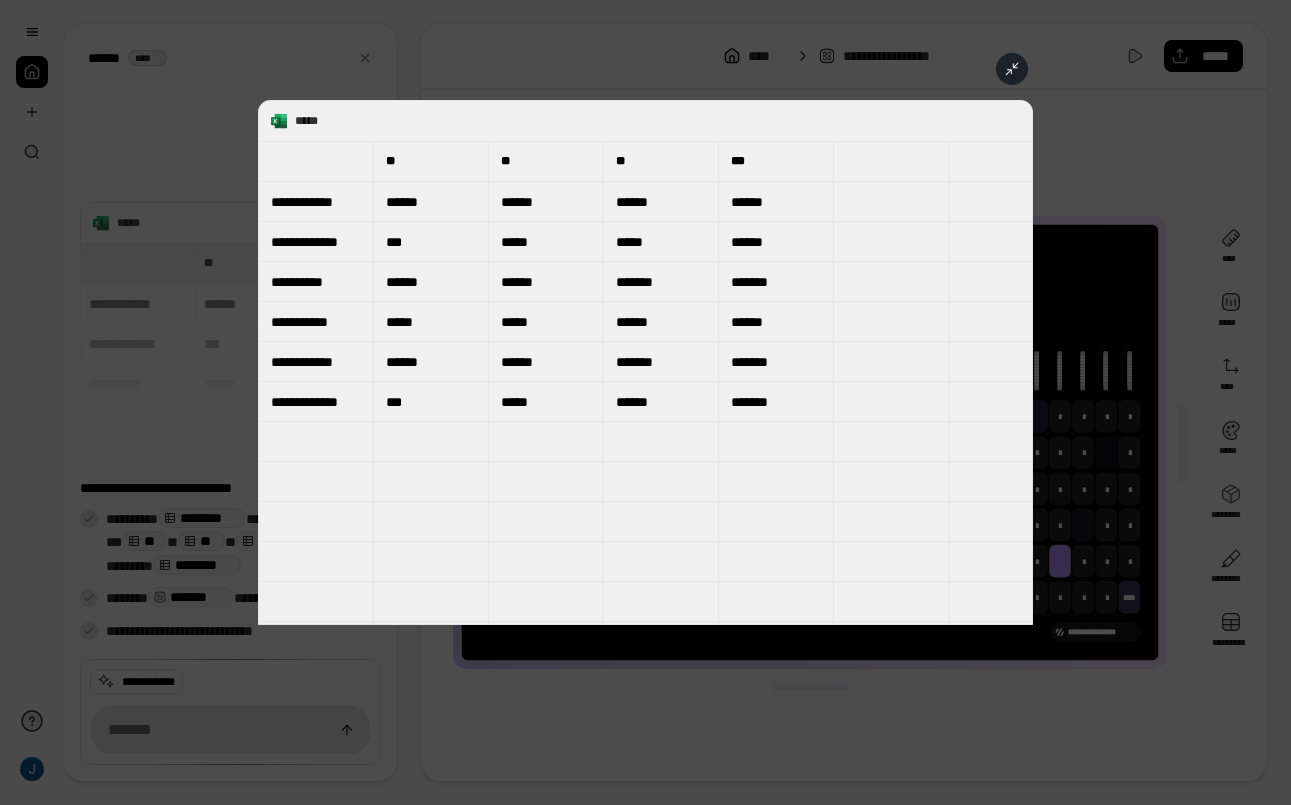 click 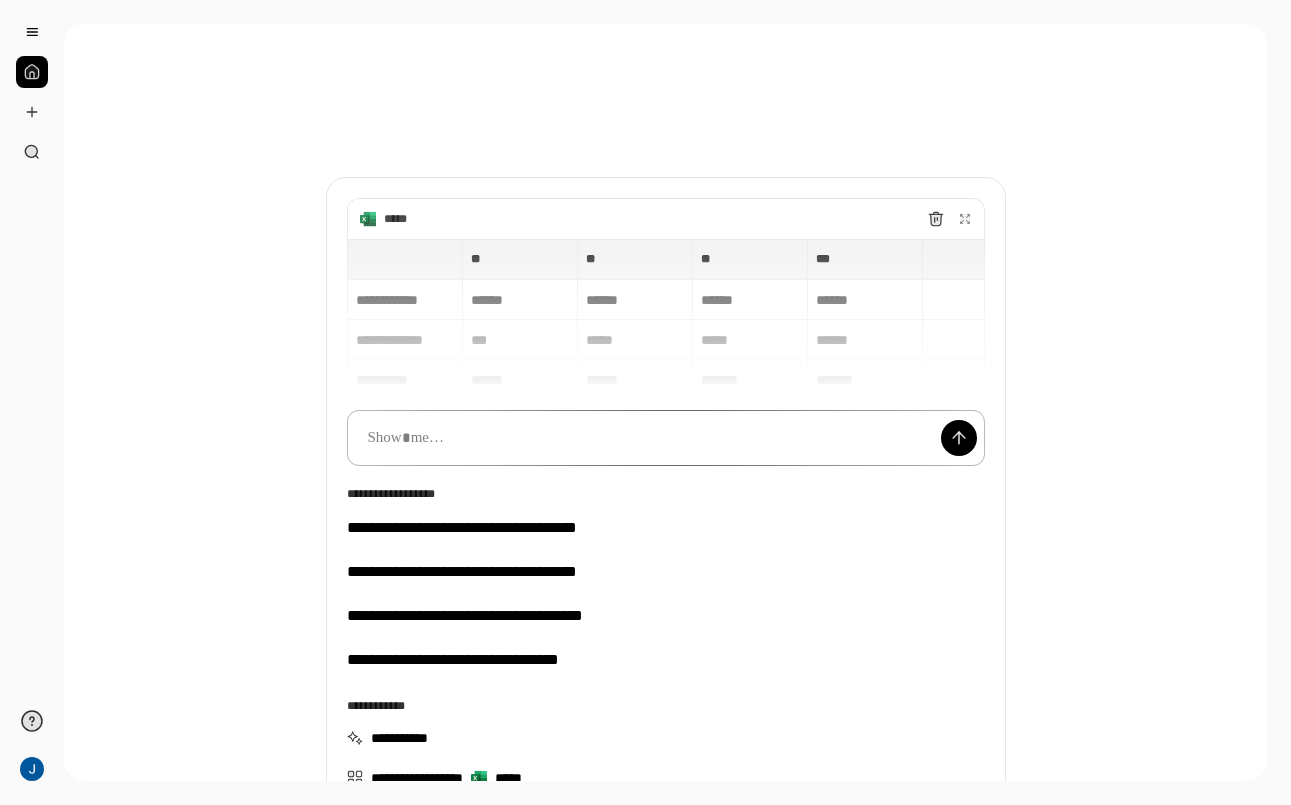 click at bounding box center [666, 438] 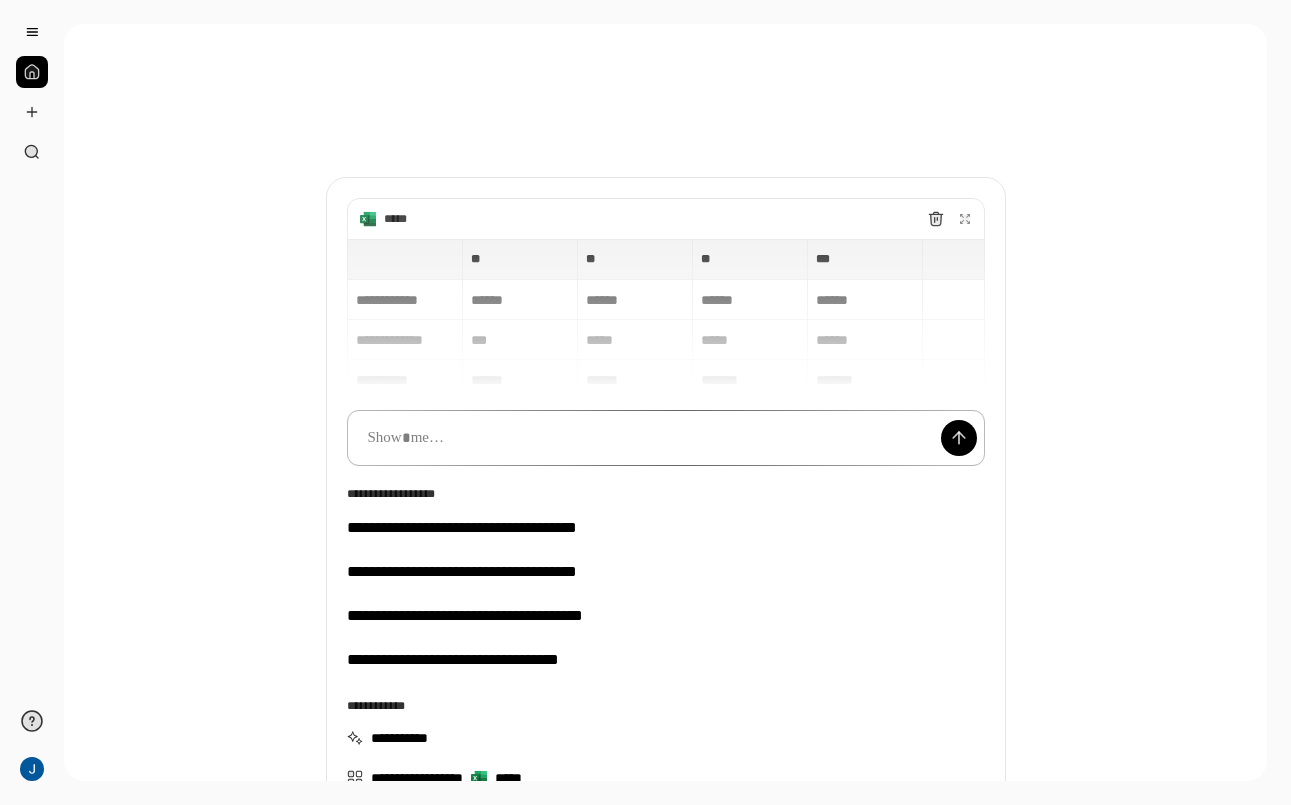 paste 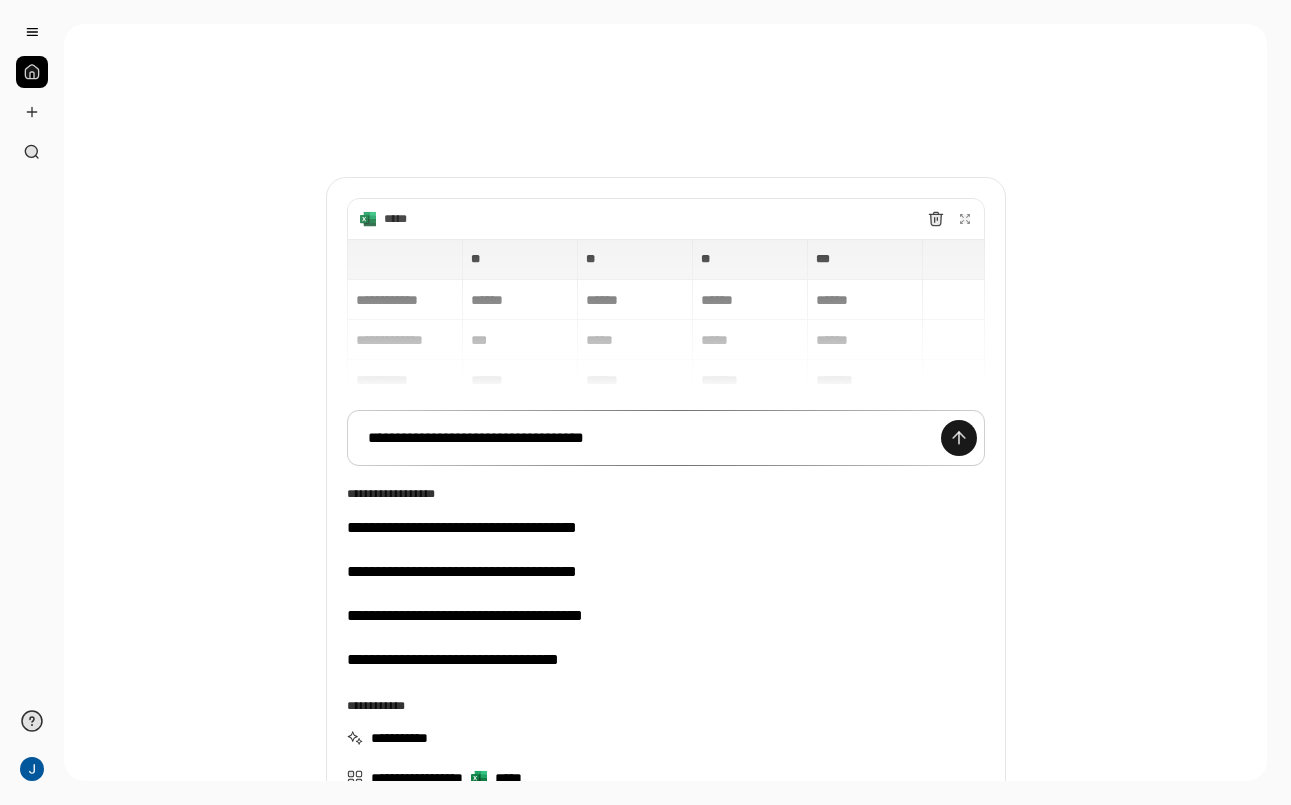 click at bounding box center [959, 438] 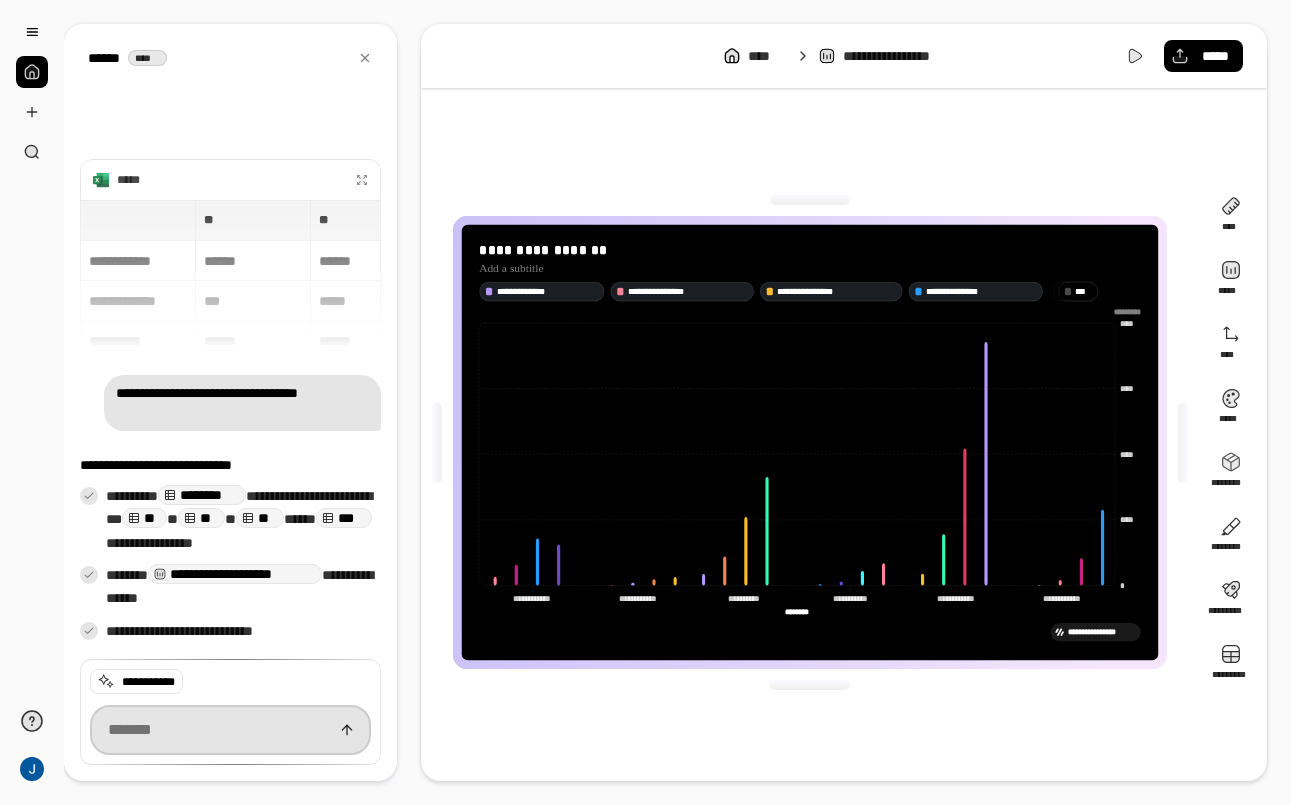click at bounding box center (230, 730) 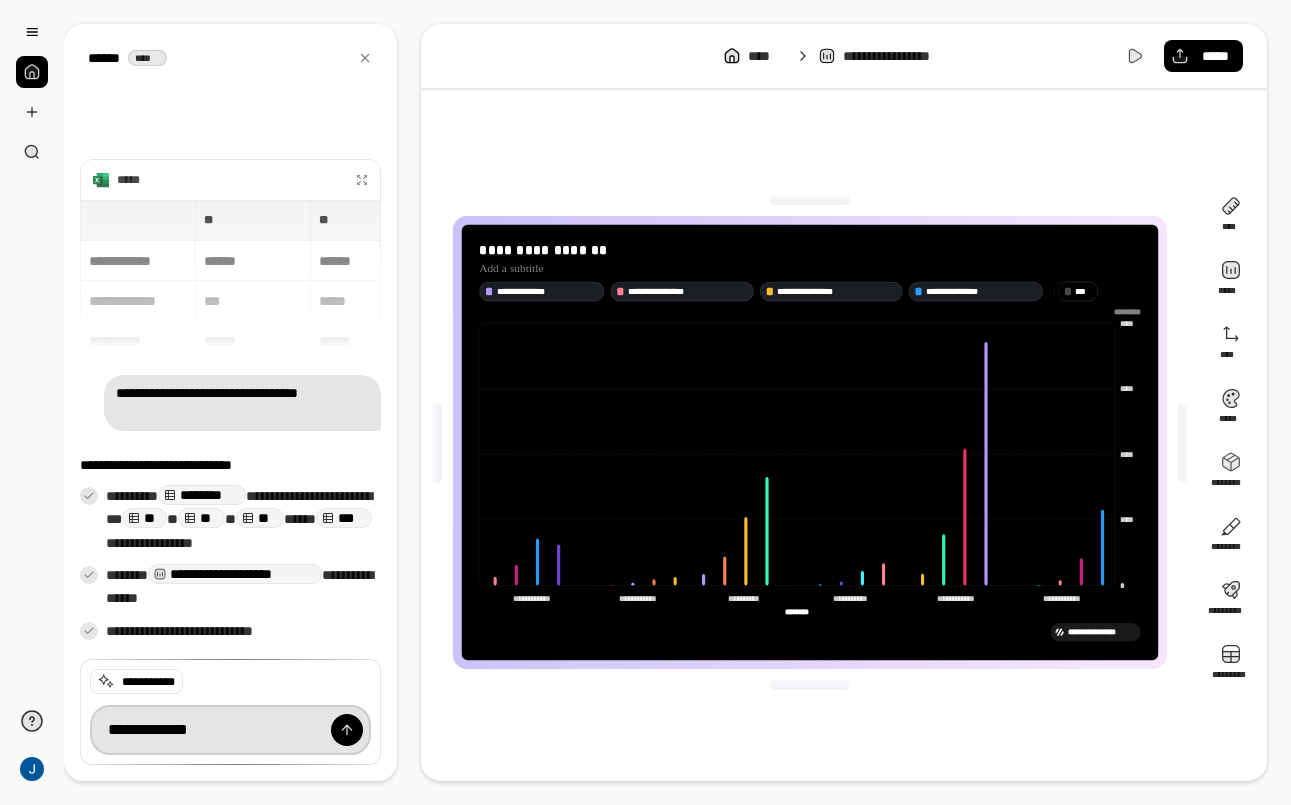 type on "**********" 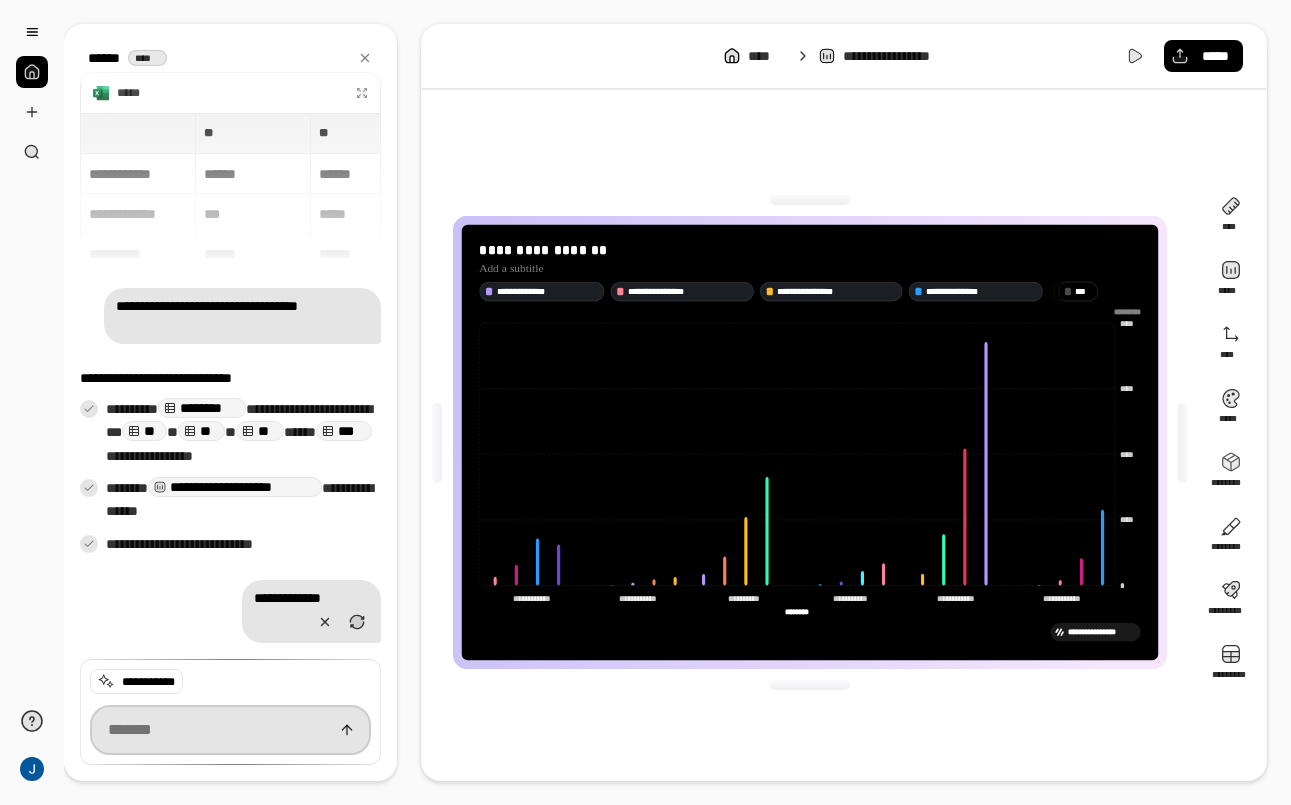 scroll, scrollTop: 0, scrollLeft: 0, axis: both 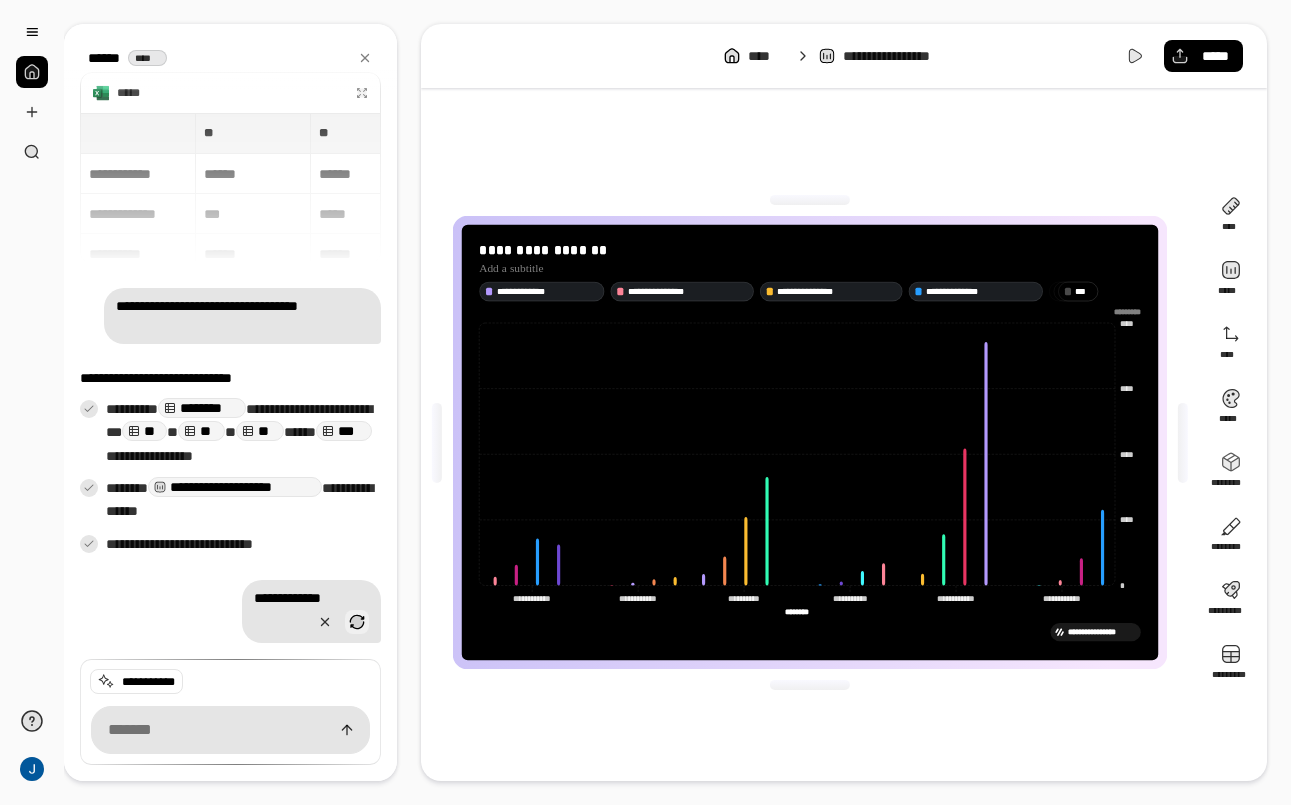click at bounding box center (357, 622) 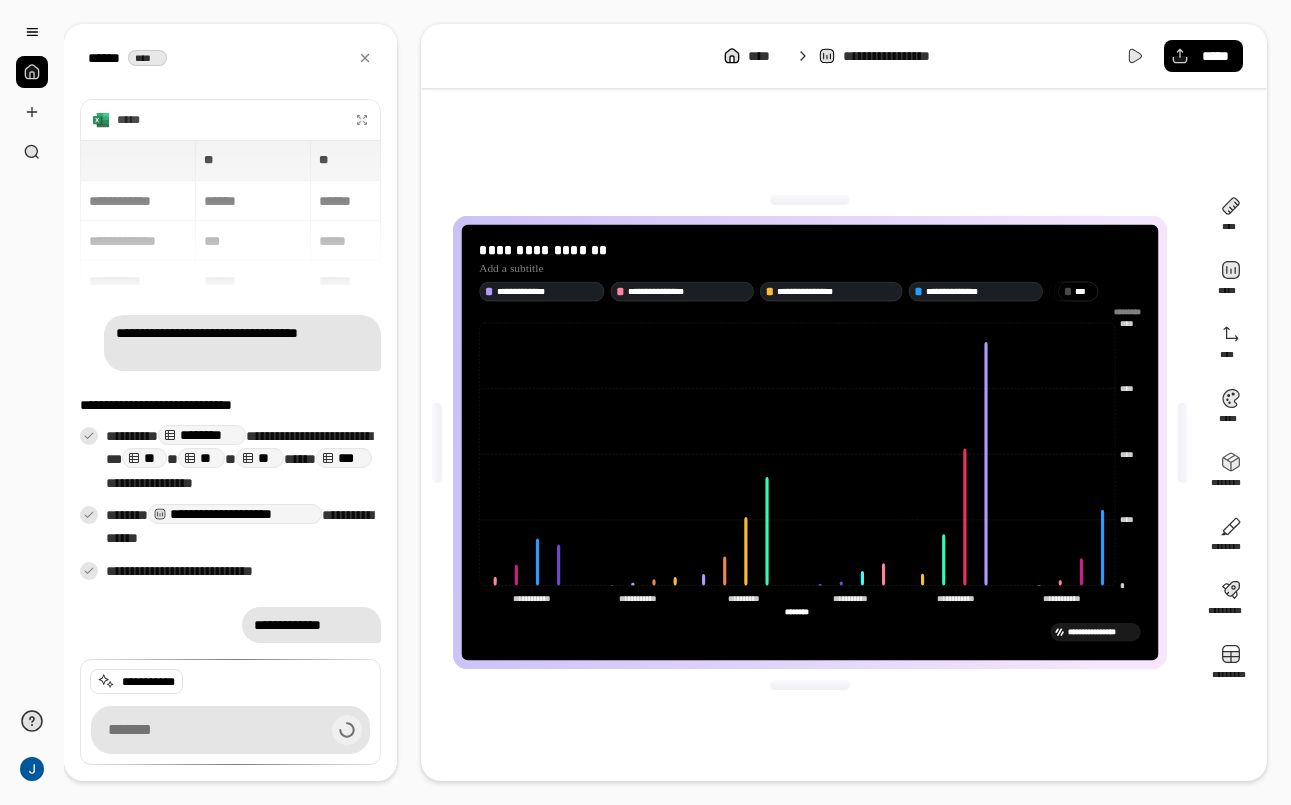 scroll, scrollTop: 43, scrollLeft: 0, axis: vertical 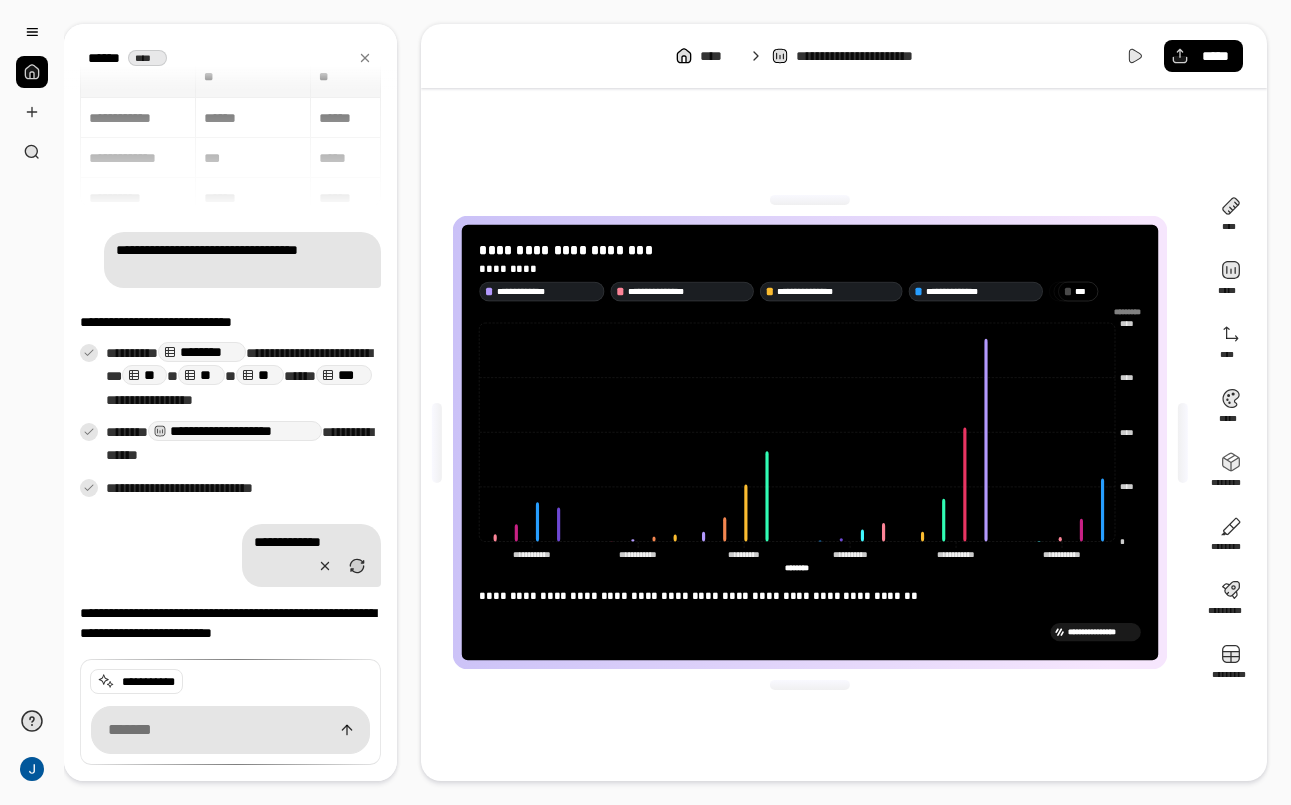 click on "**********" at bounding box center (242, 260) 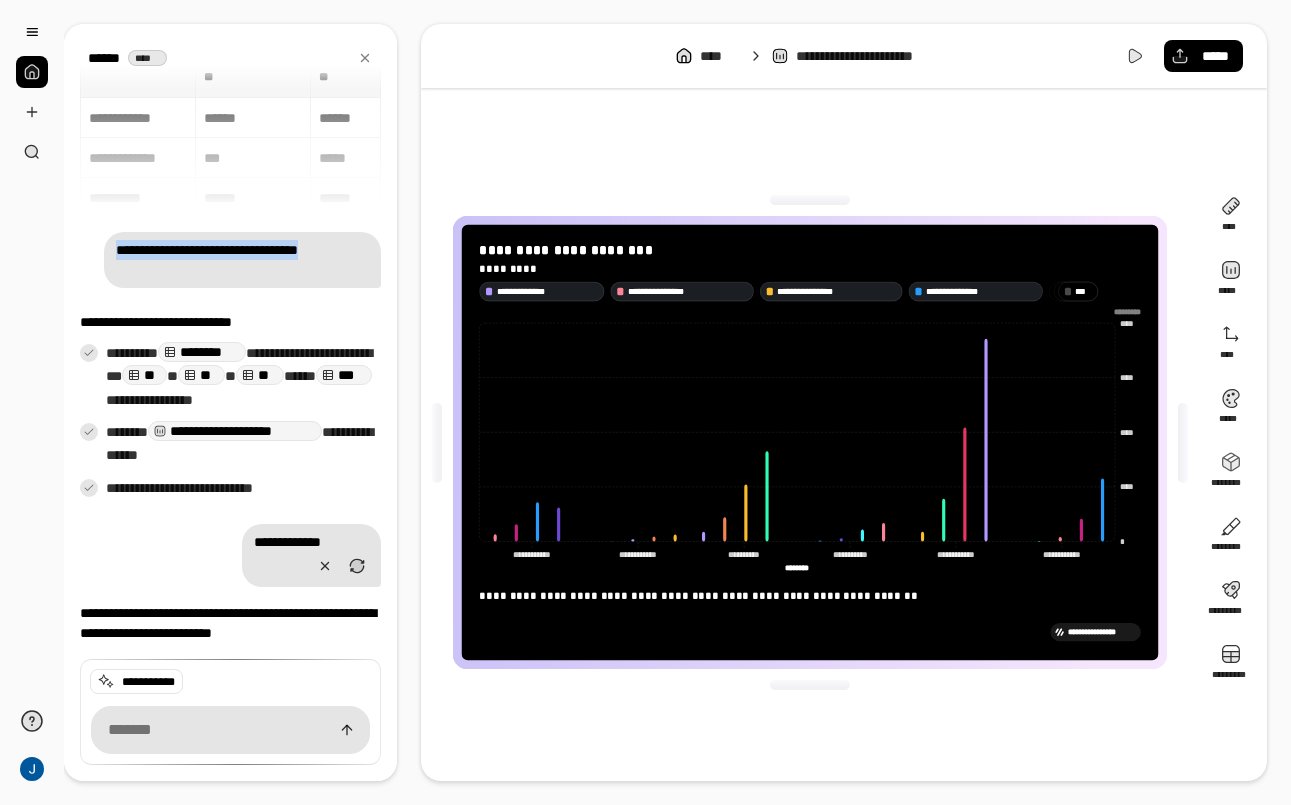 drag, startPoint x: 118, startPoint y: 227, endPoint x: 359, endPoint y: 256, distance: 242.73854 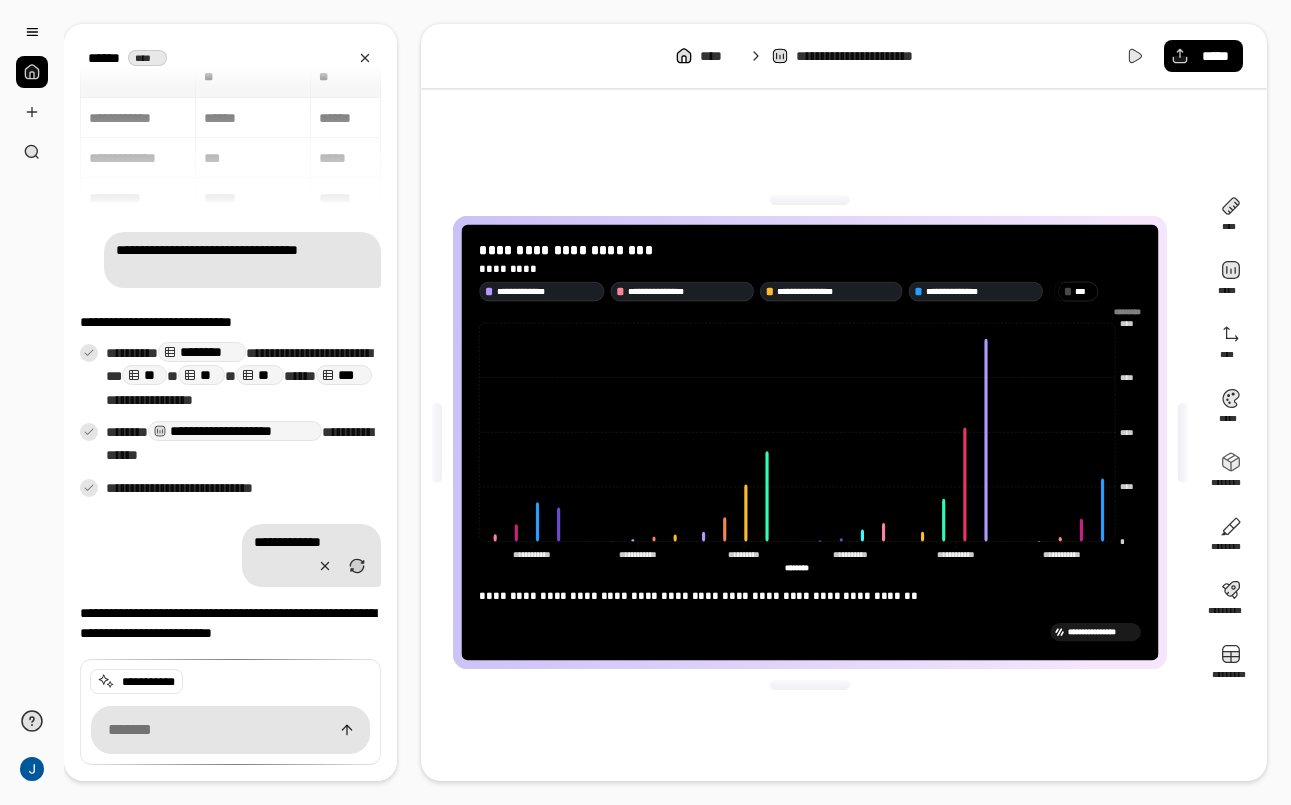 click 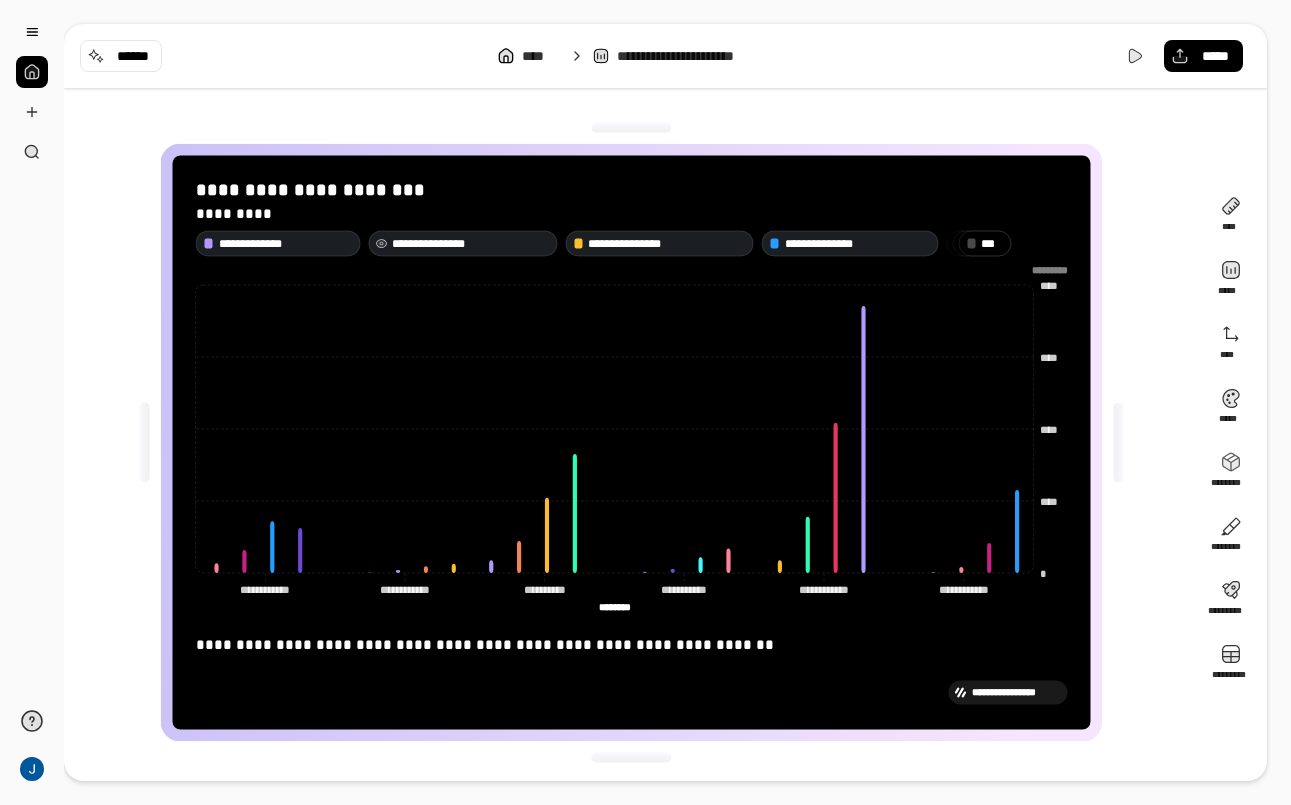 scroll, scrollTop: 0, scrollLeft: 0, axis: both 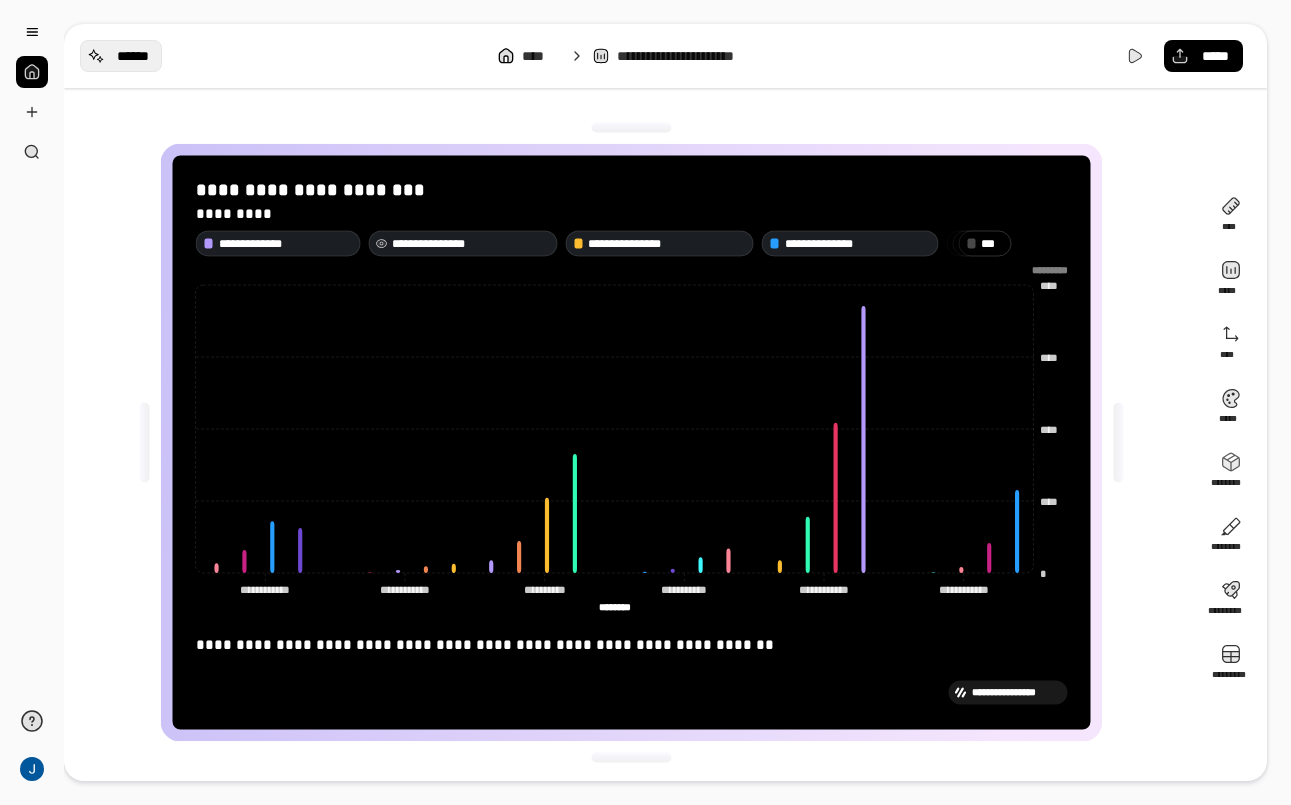 click on "******" at bounding box center [133, 56] 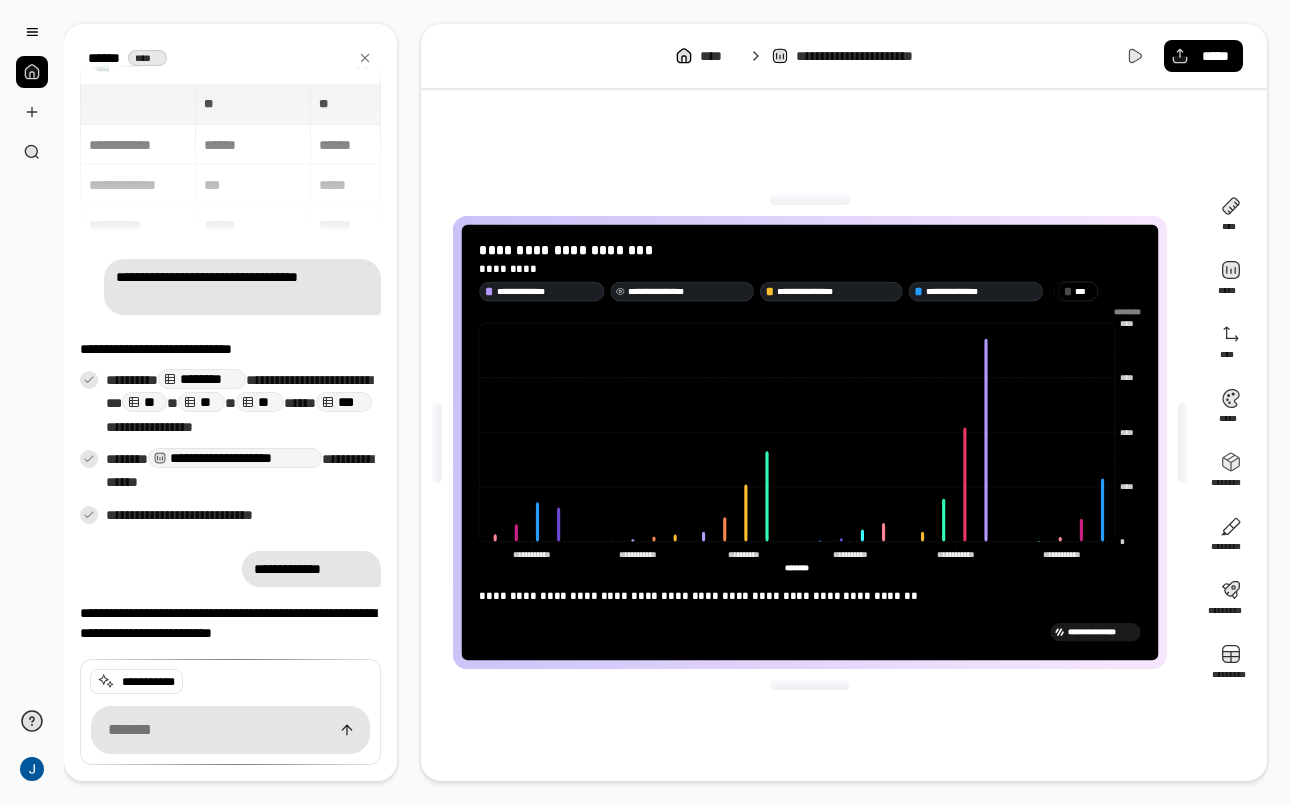 scroll, scrollTop: 16, scrollLeft: 0, axis: vertical 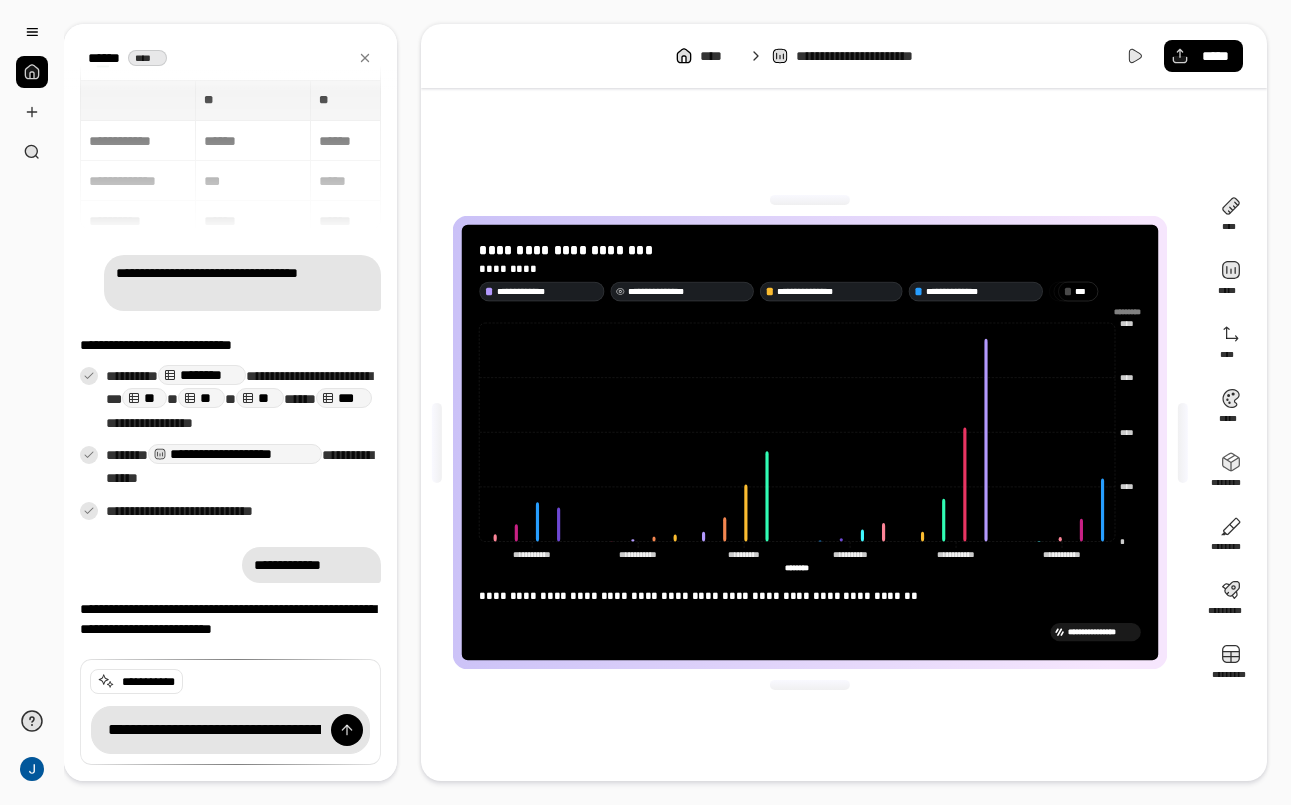 type on "**********" 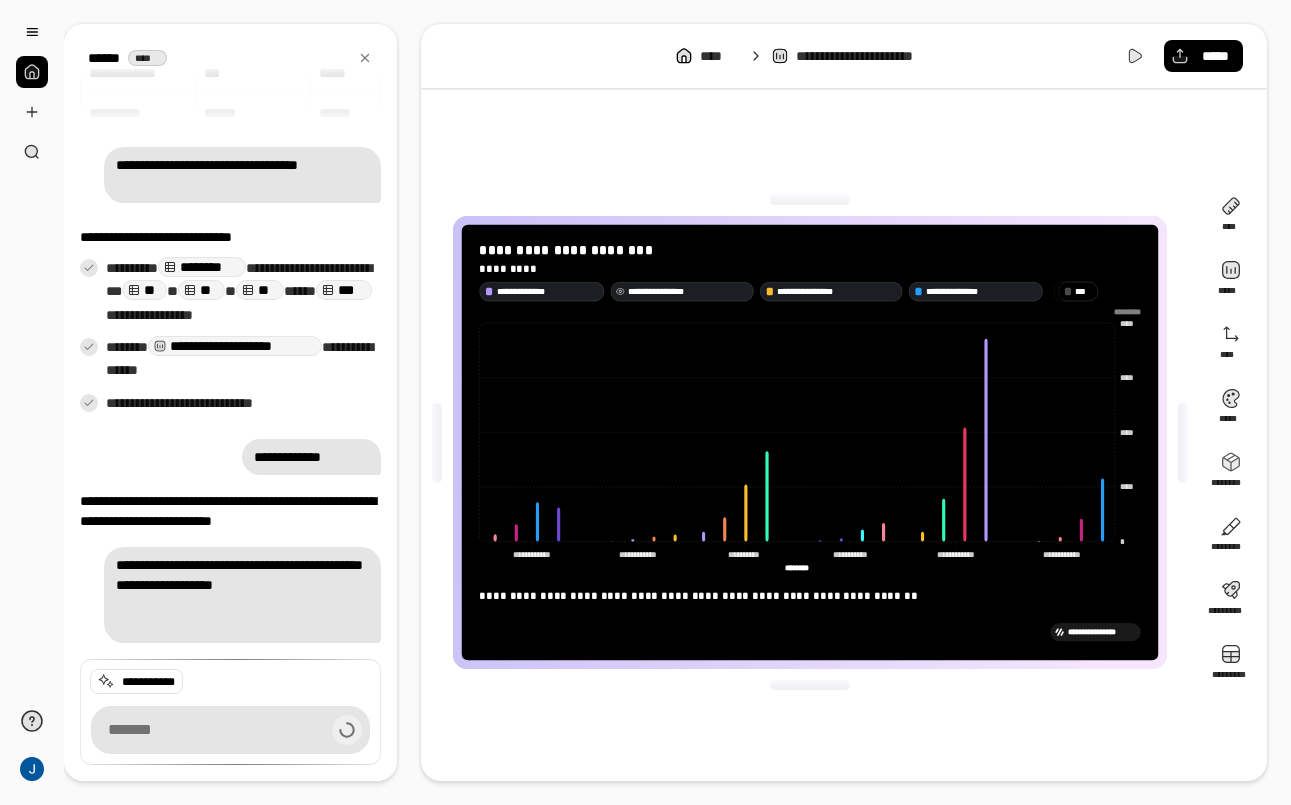 scroll, scrollTop: 128, scrollLeft: 0, axis: vertical 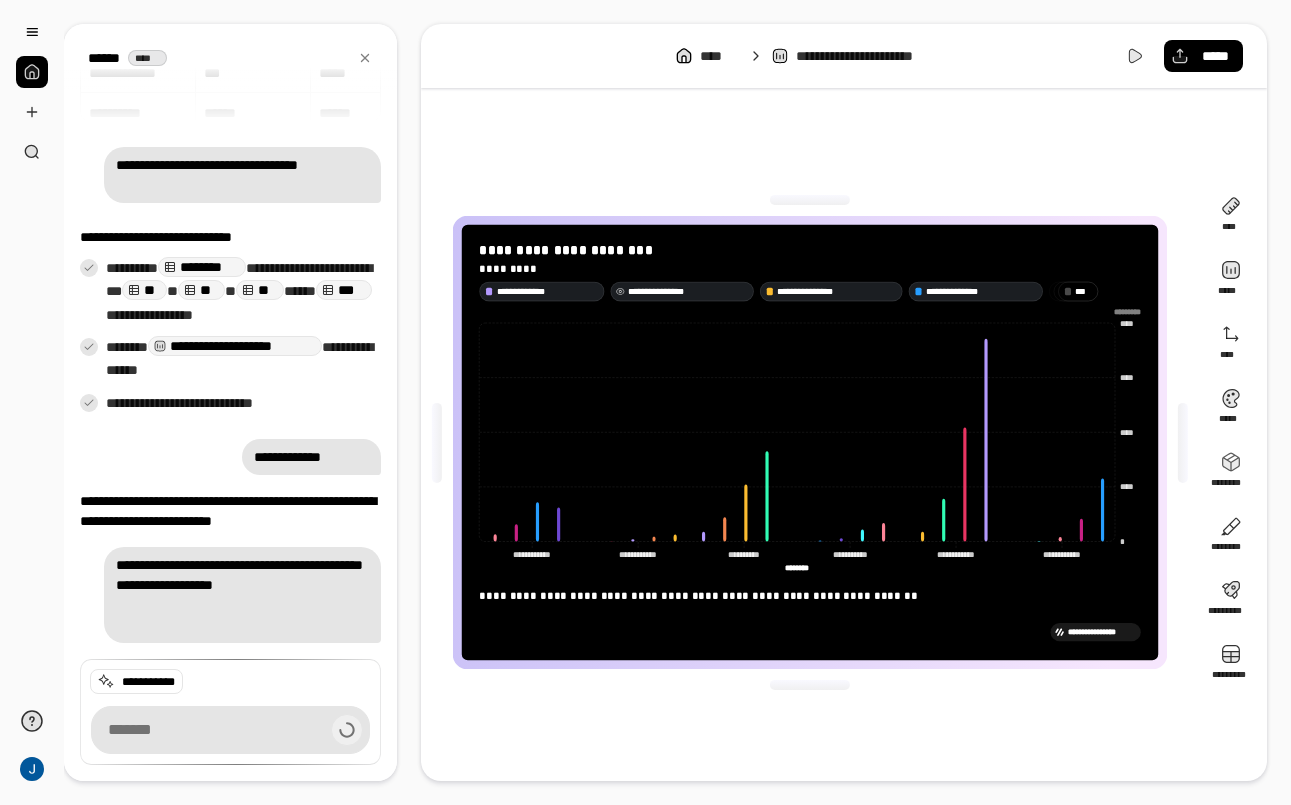 click on "**********" at bounding box center (810, 442) 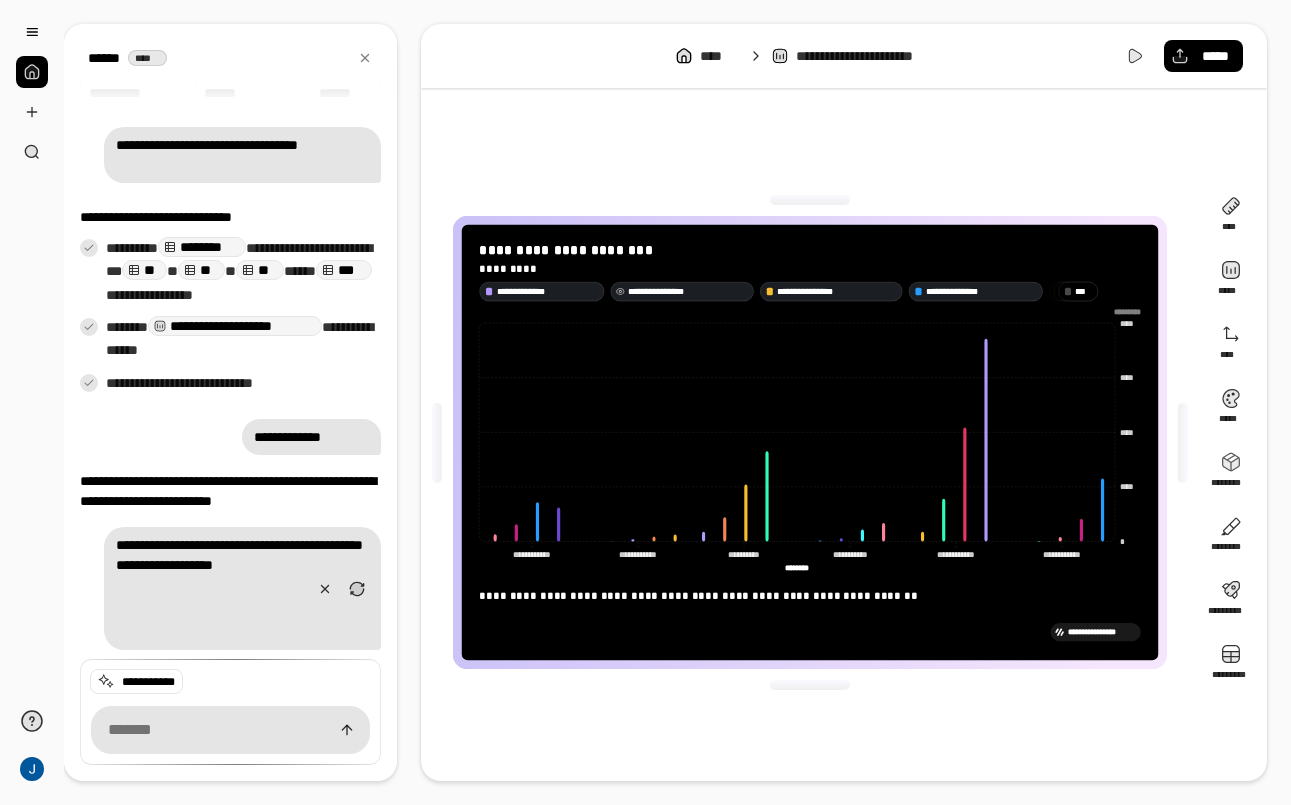 scroll, scrollTop: 225, scrollLeft: 0, axis: vertical 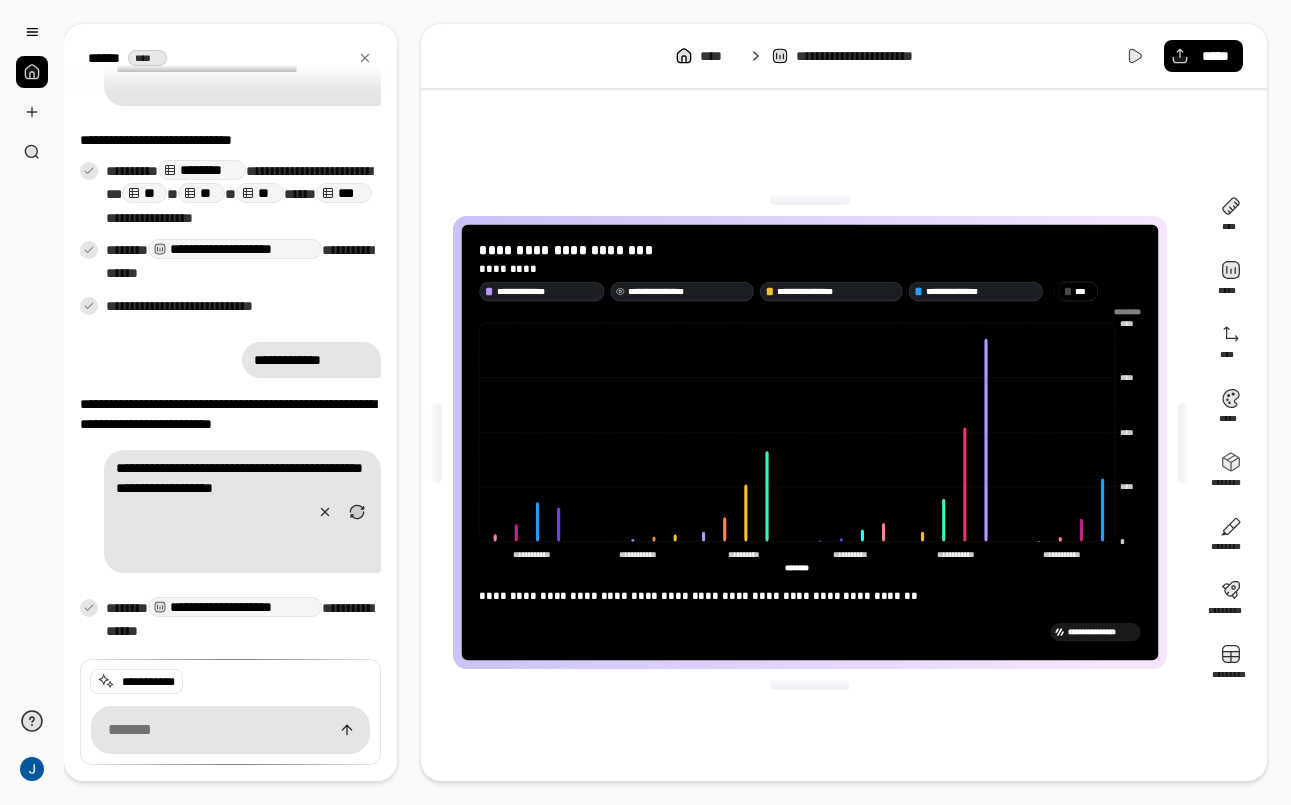 click on "**********" at bounding box center (235, 607) 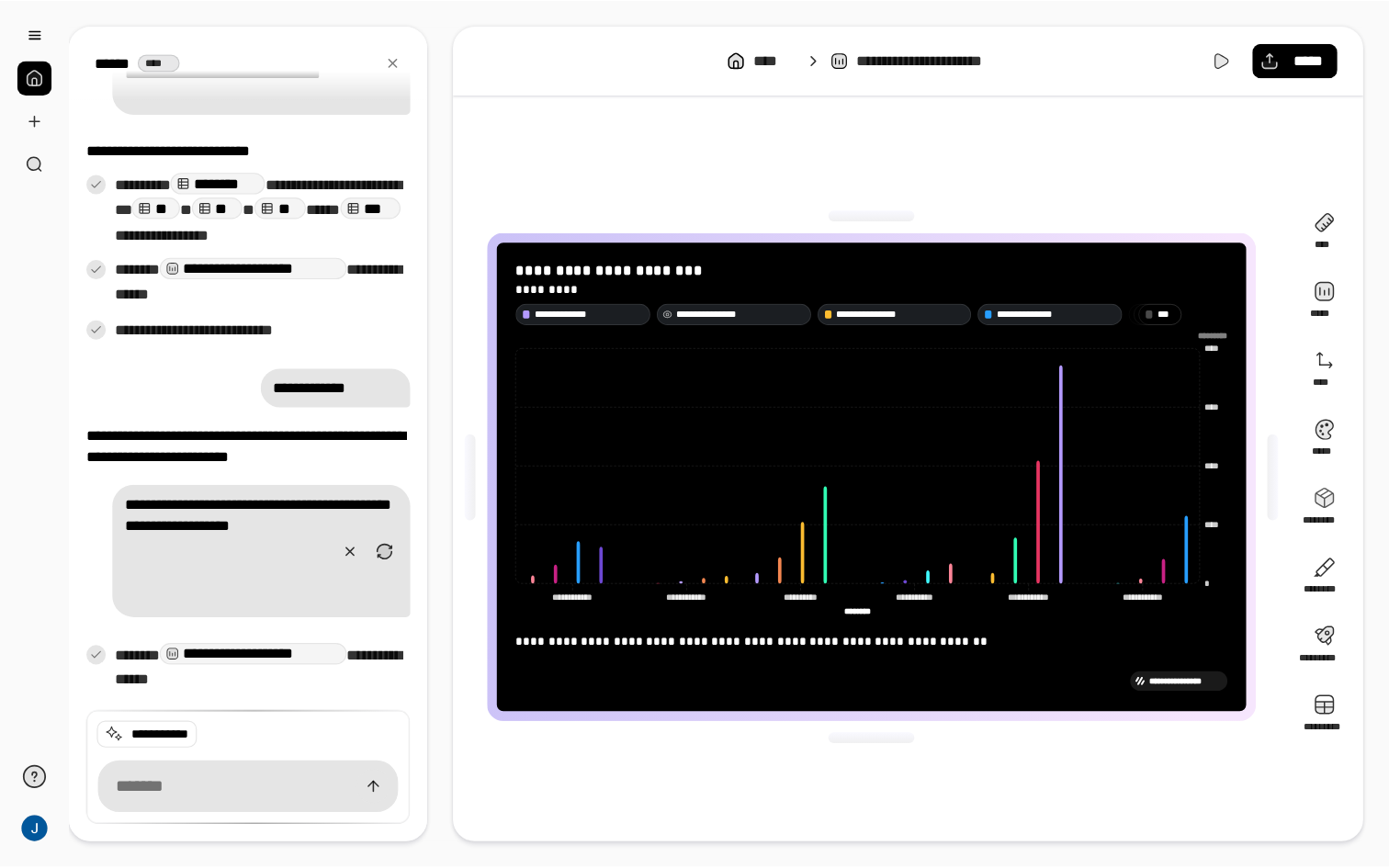 scroll, scrollTop: 0, scrollLeft: 0, axis: both 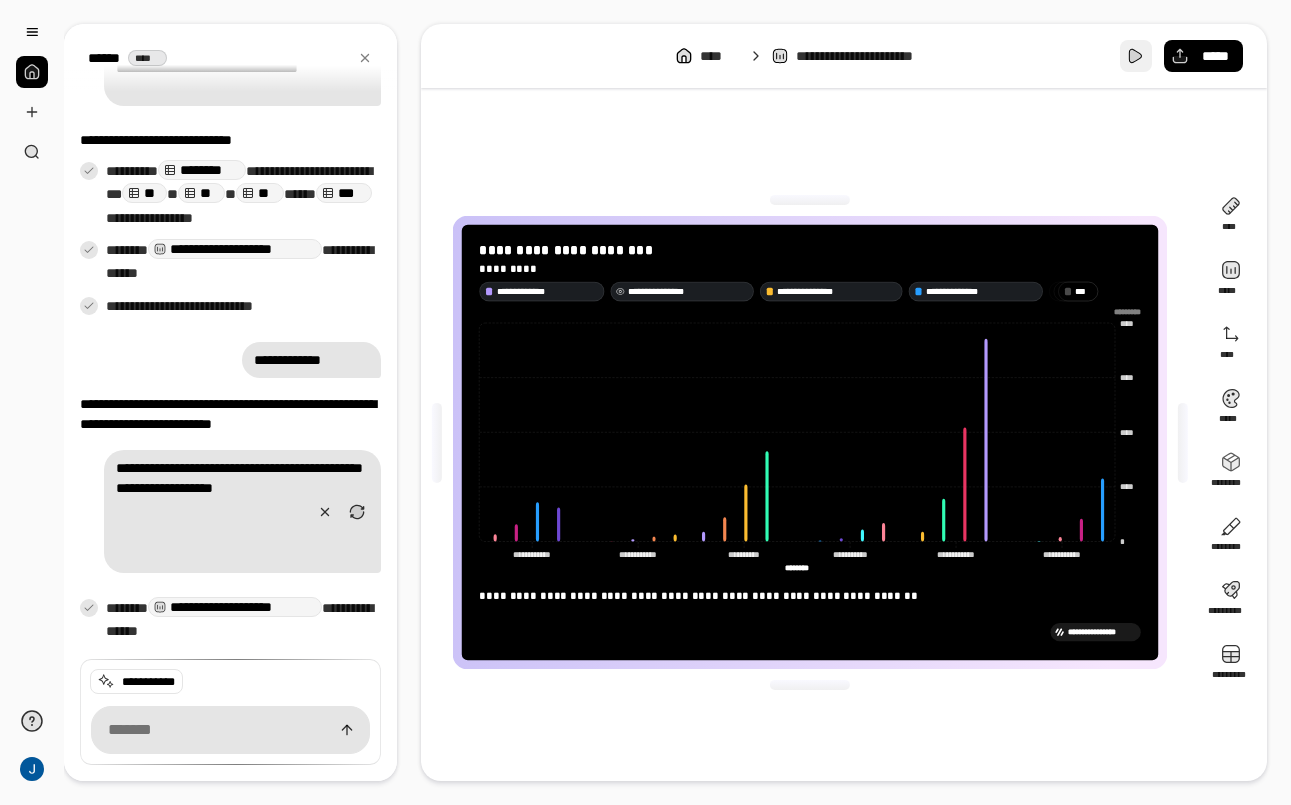 click at bounding box center [1136, 56] 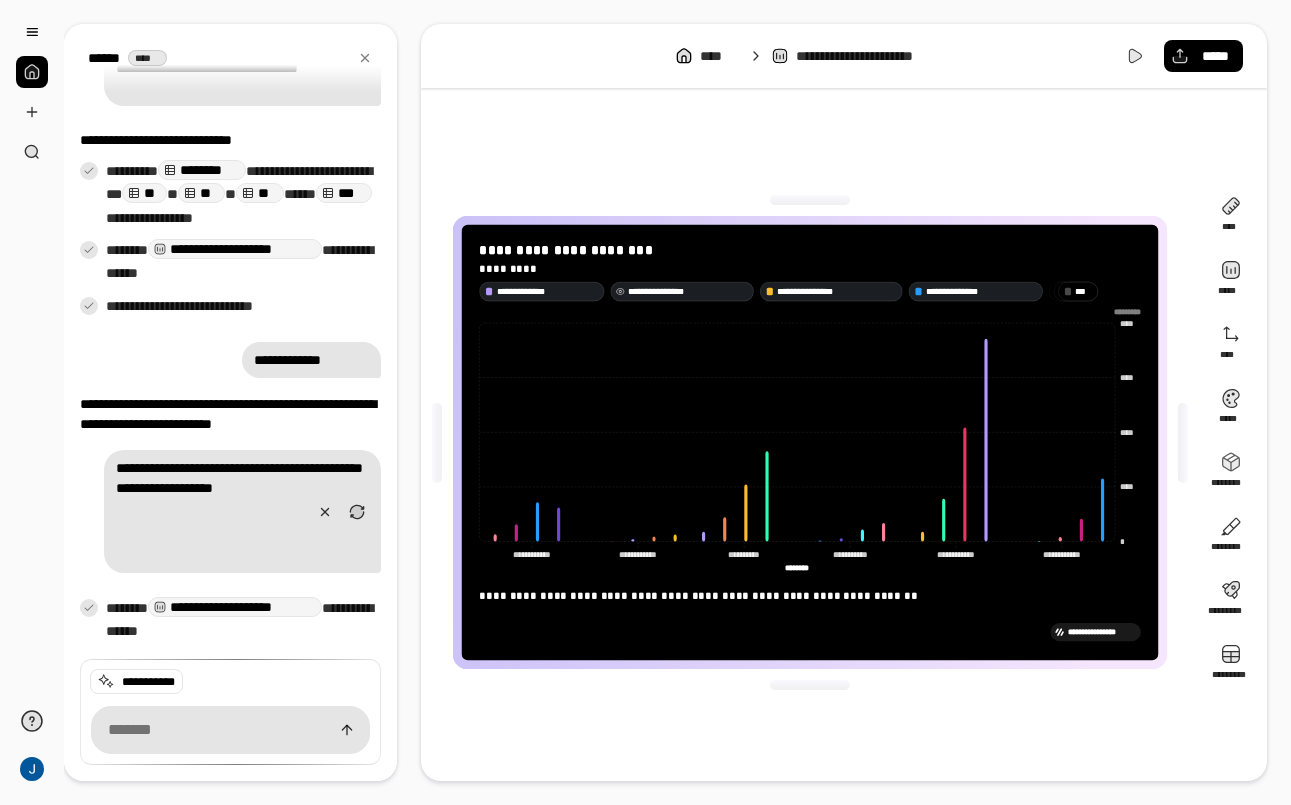 scroll, scrollTop: 225, scrollLeft: 0, axis: vertical 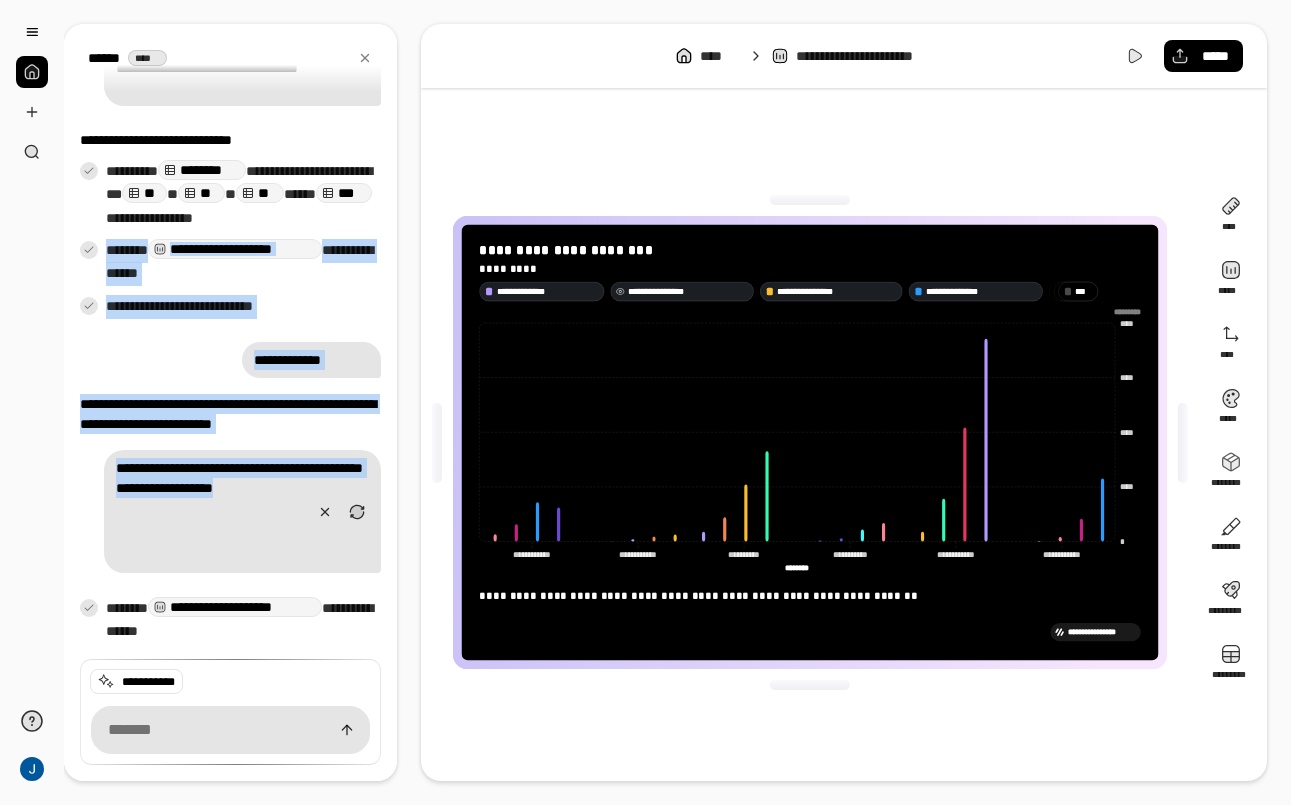 drag, startPoint x: 292, startPoint y: 533, endPoint x: 66, endPoint y: 452, distance: 240.07707 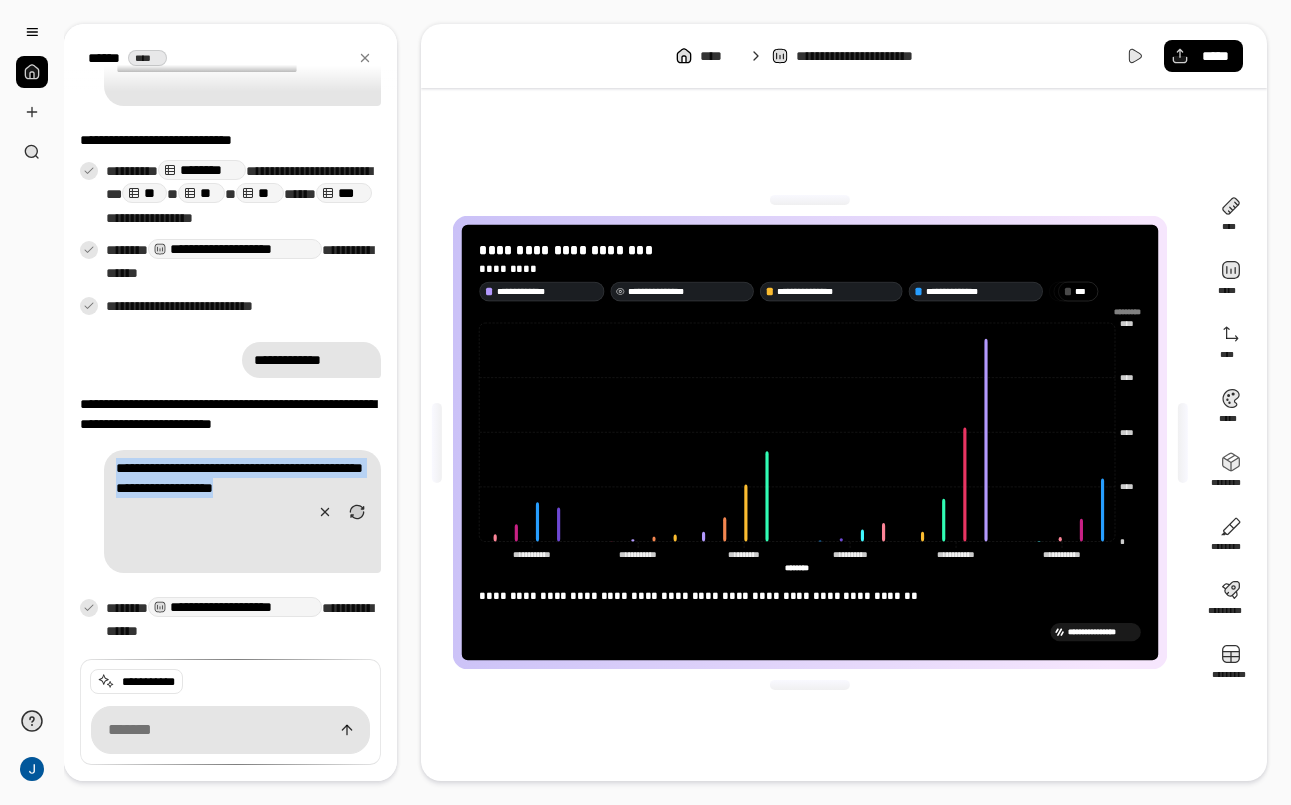 drag, startPoint x: 320, startPoint y: 528, endPoint x: 101, endPoint y: 471, distance: 226.29626 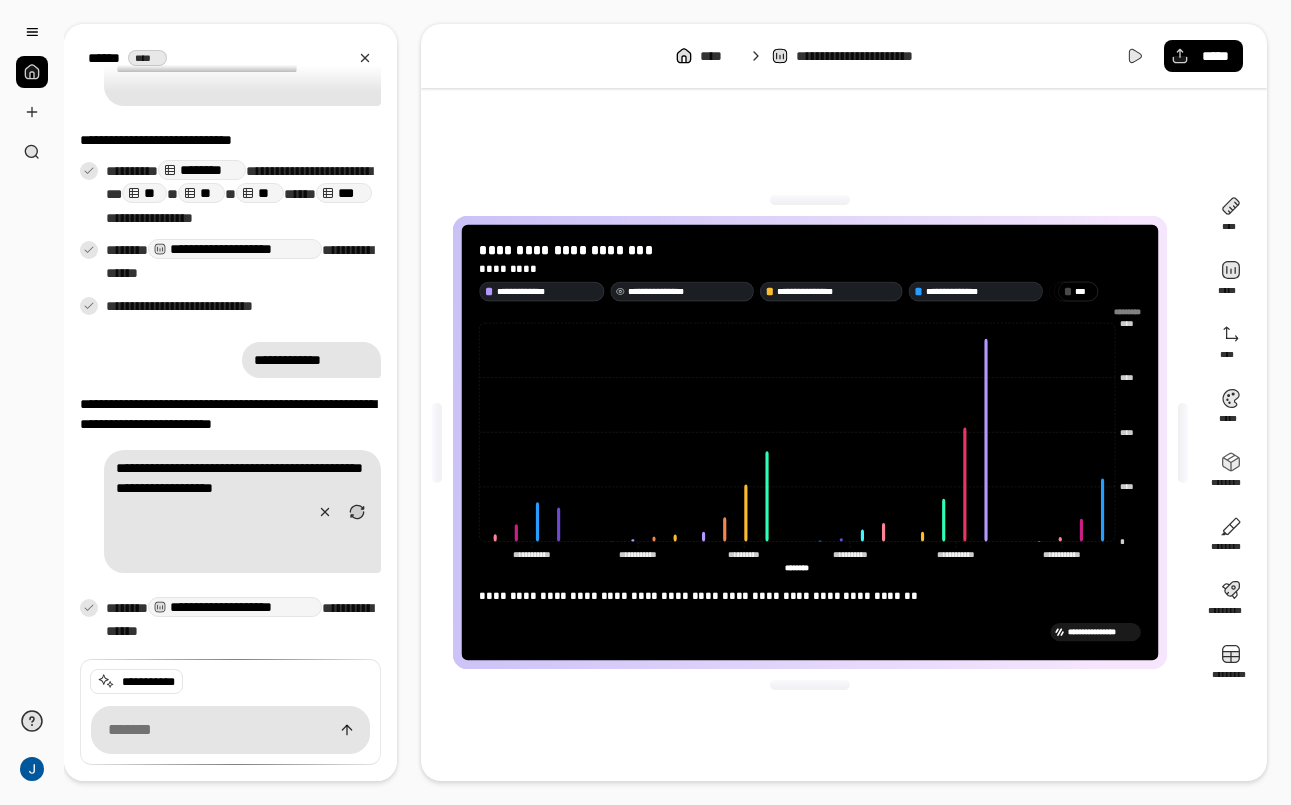 click 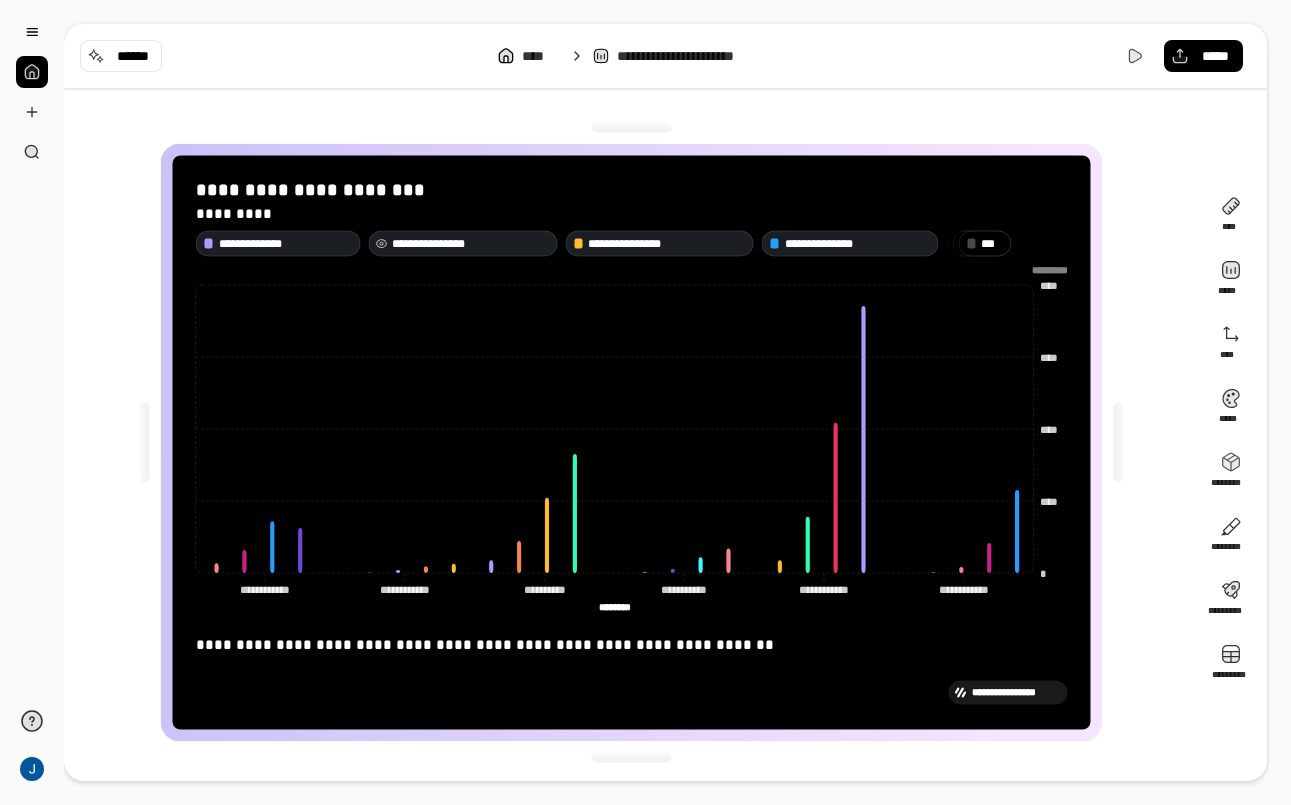 click at bounding box center (32, 72) 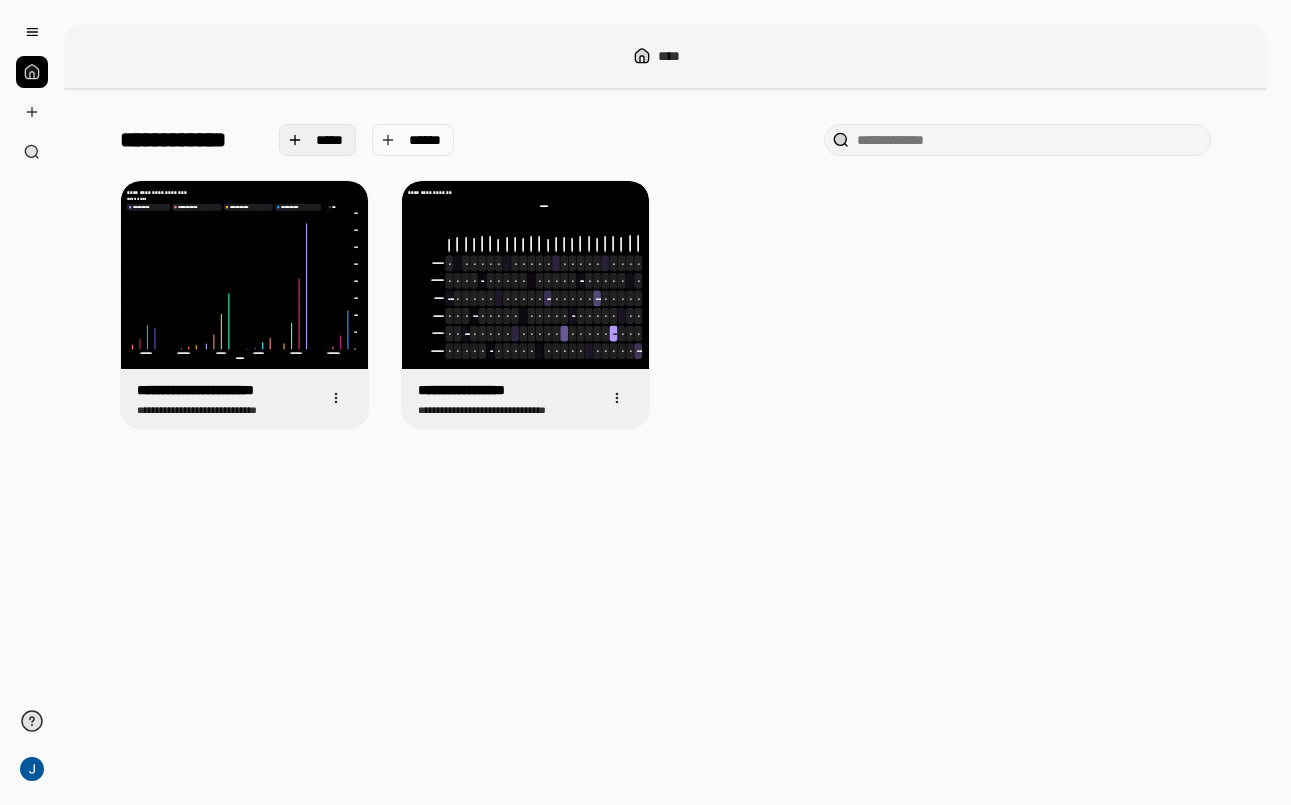 click on "*****" at bounding box center [318, 140] 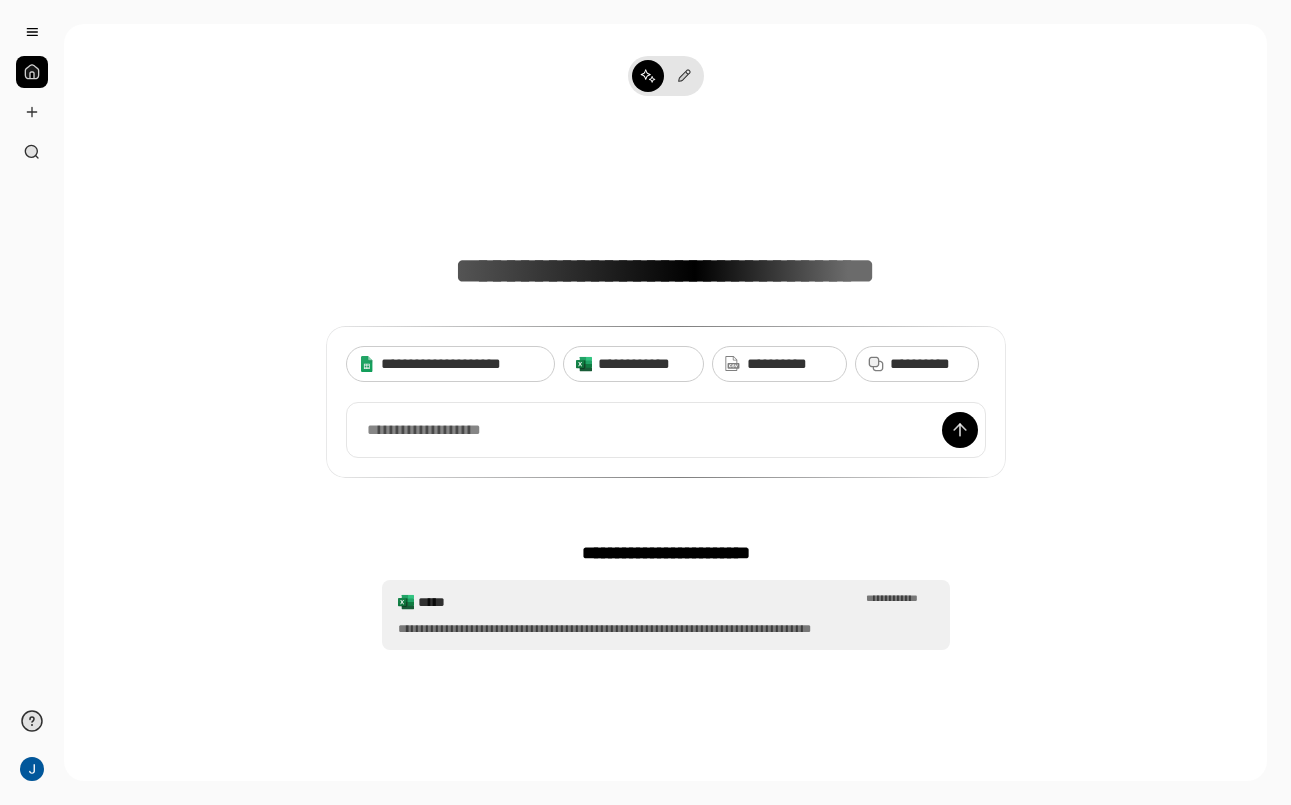 click on "**********" at bounding box center [666, 615] 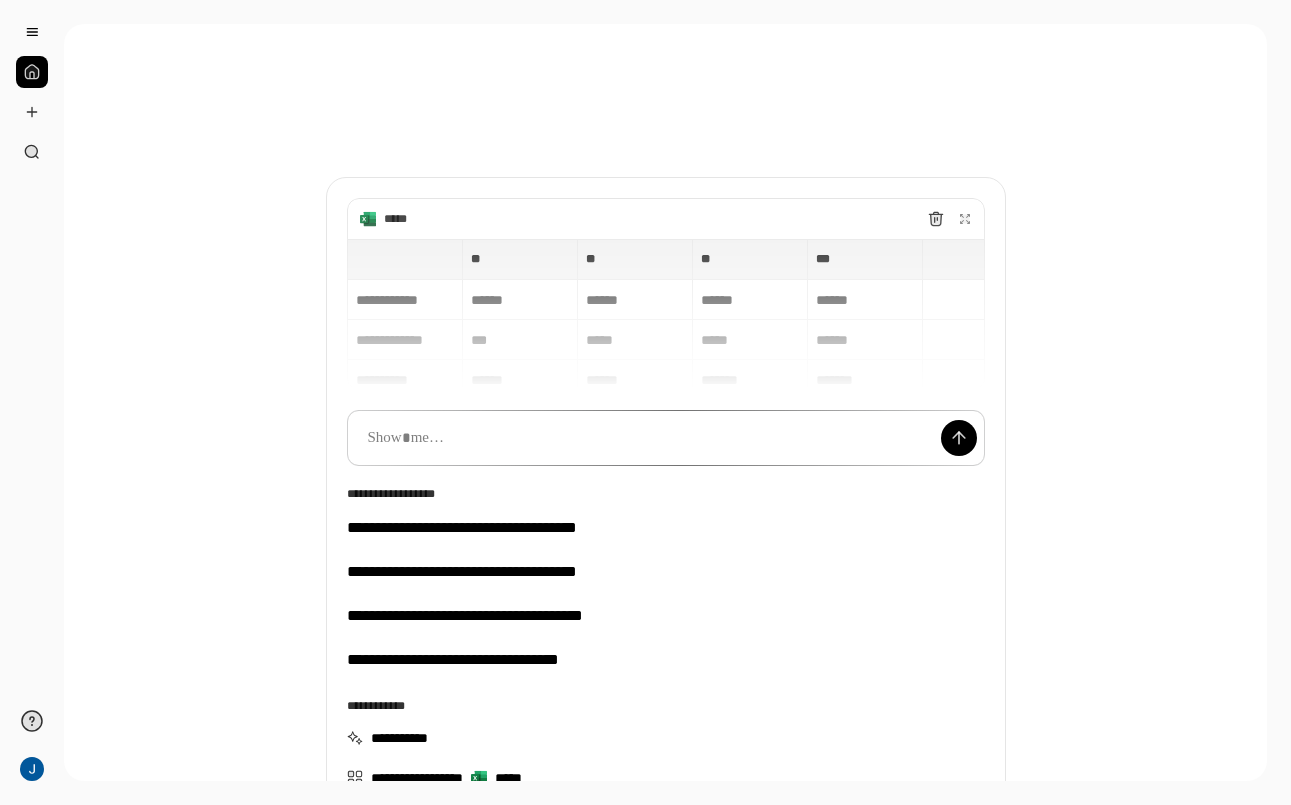 type 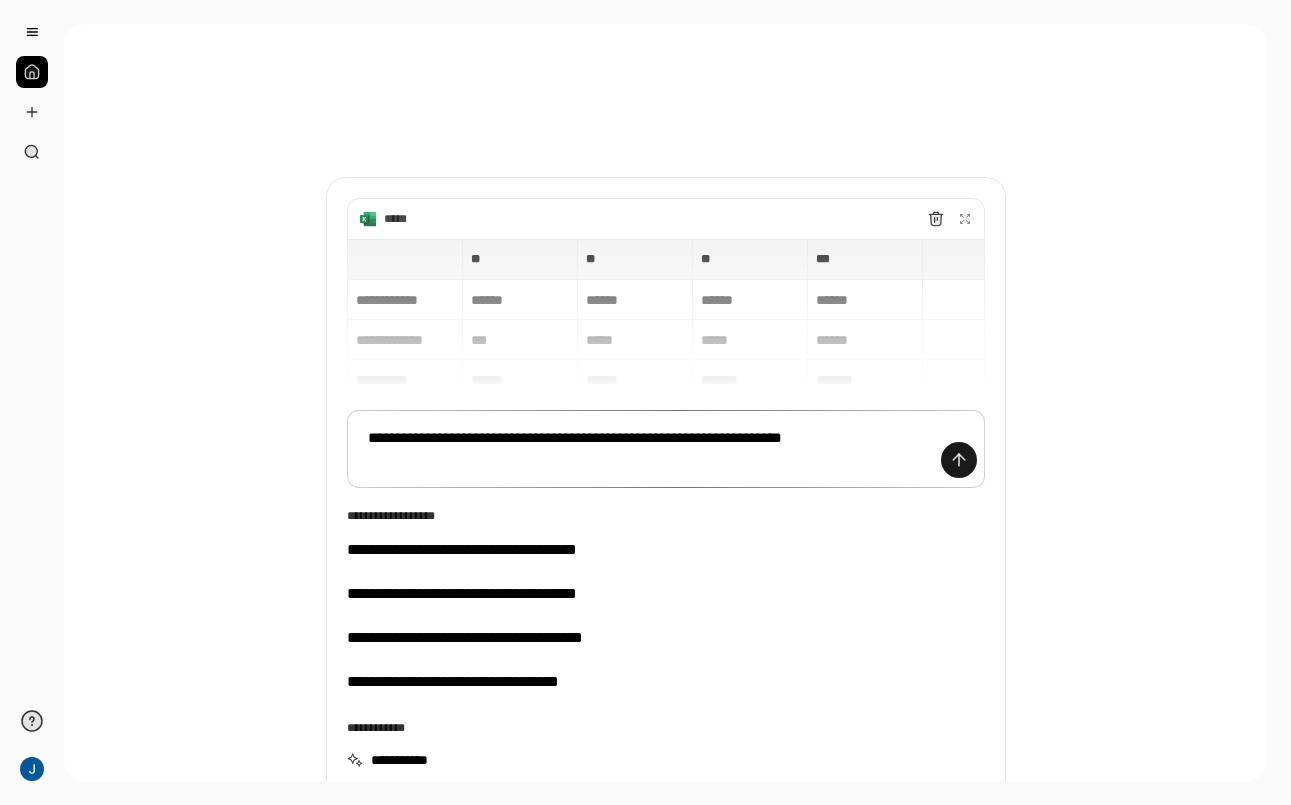 click at bounding box center (959, 460) 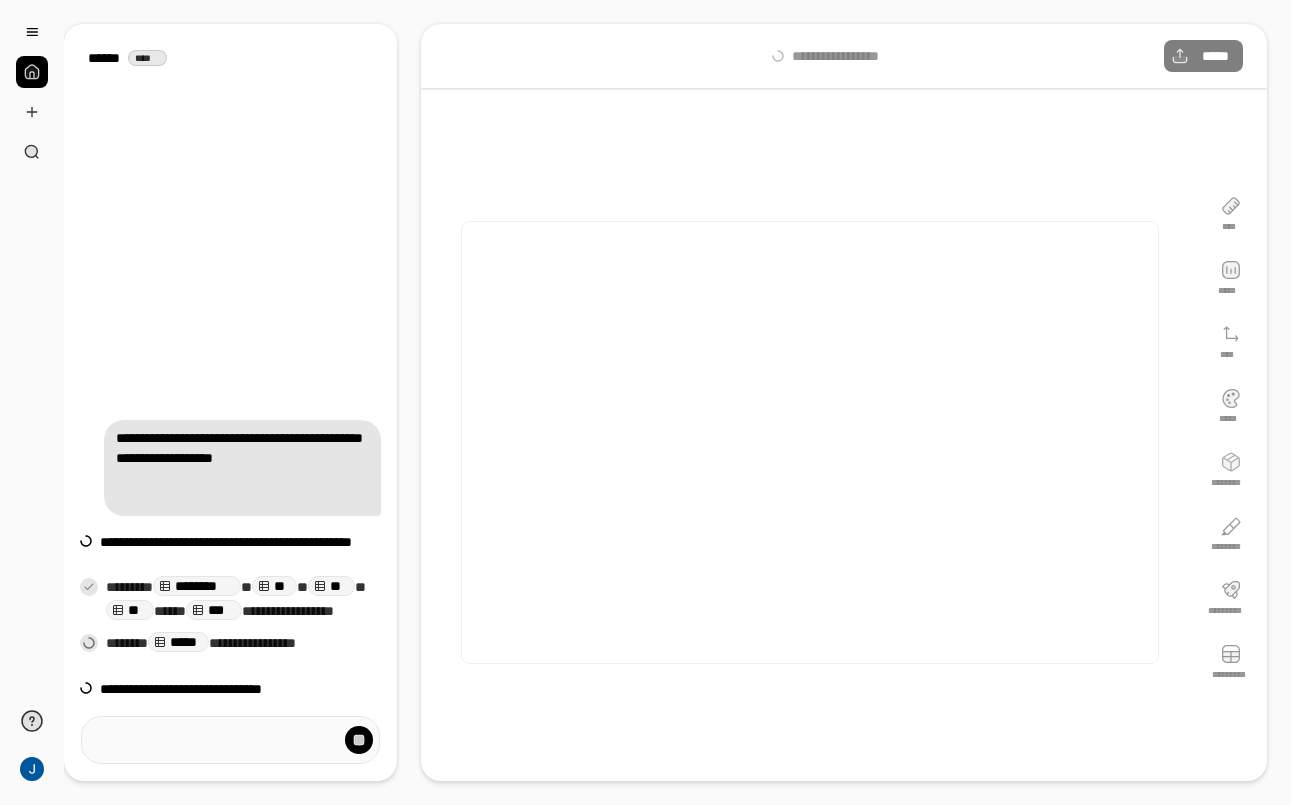 scroll, scrollTop: 0, scrollLeft: 0, axis: both 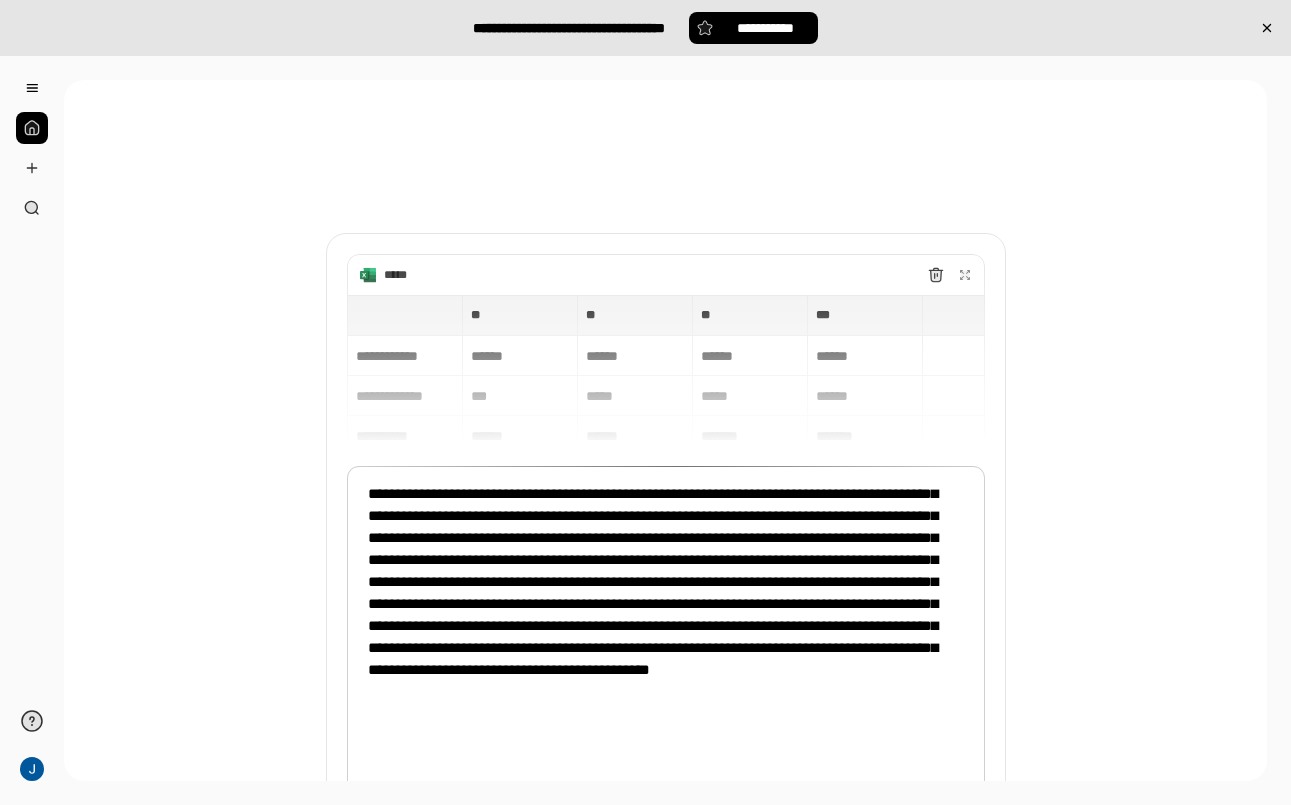 click at bounding box center [32, 128] 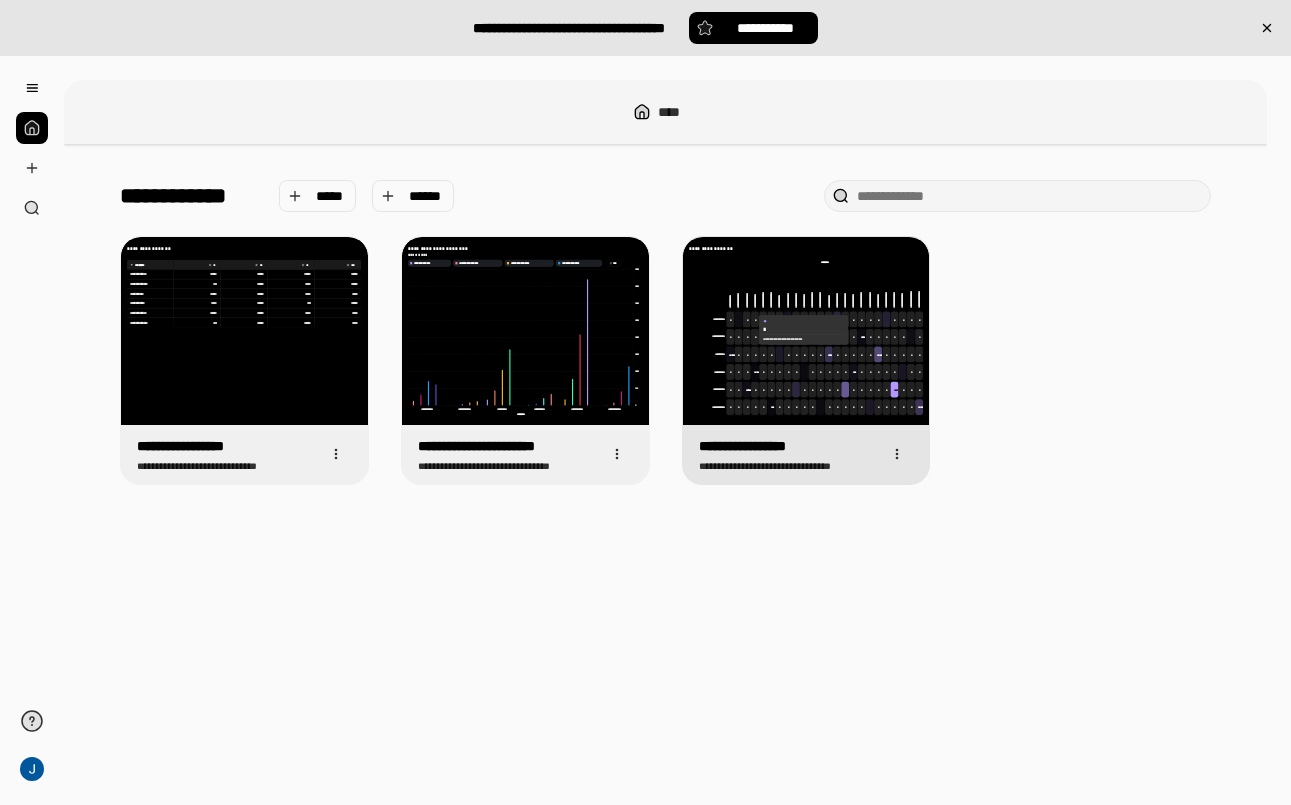 click 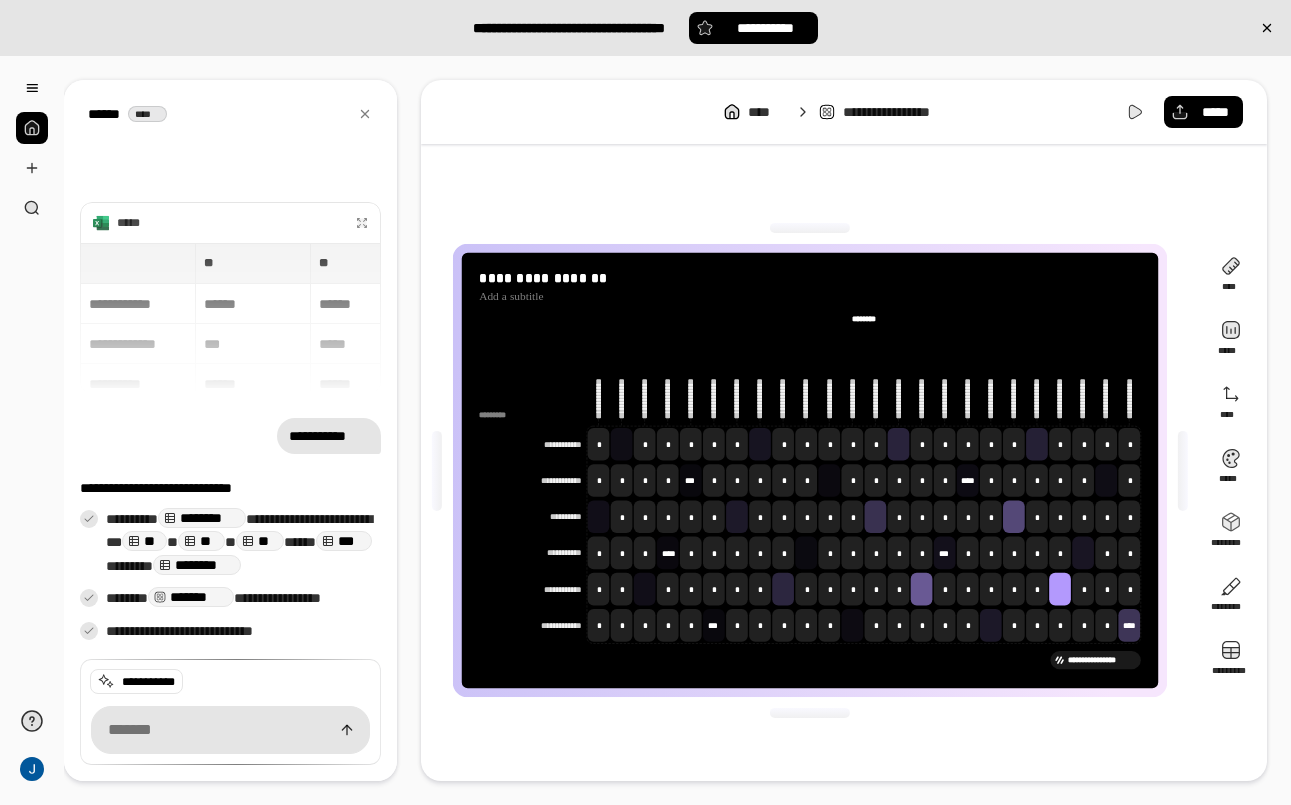 scroll, scrollTop: 0, scrollLeft: 0, axis: both 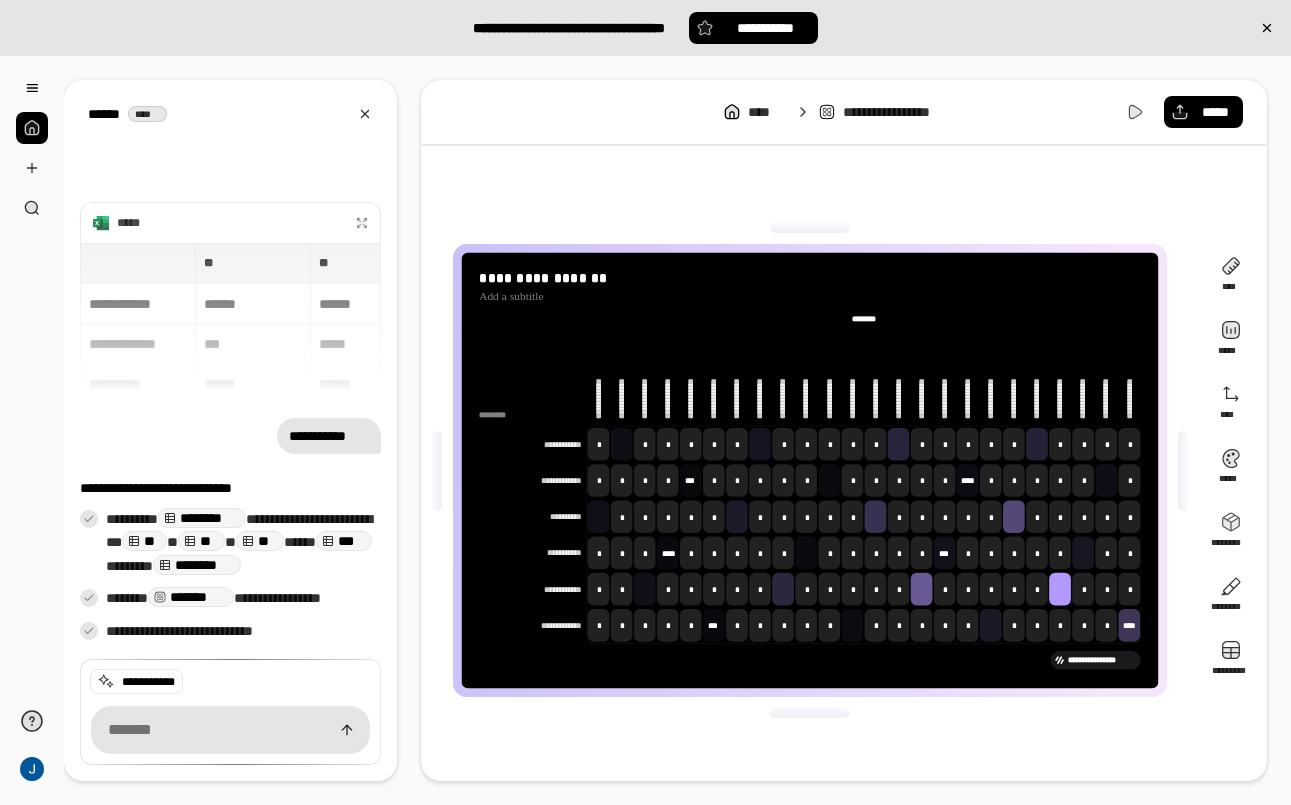 click 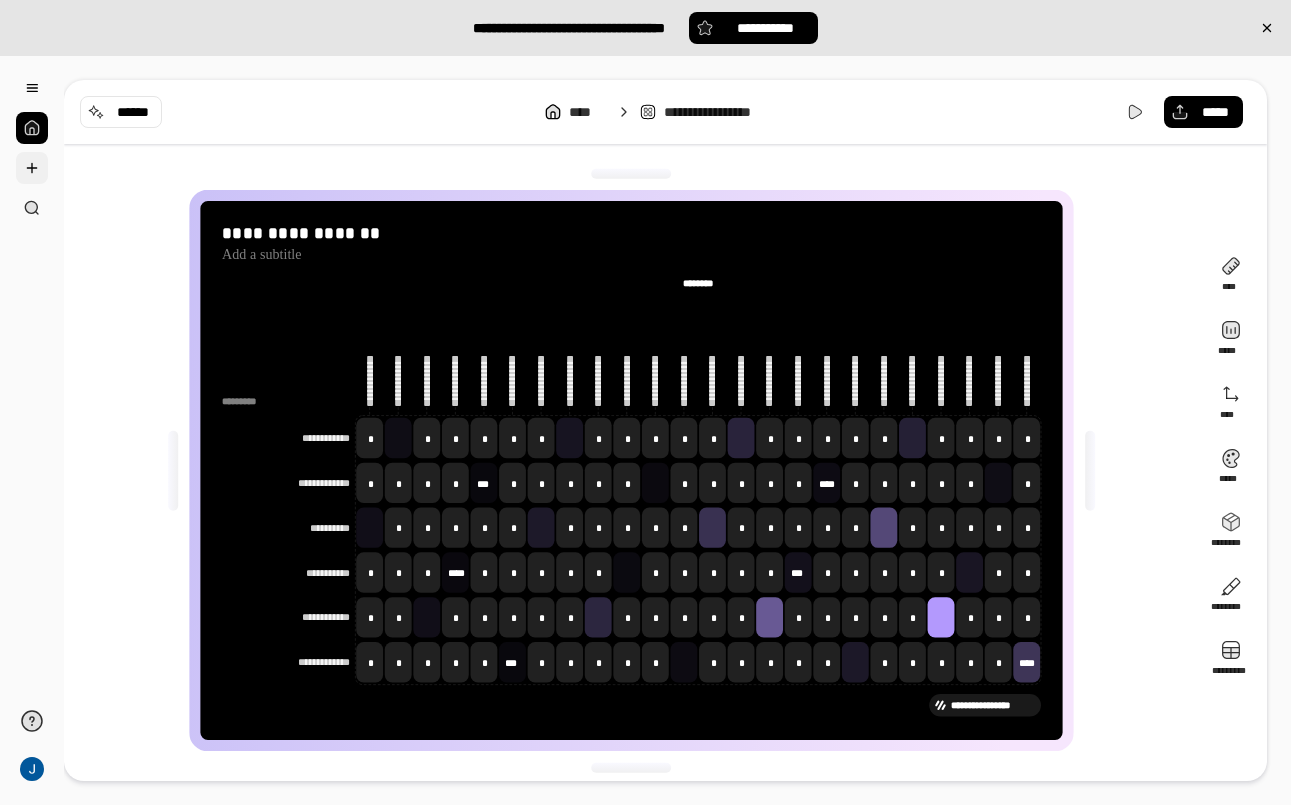 click at bounding box center [32, 168] 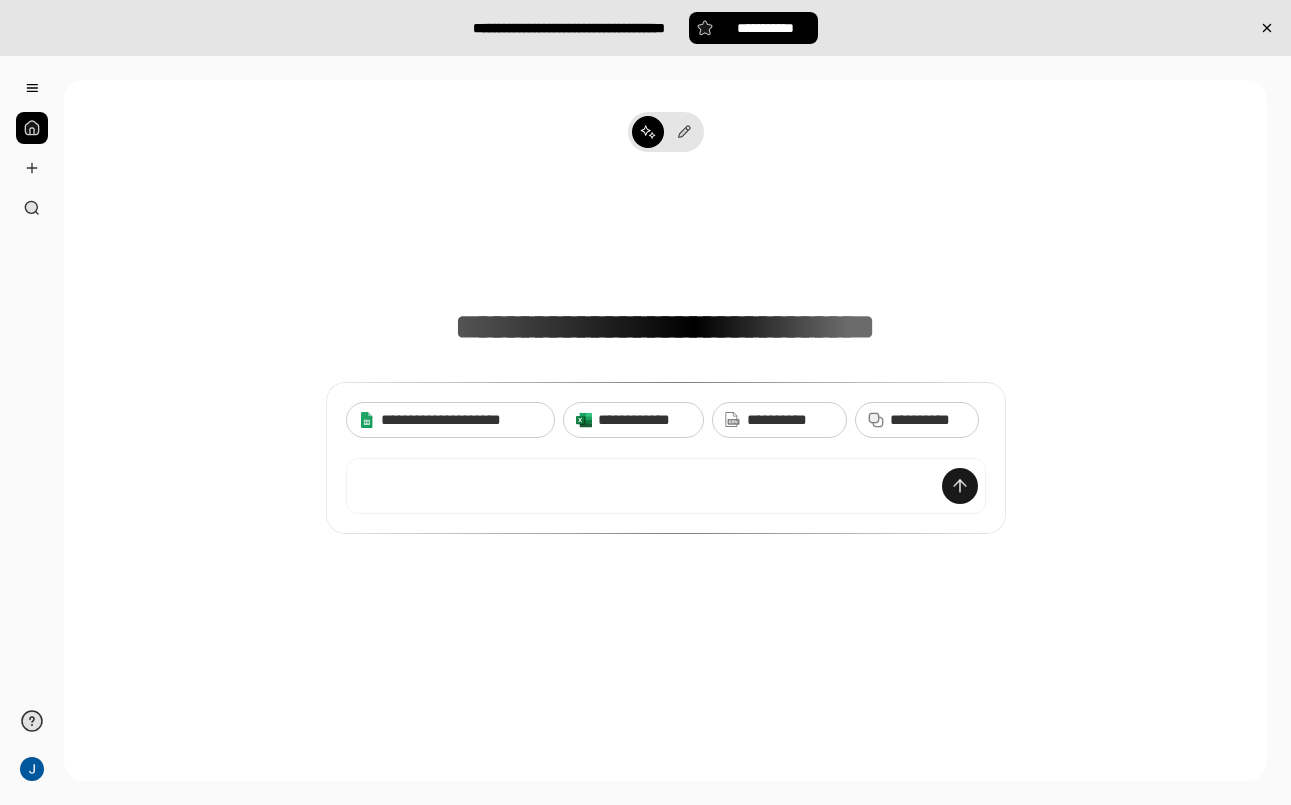 click at bounding box center (960, 486) 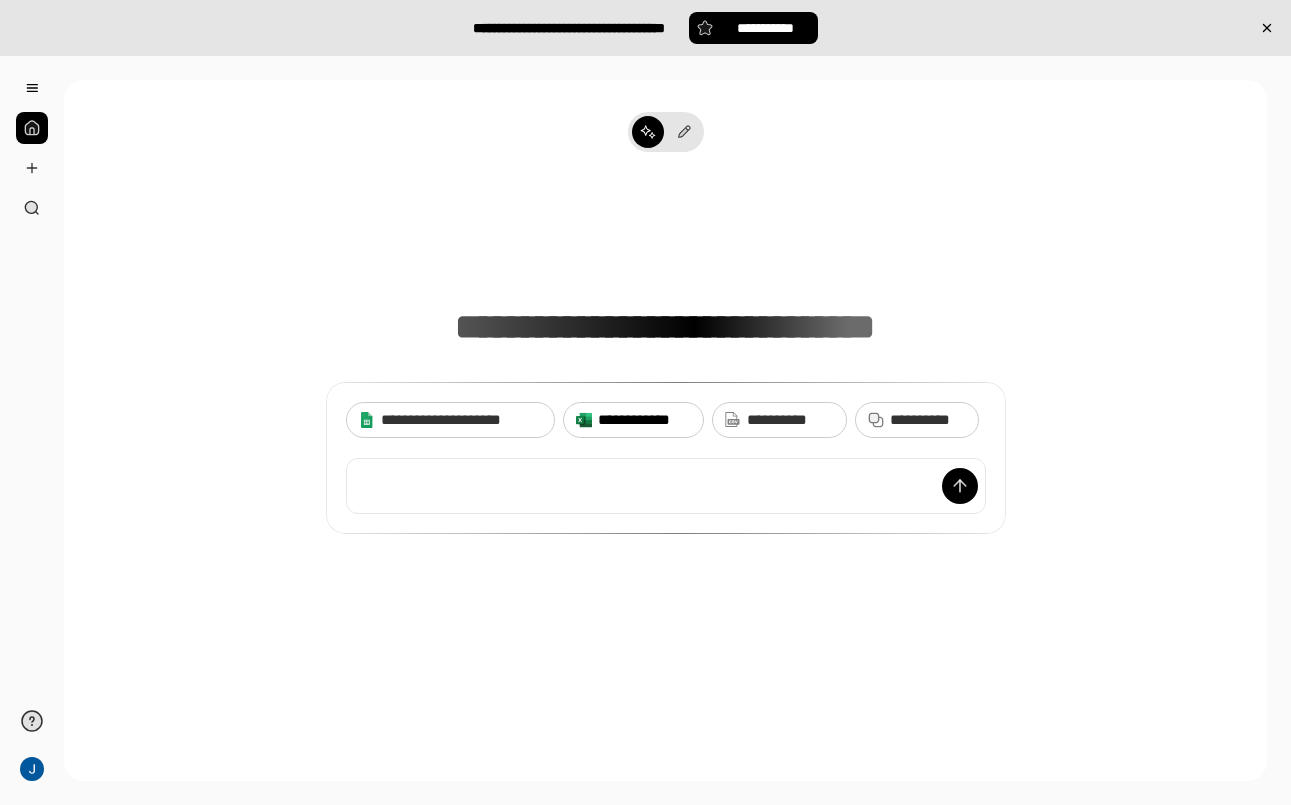 scroll, scrollTop: 0, scrollLeft: 0, axis: both 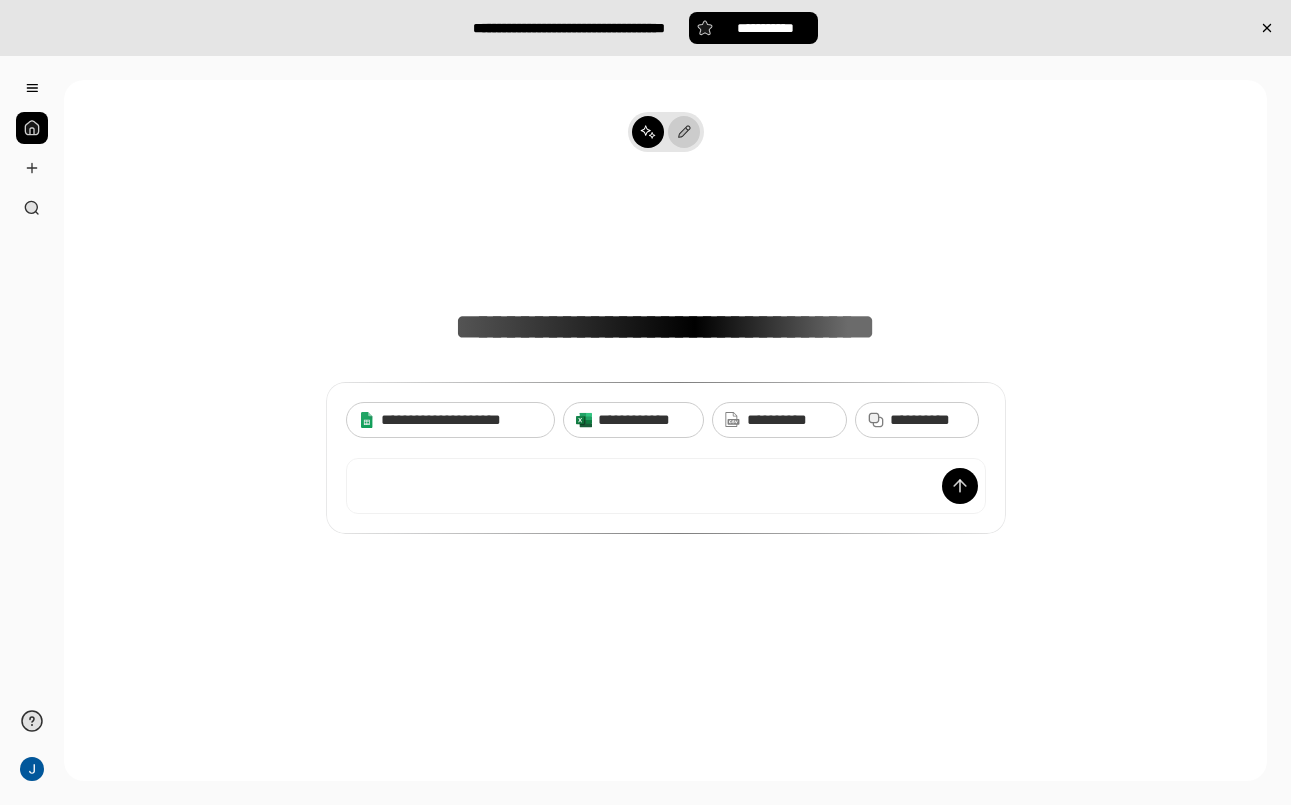 click 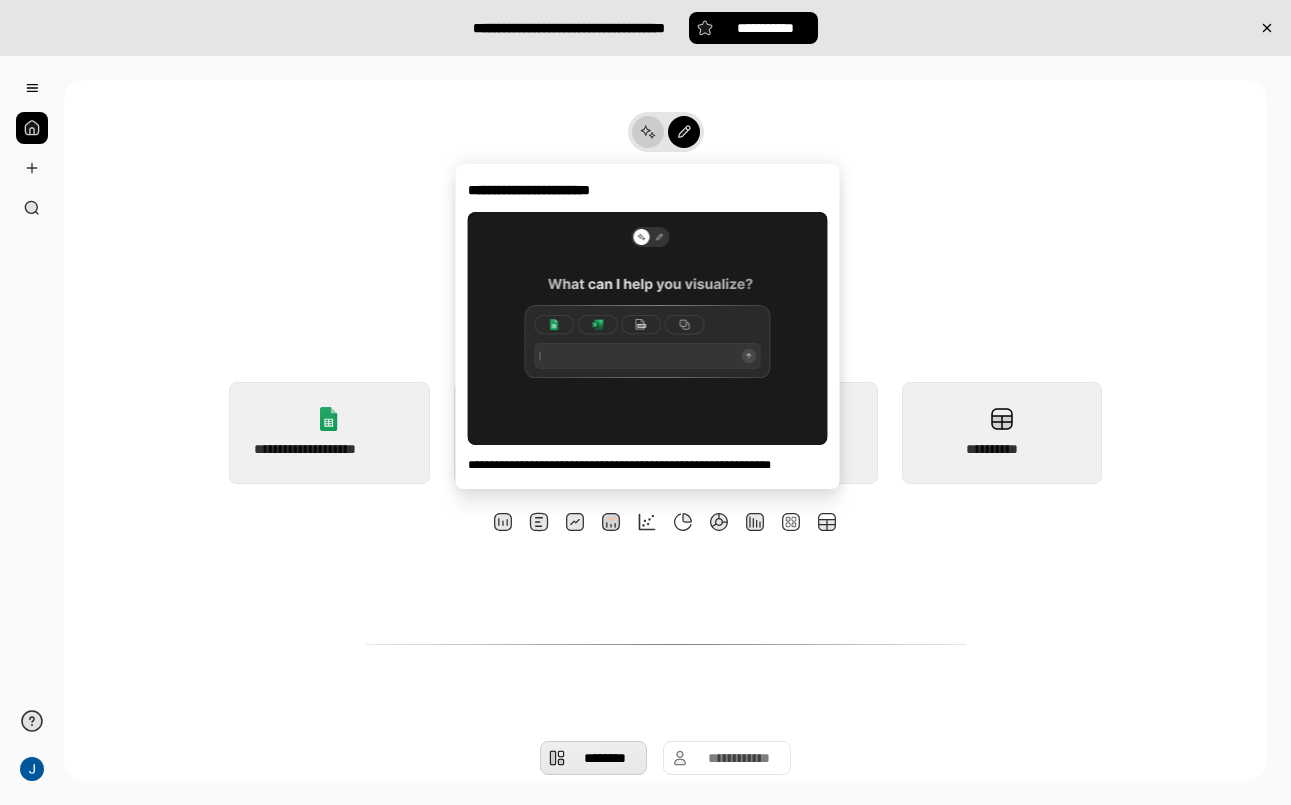 click at bounding box center [648, 132] 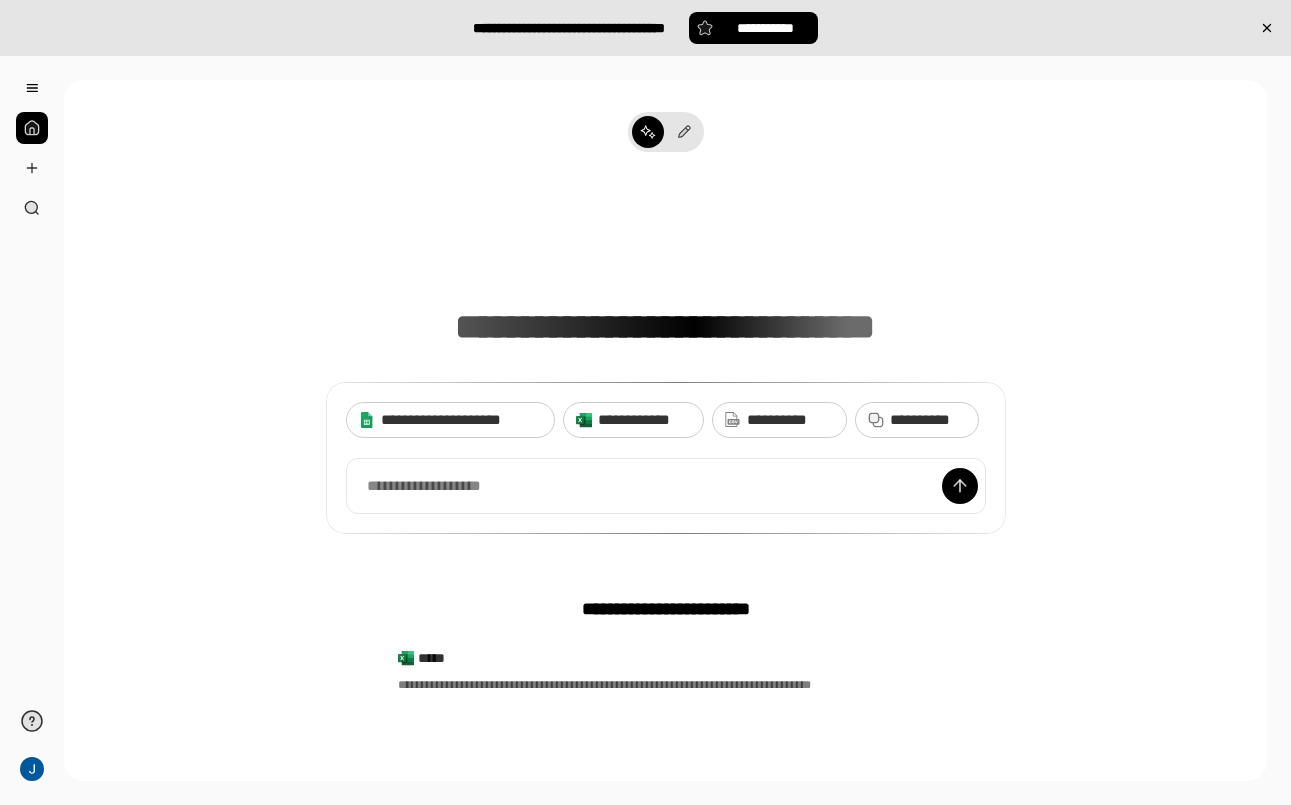 click on "**********" at bounding box center [665, 513] 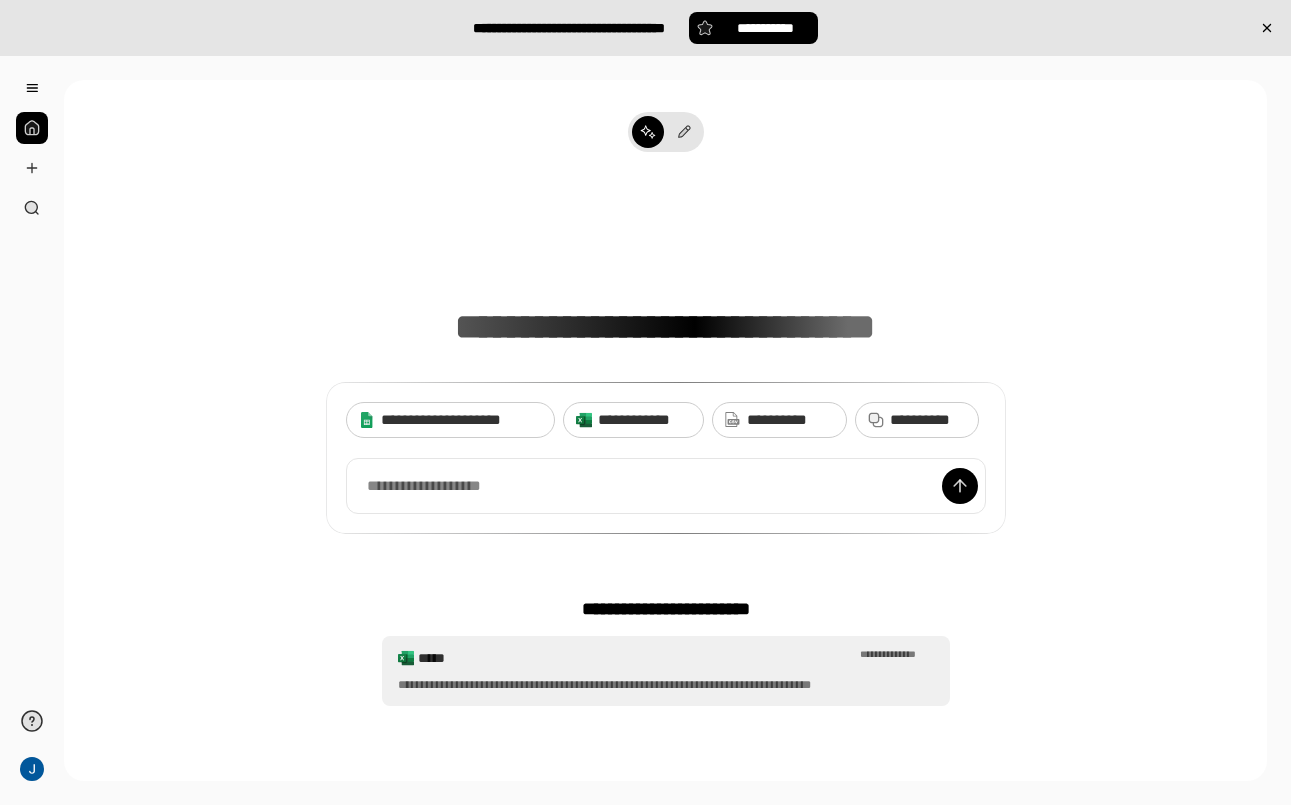 click on "**********" at bounding box center [666, 685] 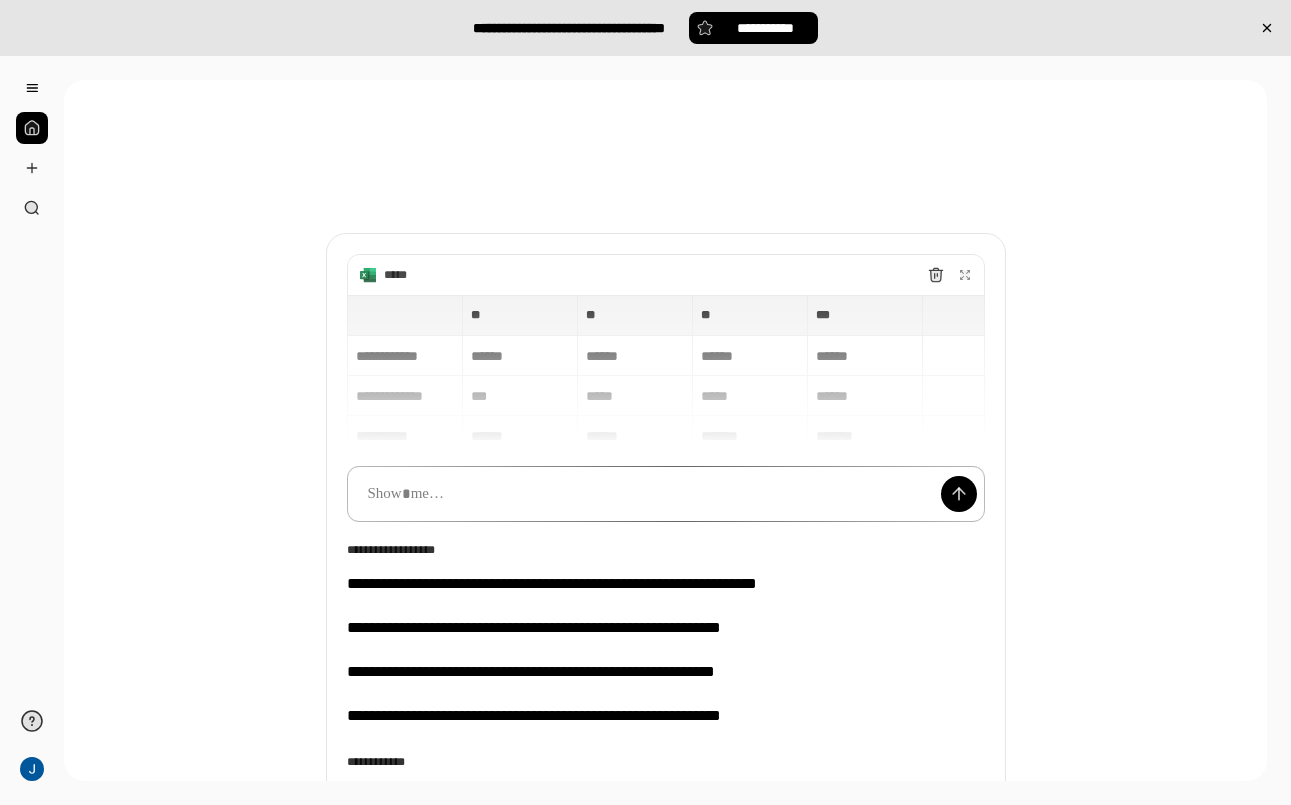 paste 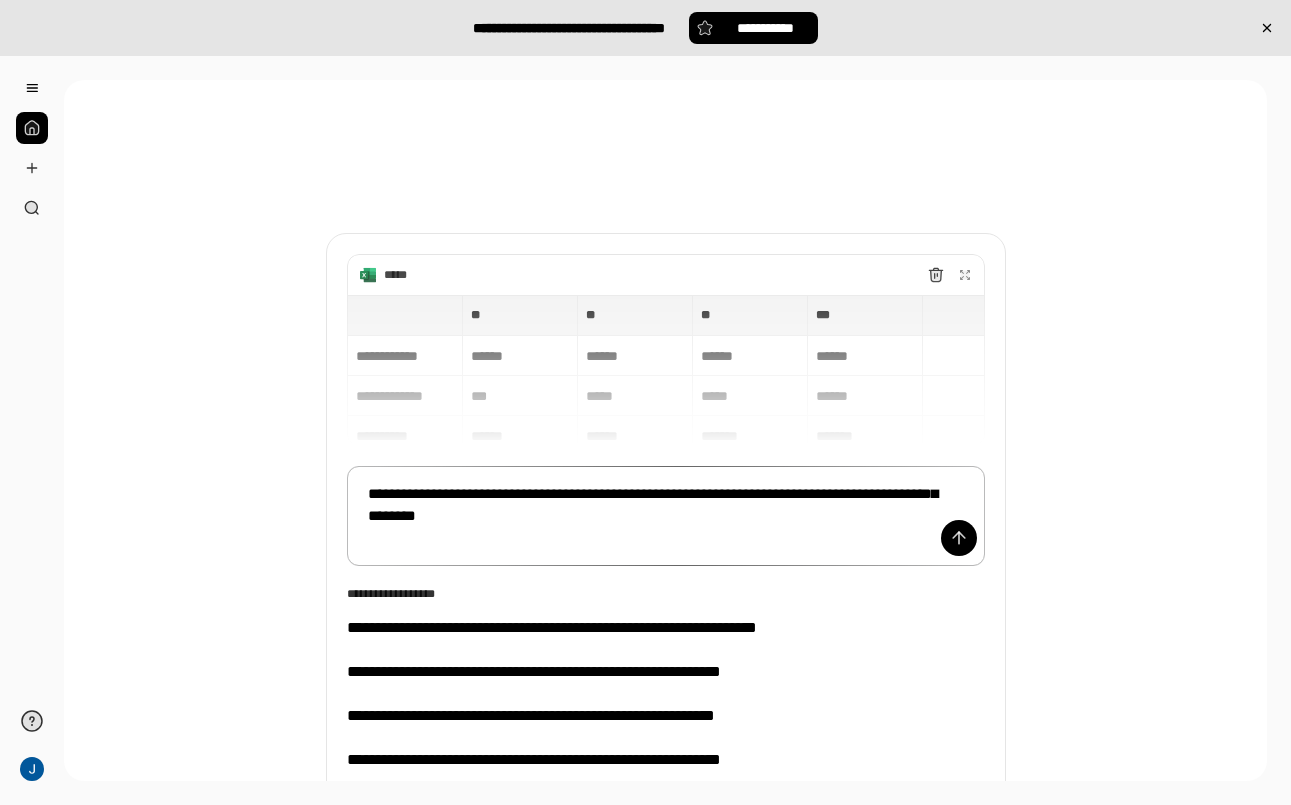 click on "**********" at bounding box center (666, 516) 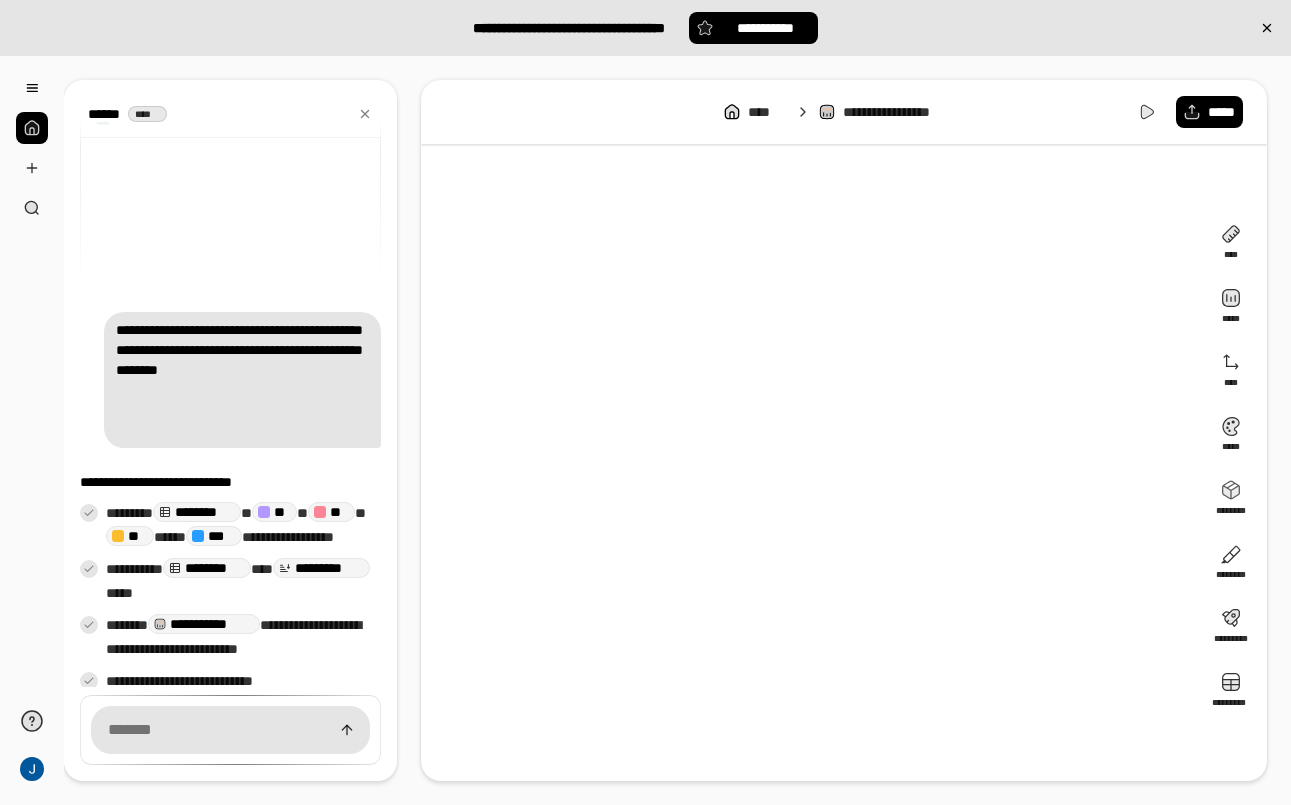 scroll, scrollTop: 14, scrollLeft: 0, axis: vertical 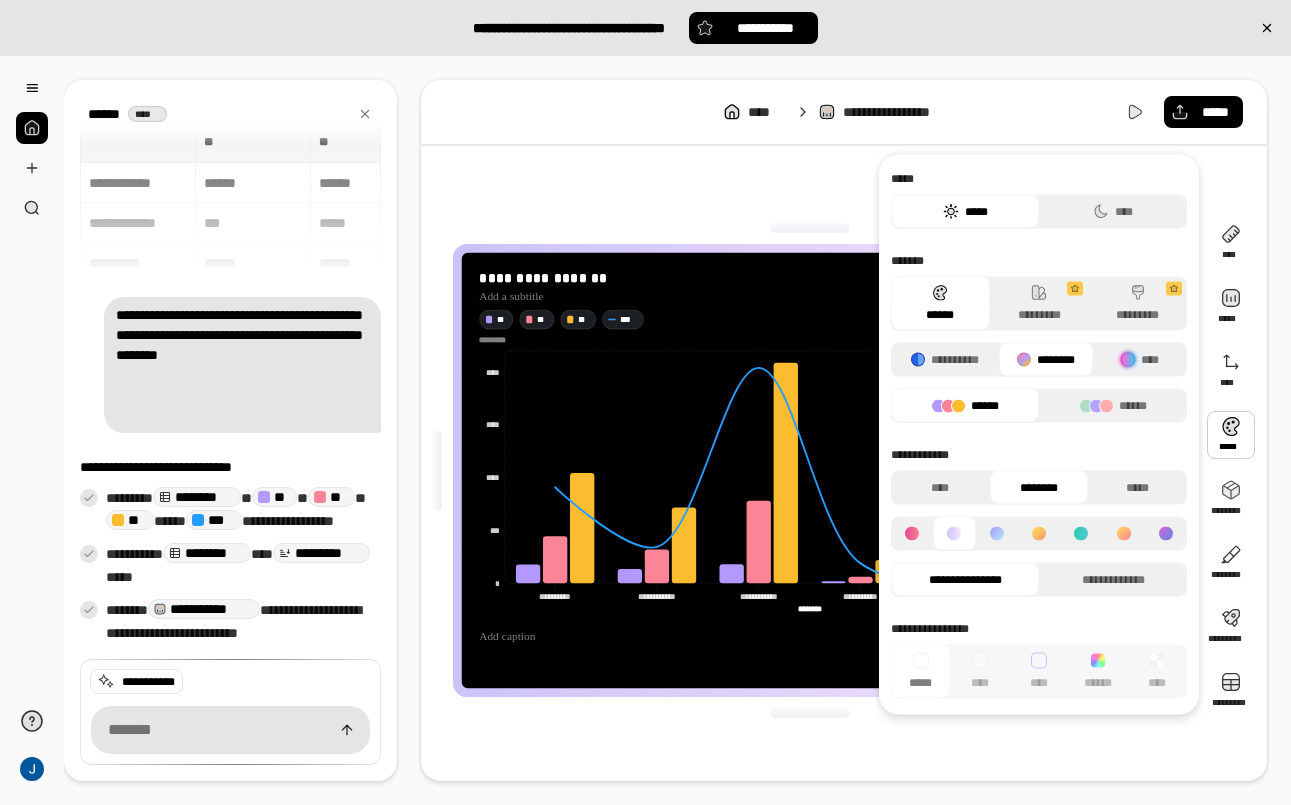 click at bounding box center [810, 228] 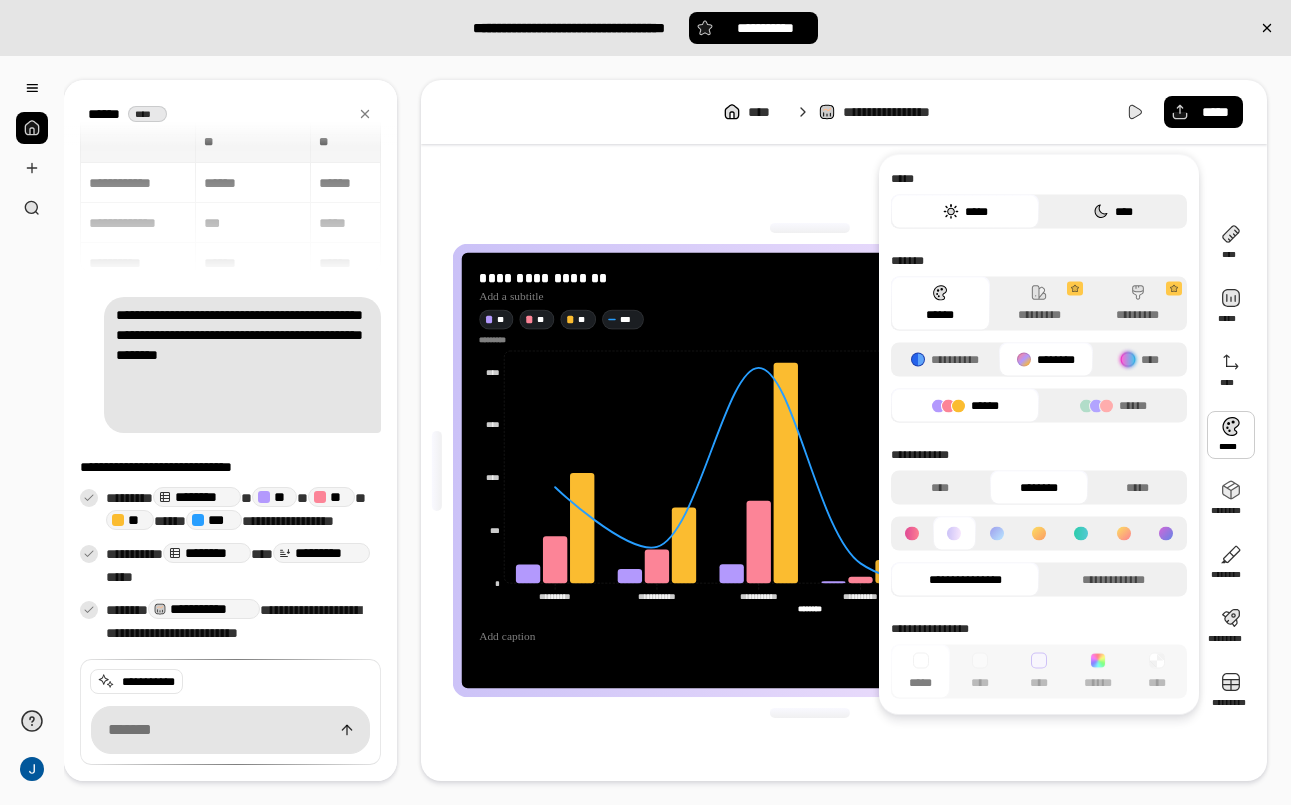 click on "****" at bounding box center [1113, 212] 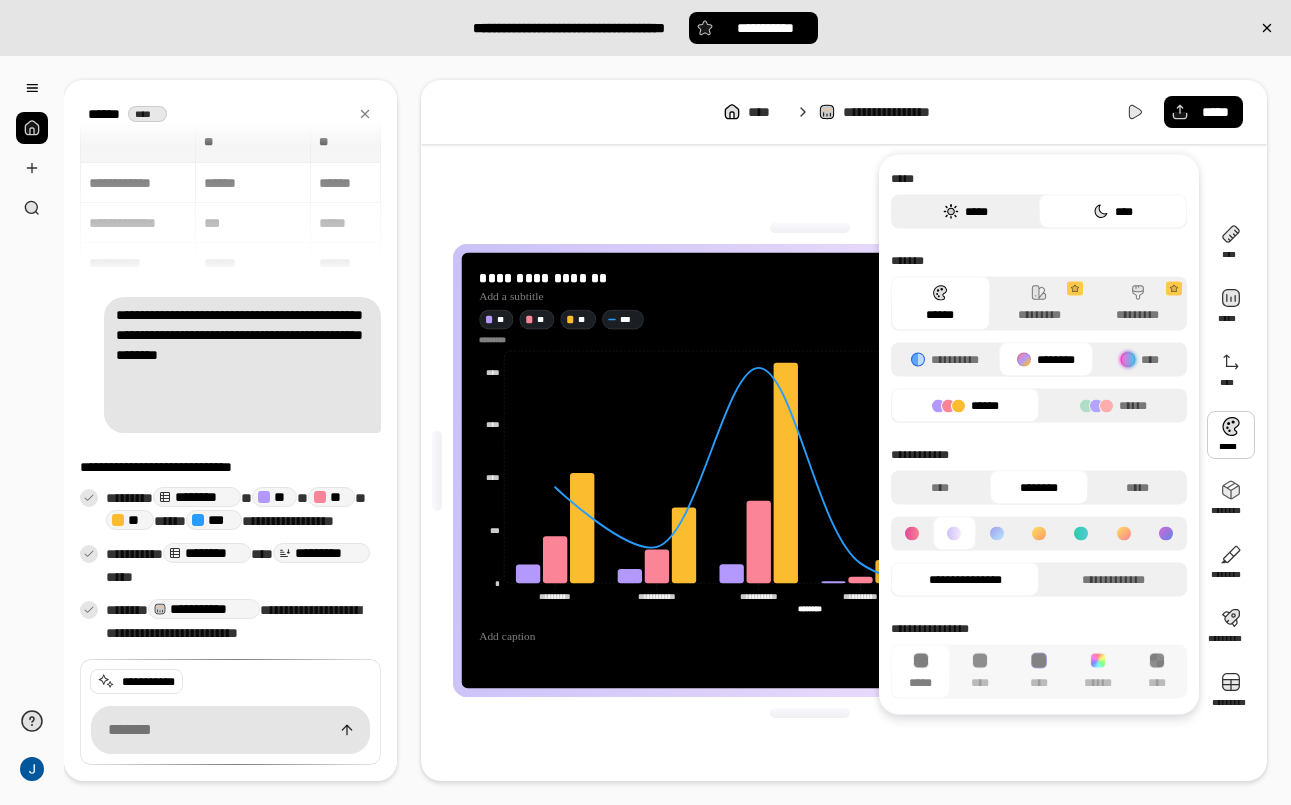 click on "*****" at bounding box center (965, 212) 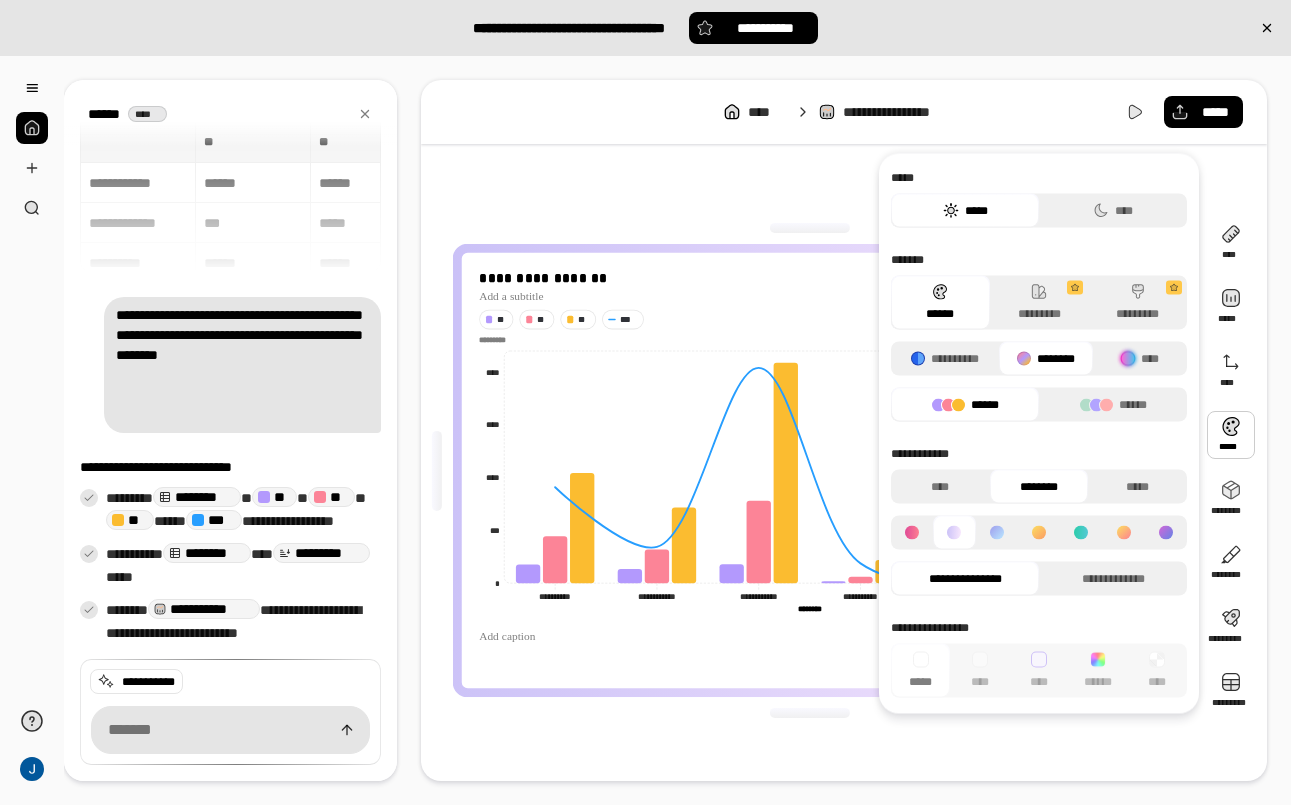 scroll, scrollTop: 0, scrollLeft: 0, axis: both 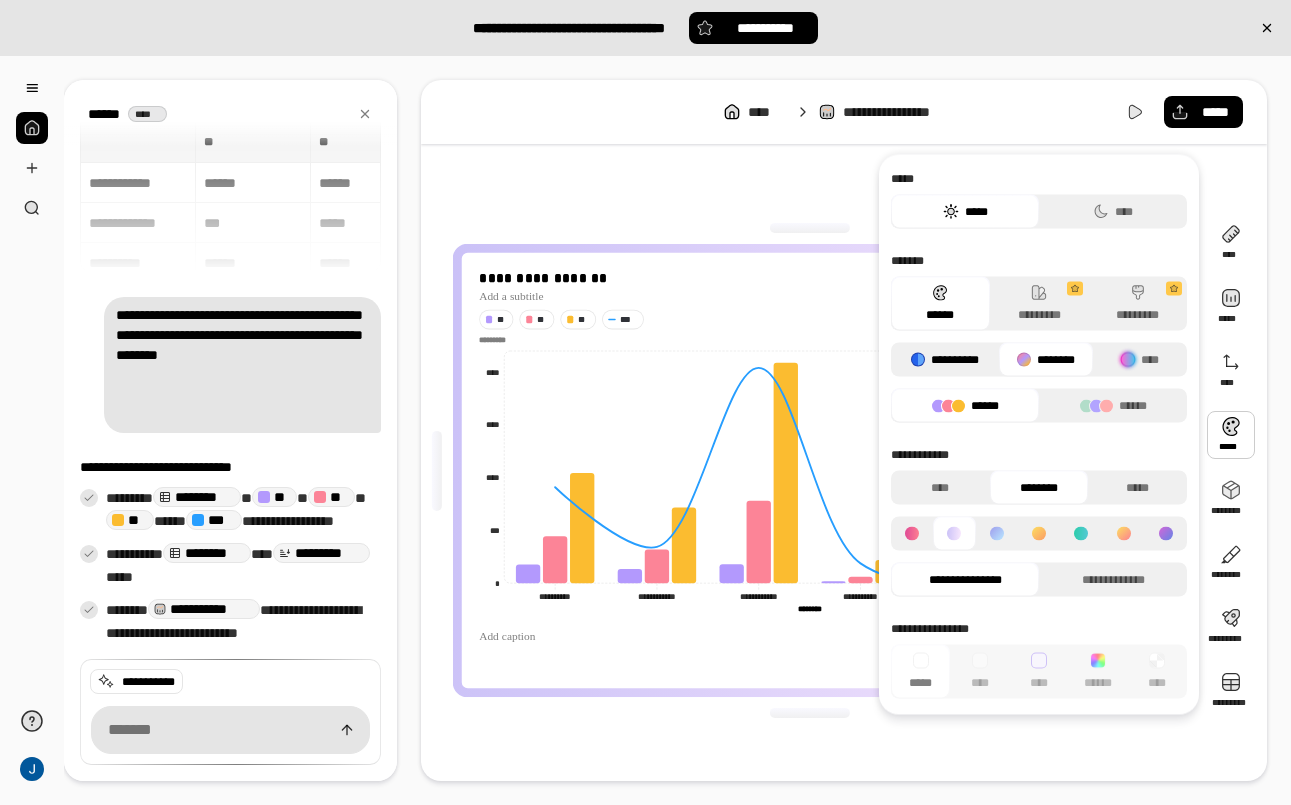 click on "**********" at bounding box center [945, 360] 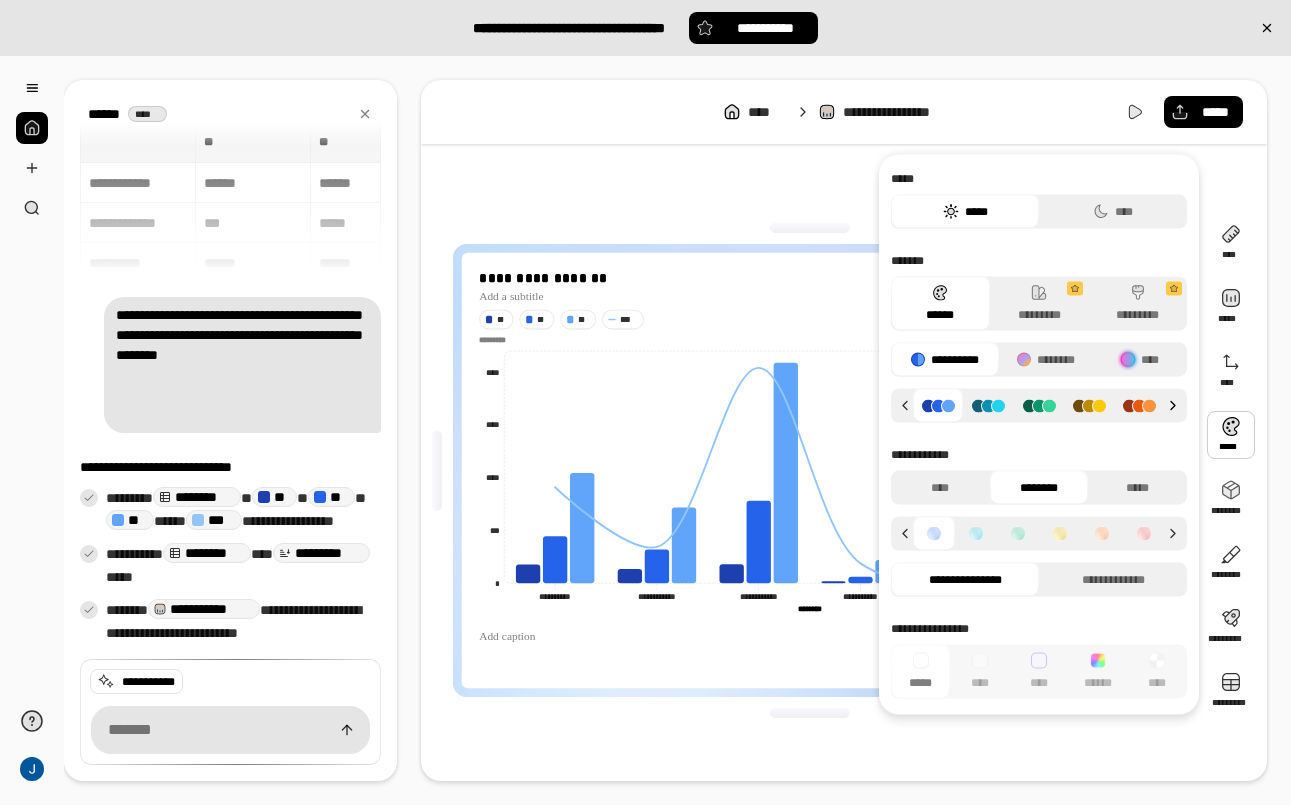 click 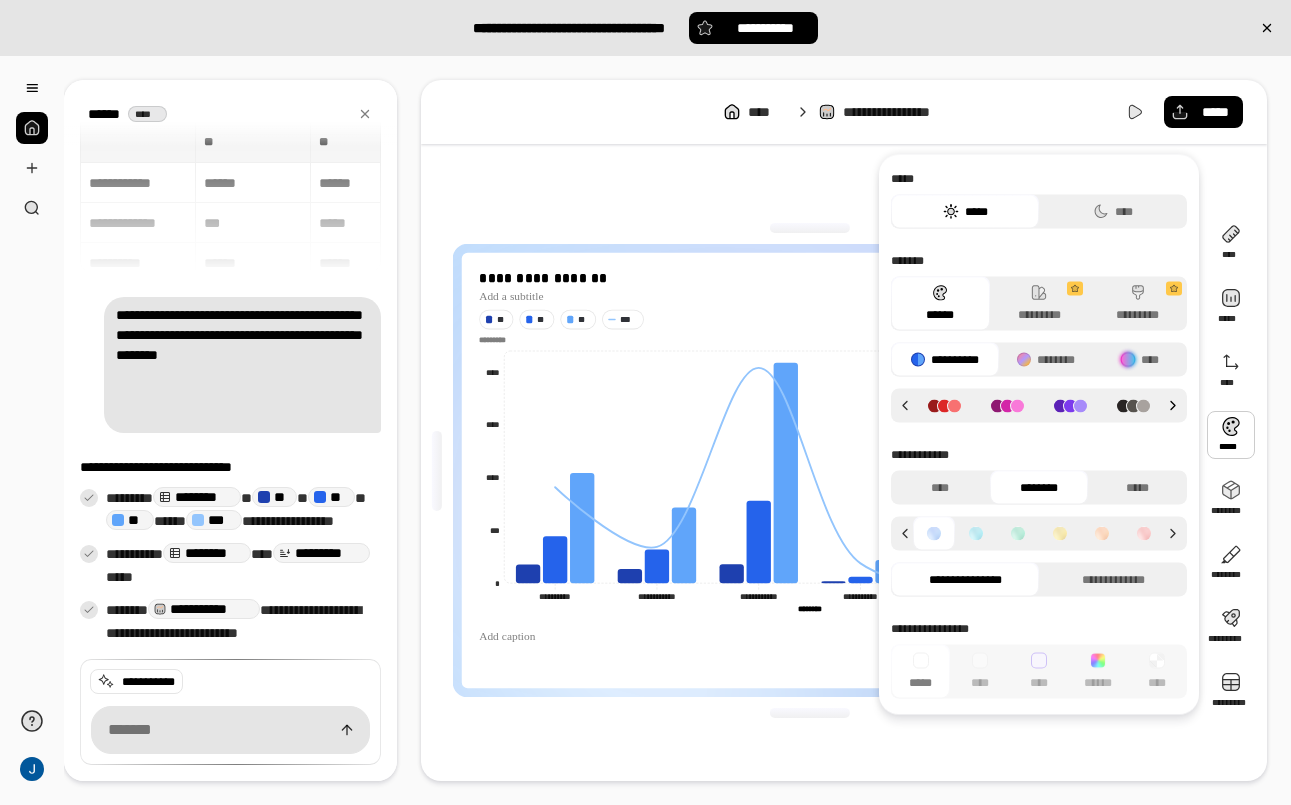 click 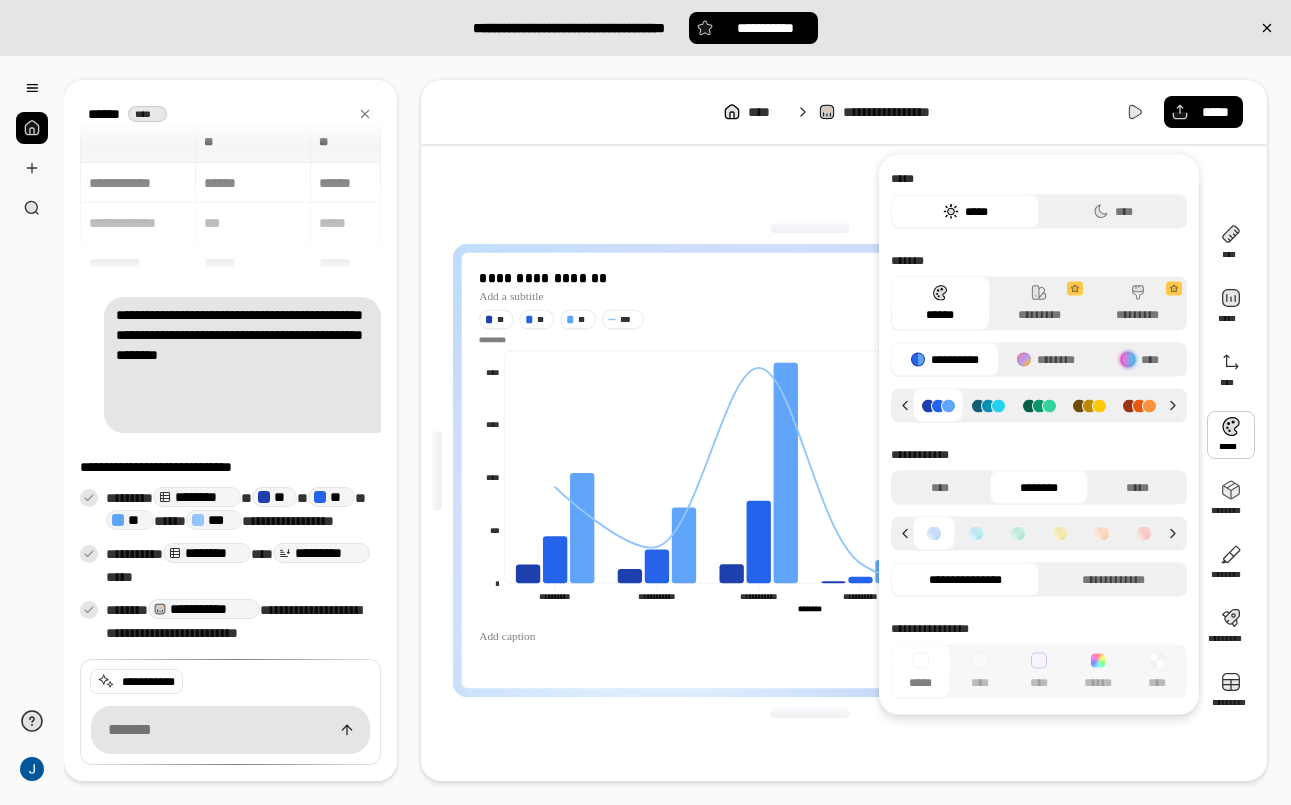 click at bounding box center [976, 534] 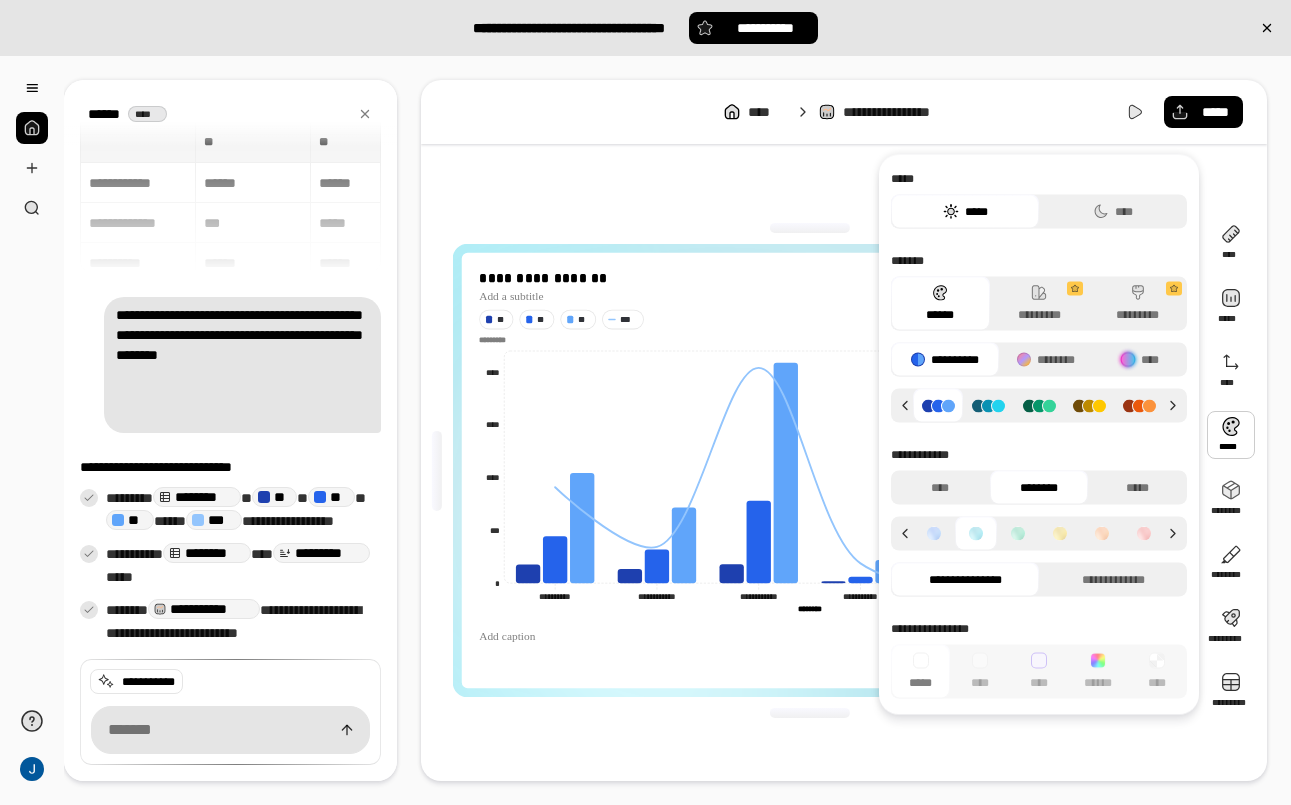 click at bounding box center (1102, 534) 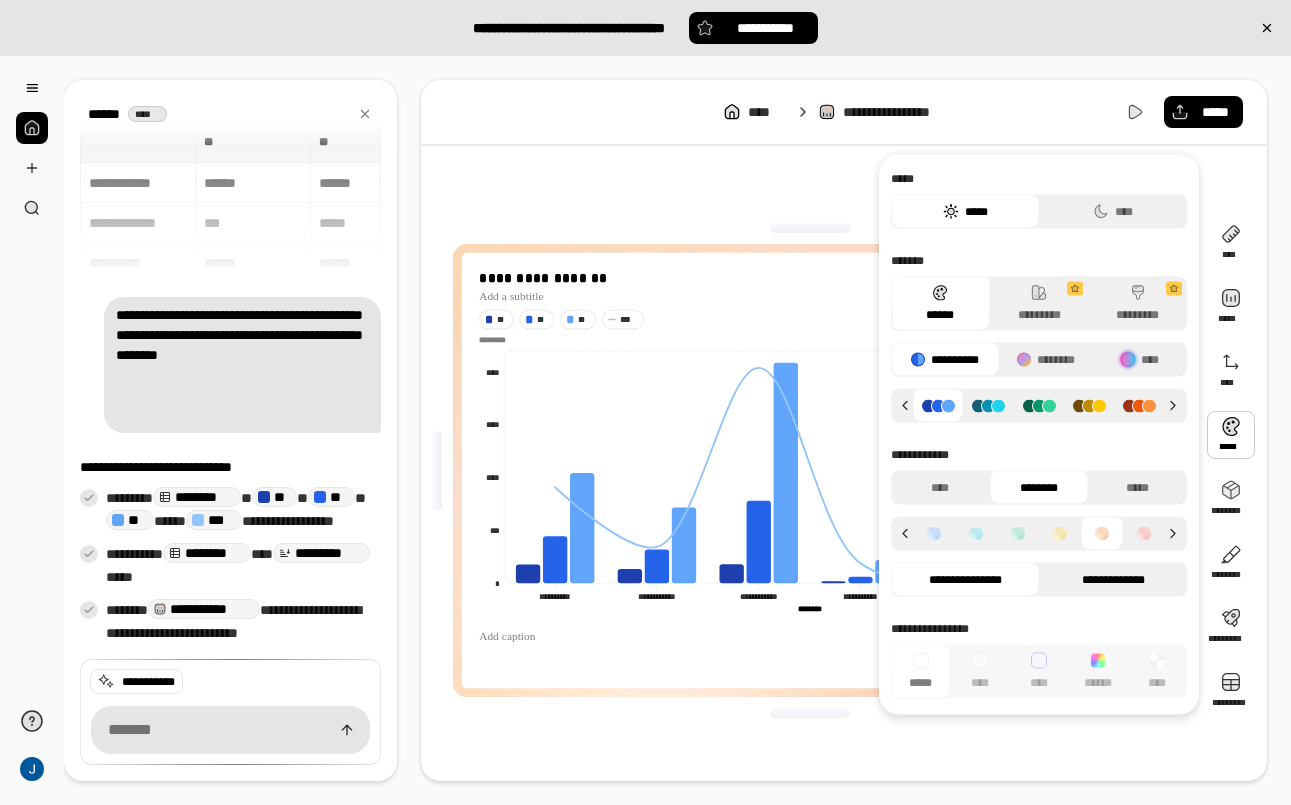 click on "**********" at bounding box center [1113, 580] 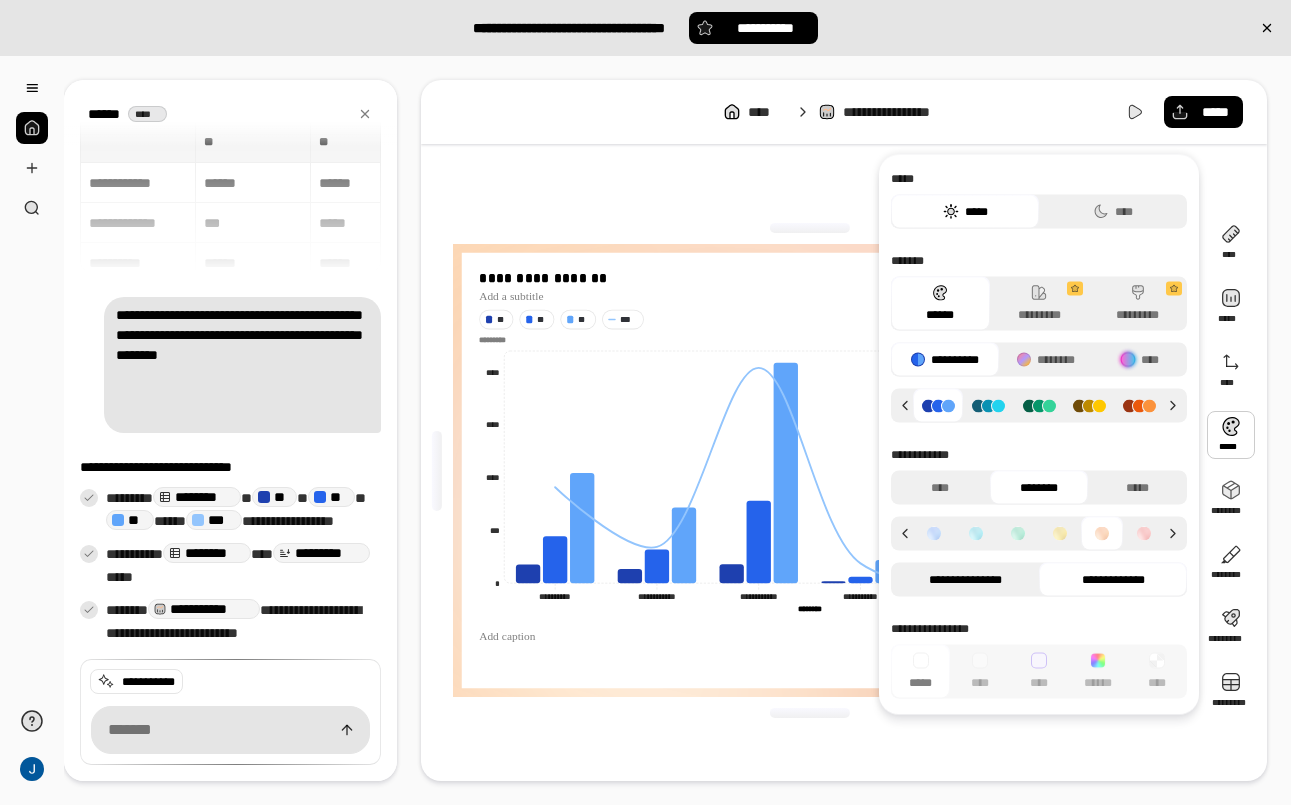 click on "**********" at bounding box center [965, 580] 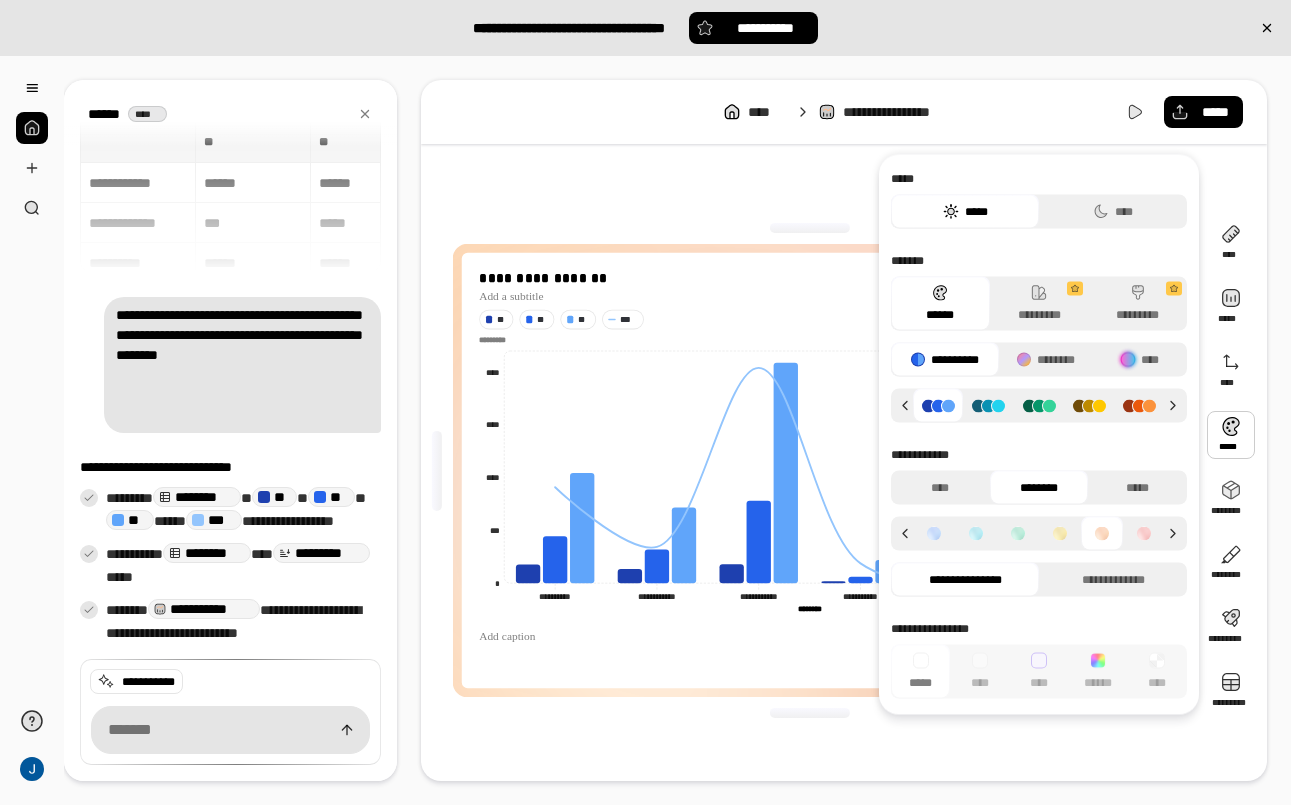 click at bounding box center [934, 534] 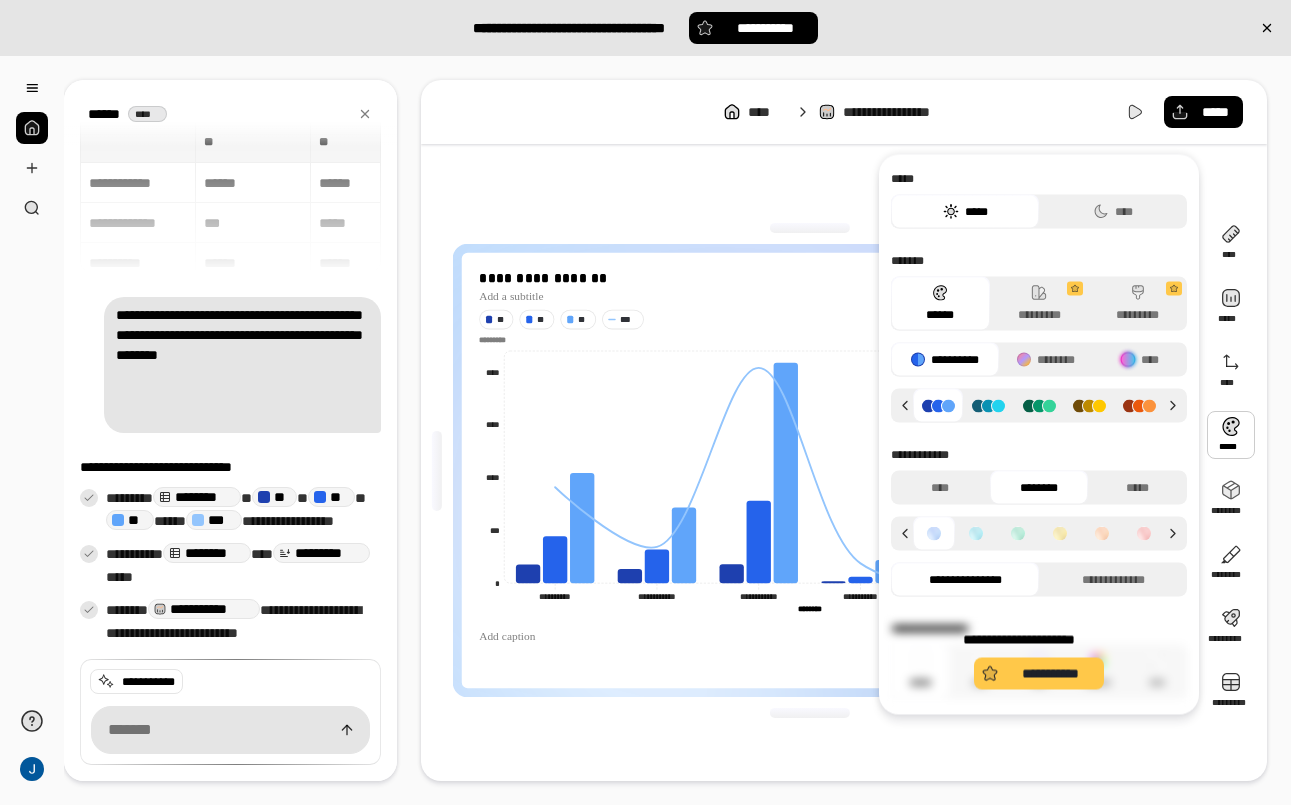 click on "**********" at bounding box center [1039, 660] 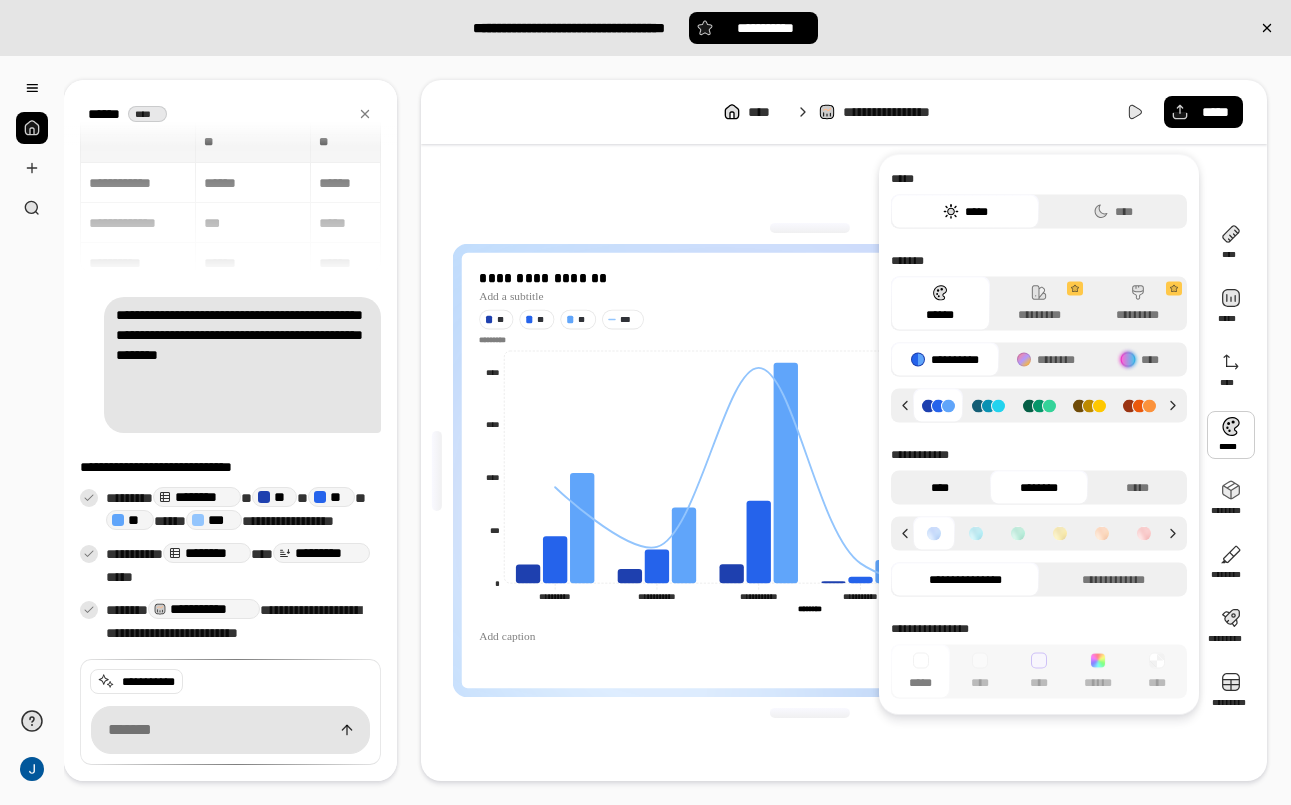 click on "****" at bounding box center [940, 488] 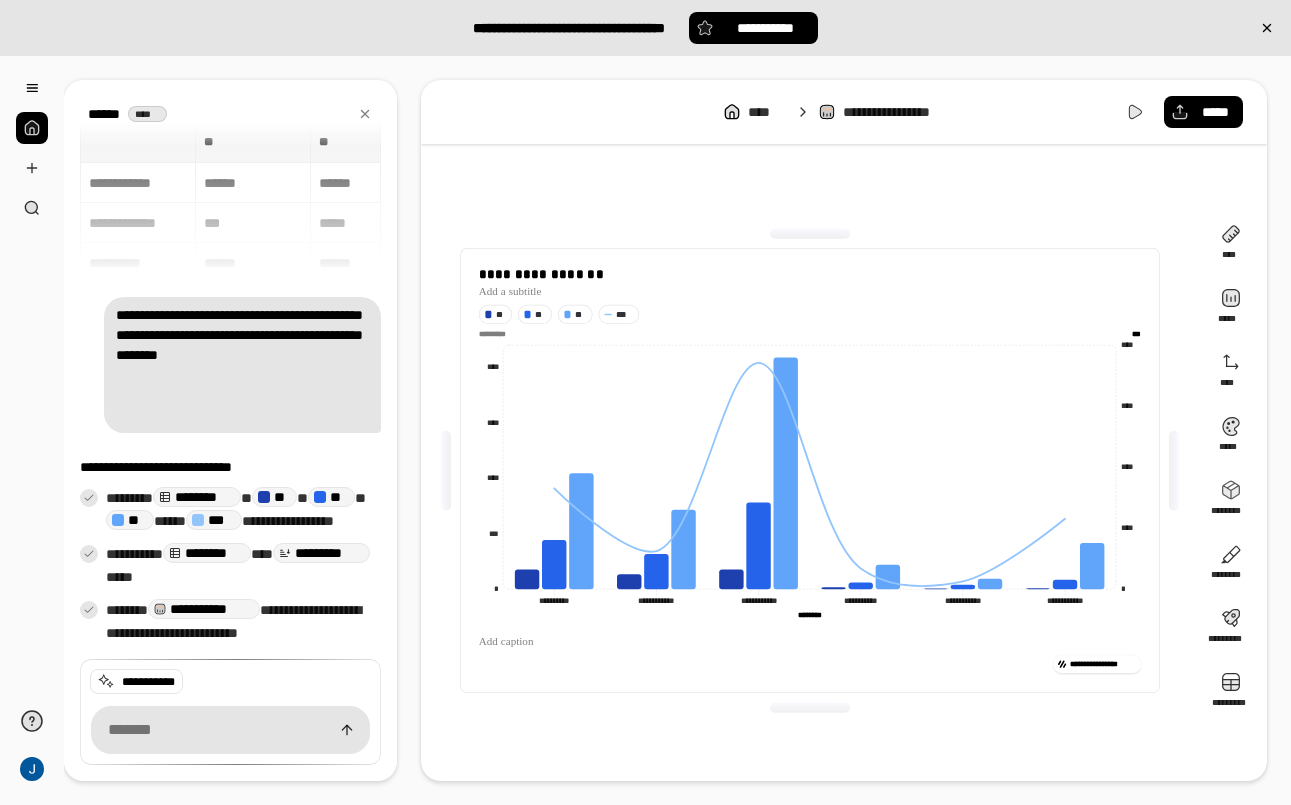 click on "**********" at bounding box center [810, 470] 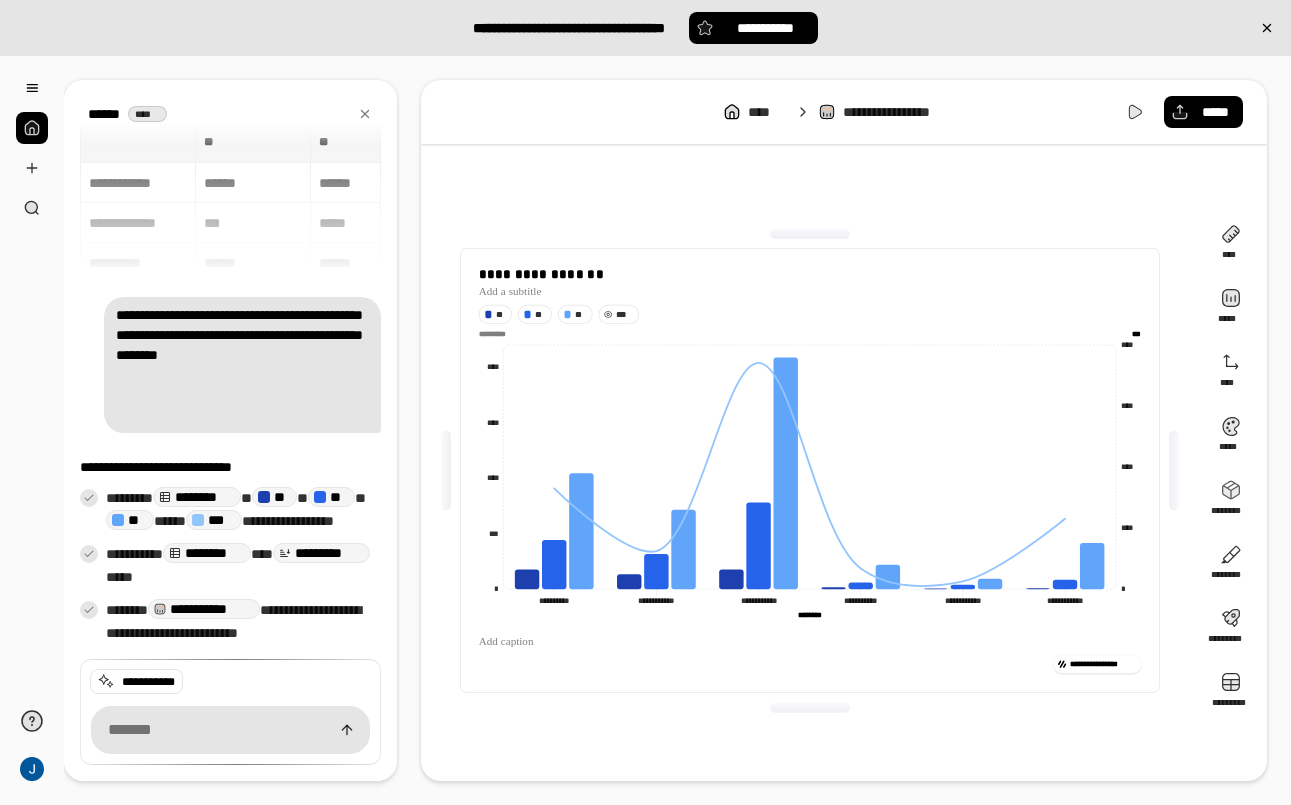 click on "***" at bounding box center [625, 314] 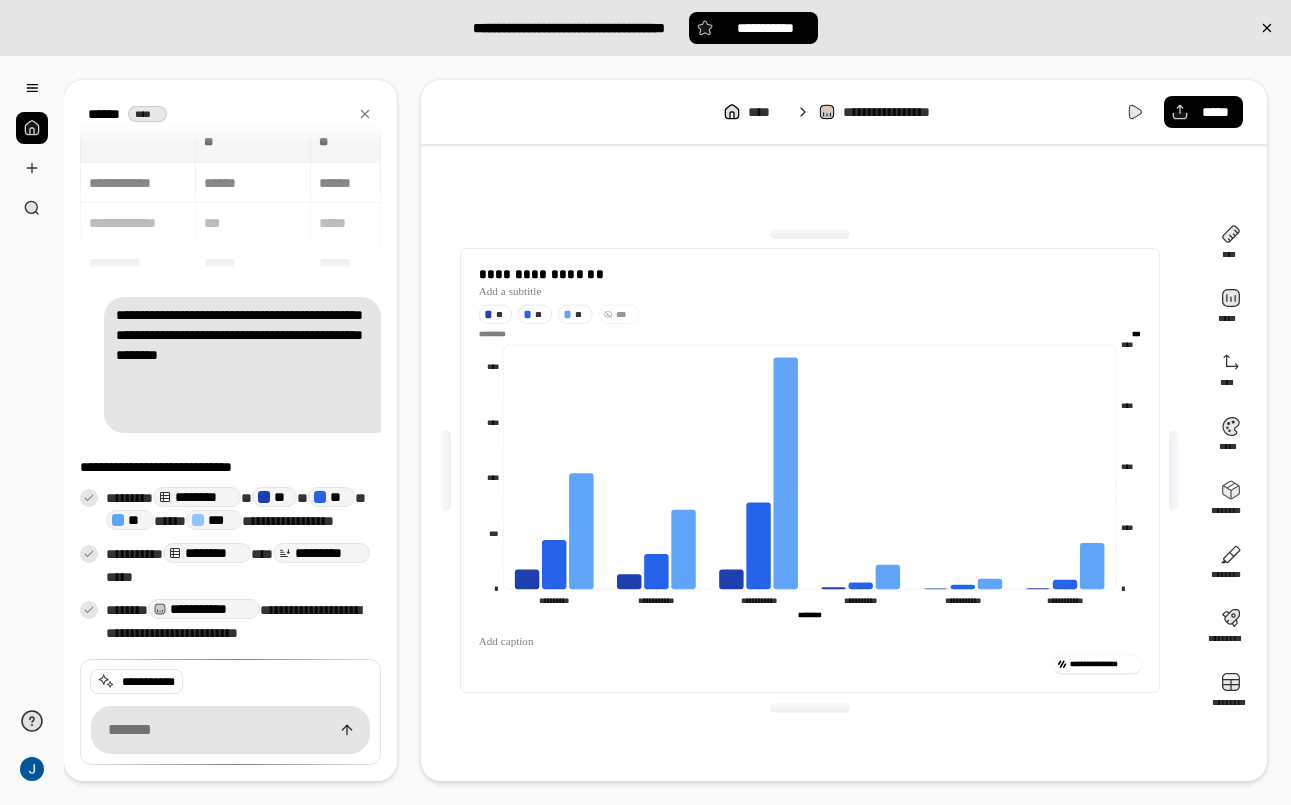 click on "***" at bounding box center (625, 314) 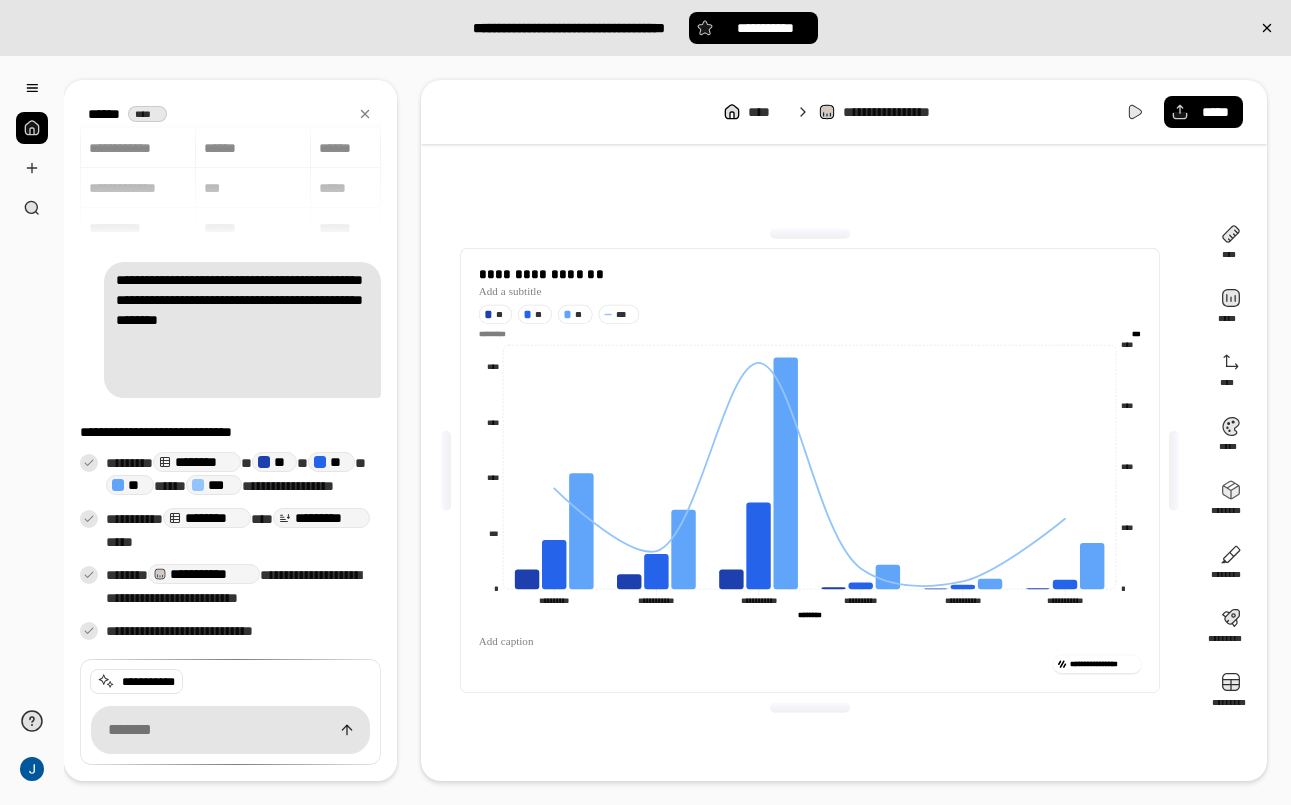 scroll, scrollTop: 49, scrollLeft: 0, axis: vertical 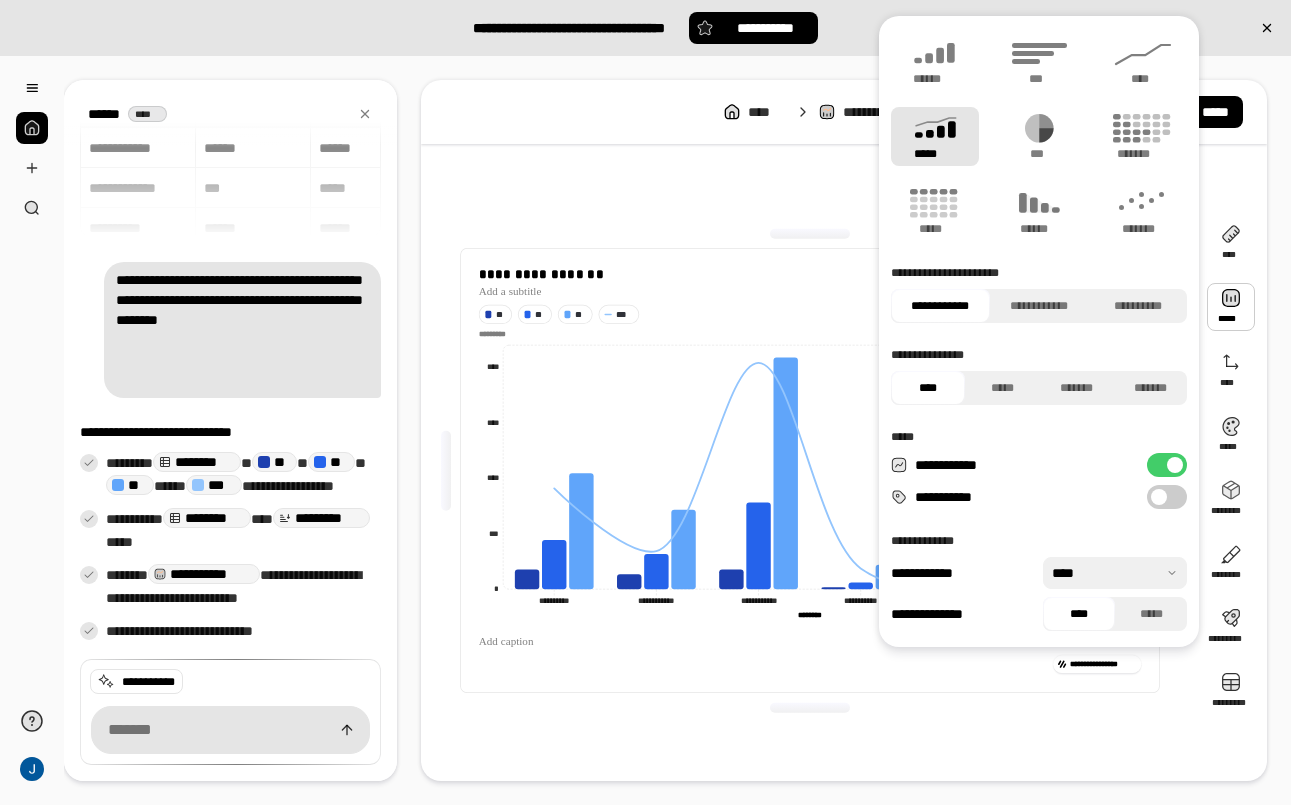 click at bounding box center [1231, 307] 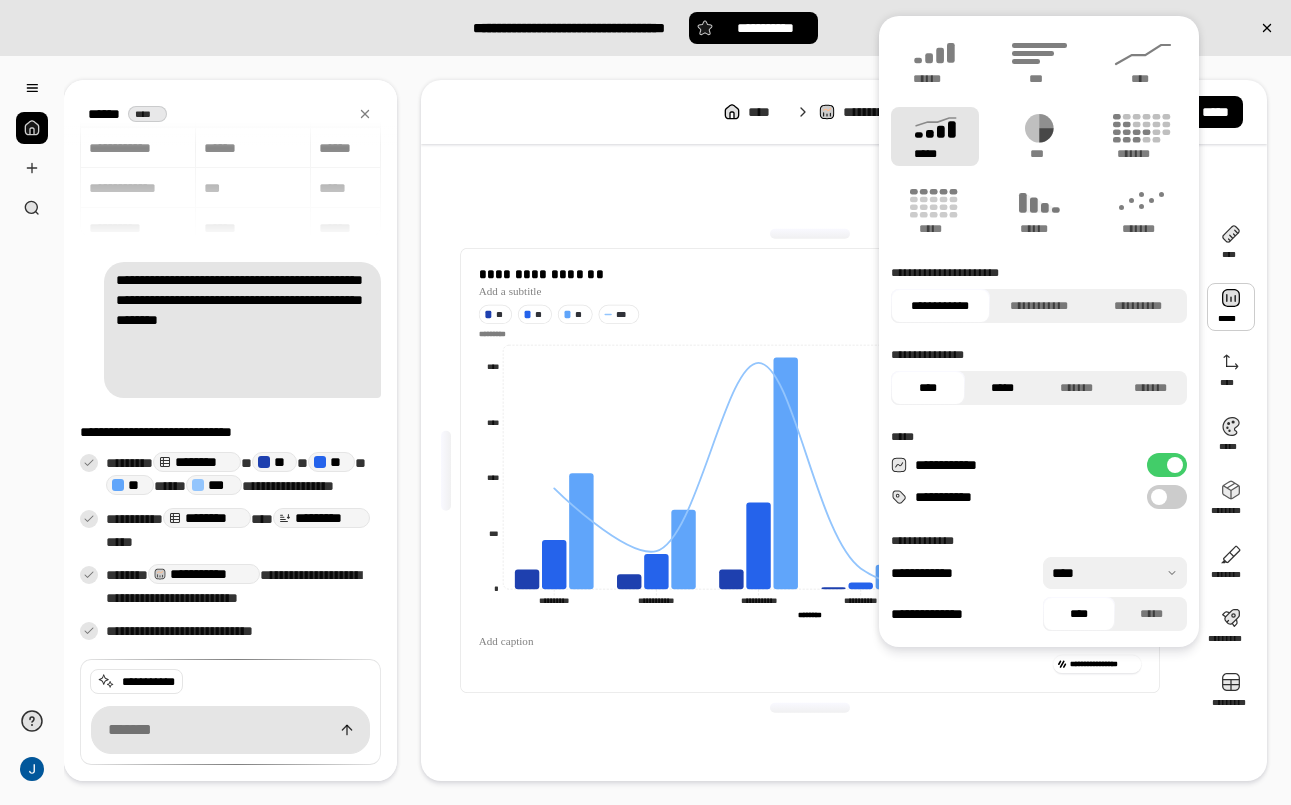 click on "*****" at bounding box center (1002, 388) 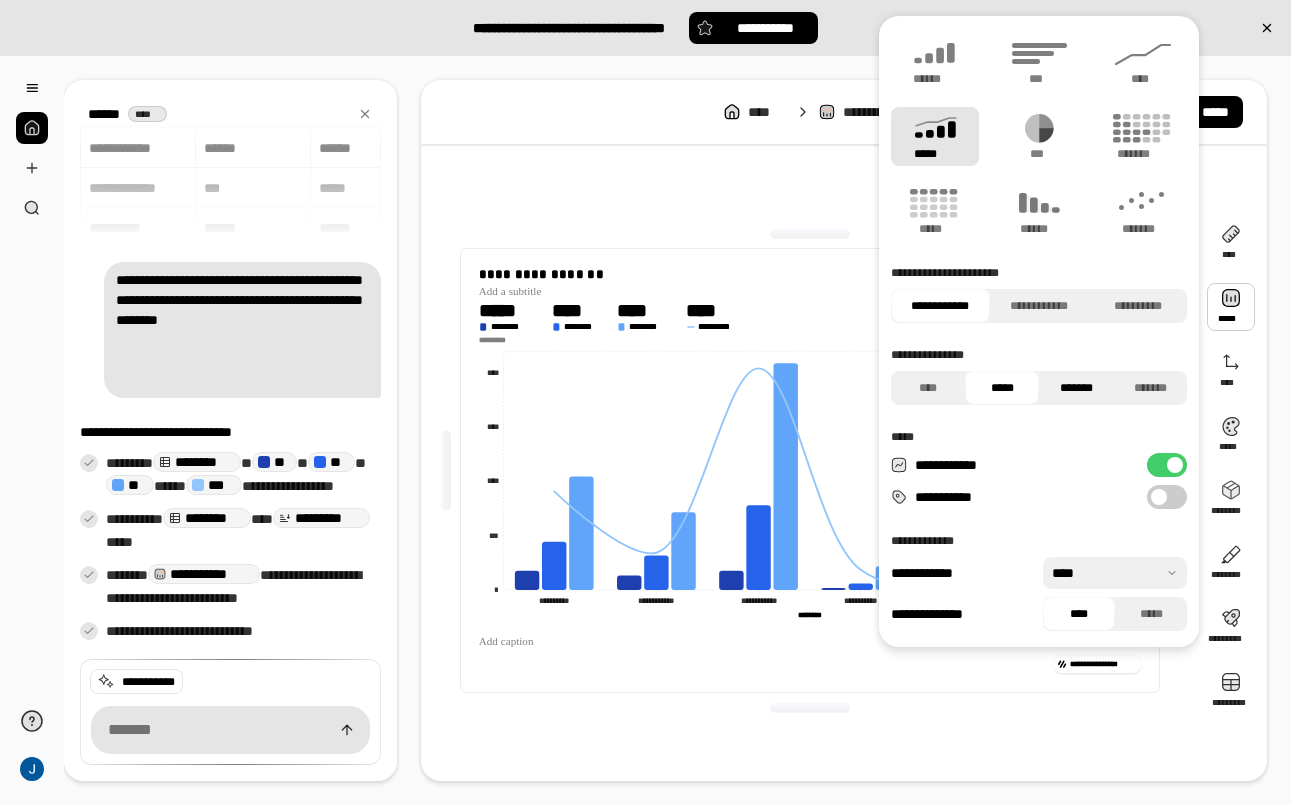 click on "*******" at bounding box center (1076, 388) 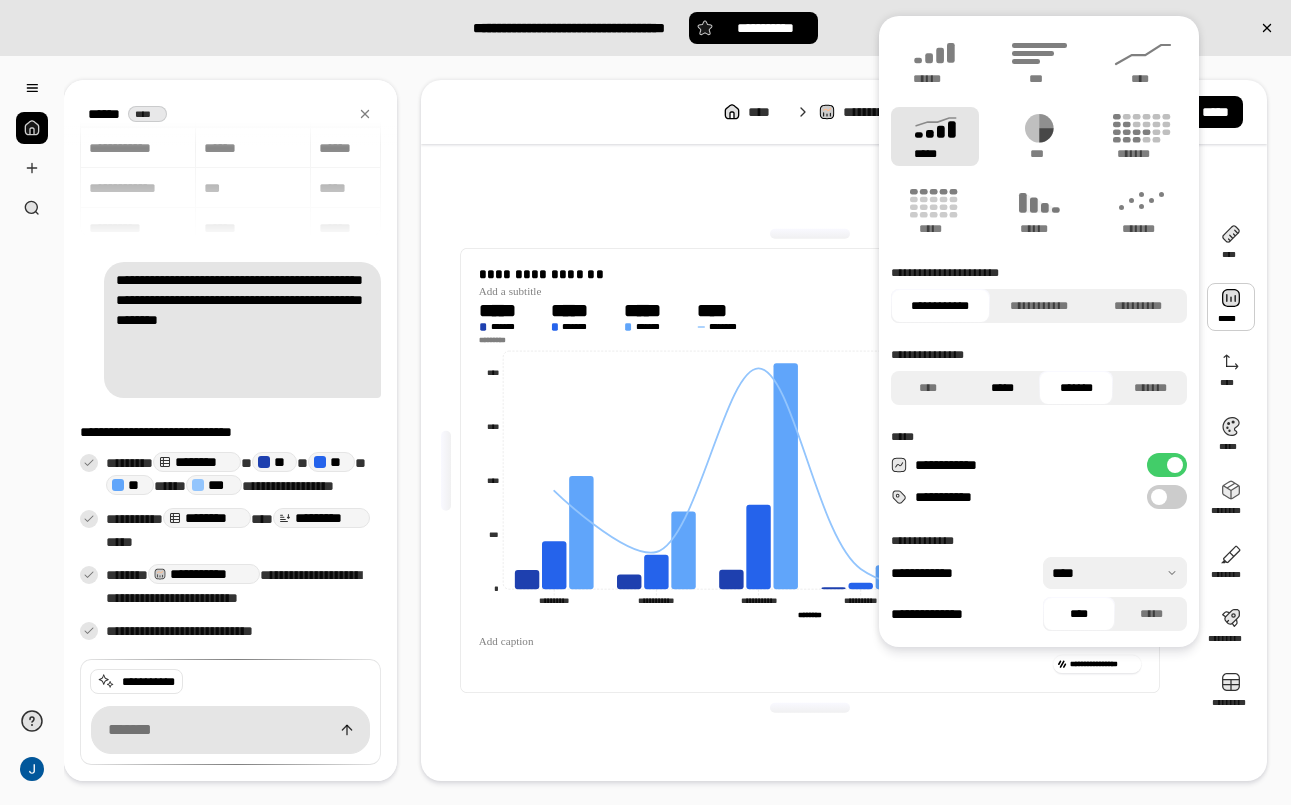 click on "*****" at bounding box center [1002, 388] 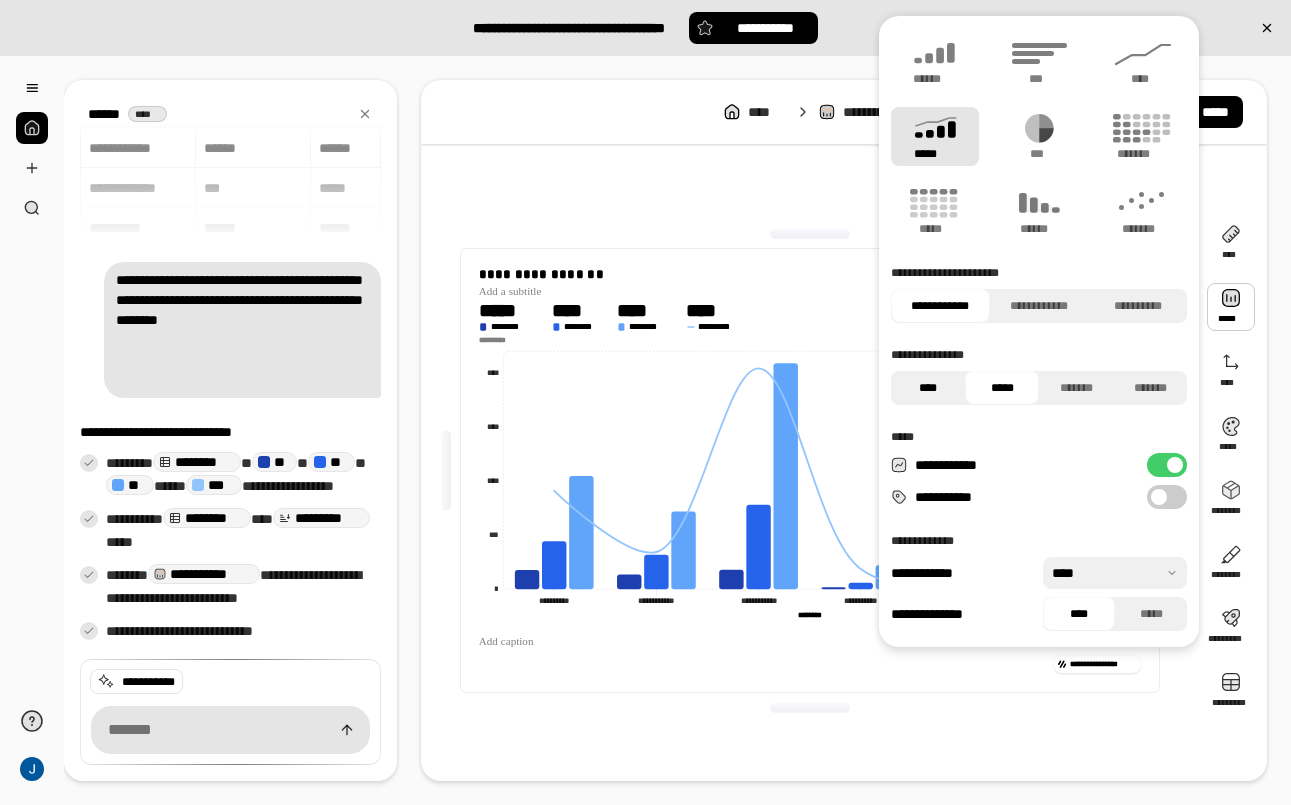 click on "****" at bounding box center (928, 388) 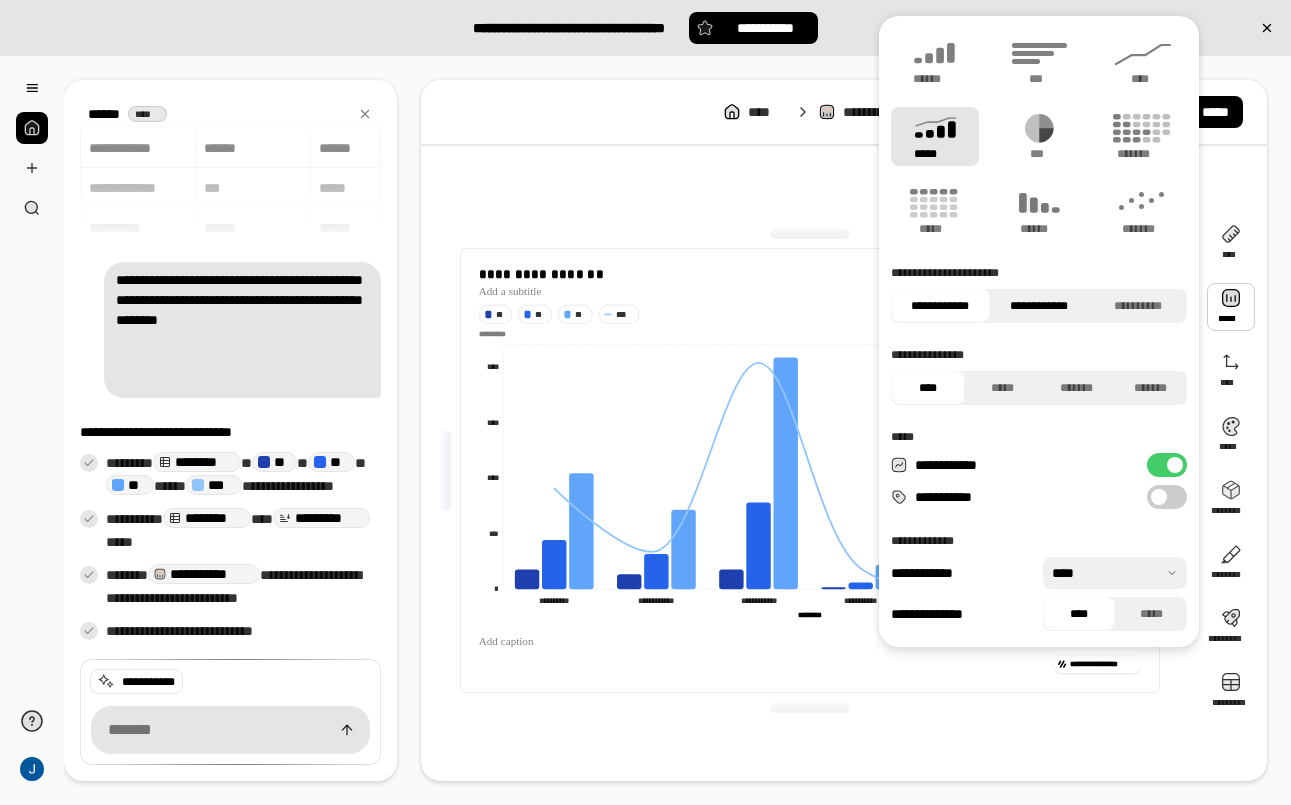 click on "**********" at bounding box center (1039, 306) 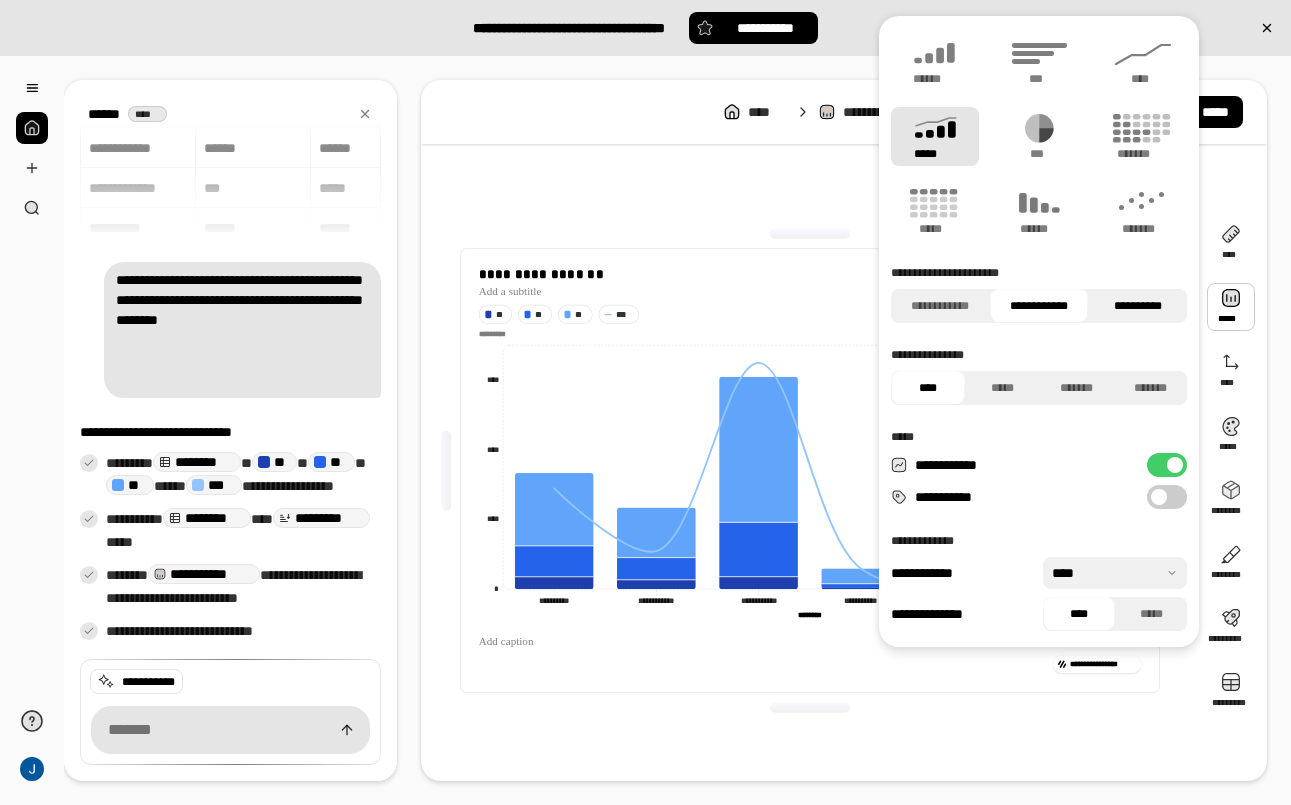 click on "**********" at bounding box center [1137, 306] 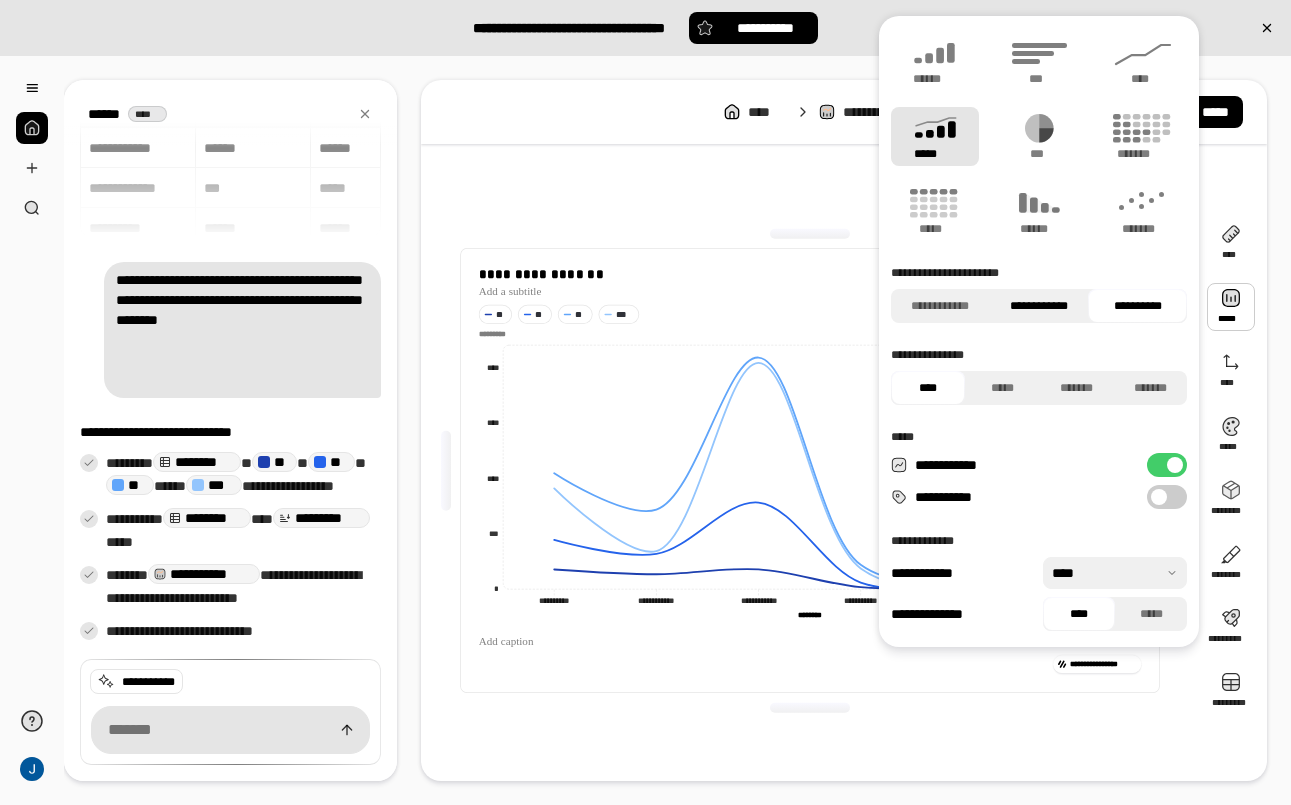 click on "**********" at bounding box center [1039, 306] 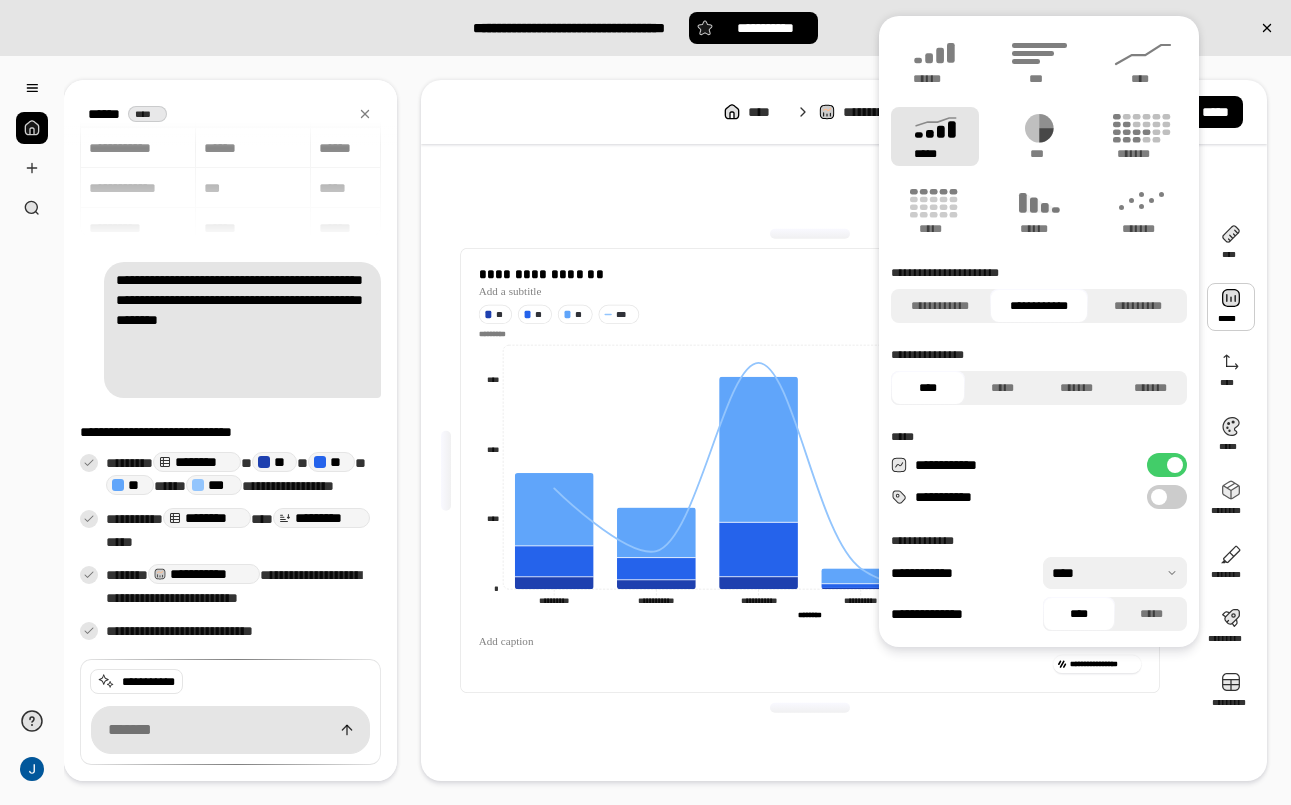 click at bounding box center (810, 707) 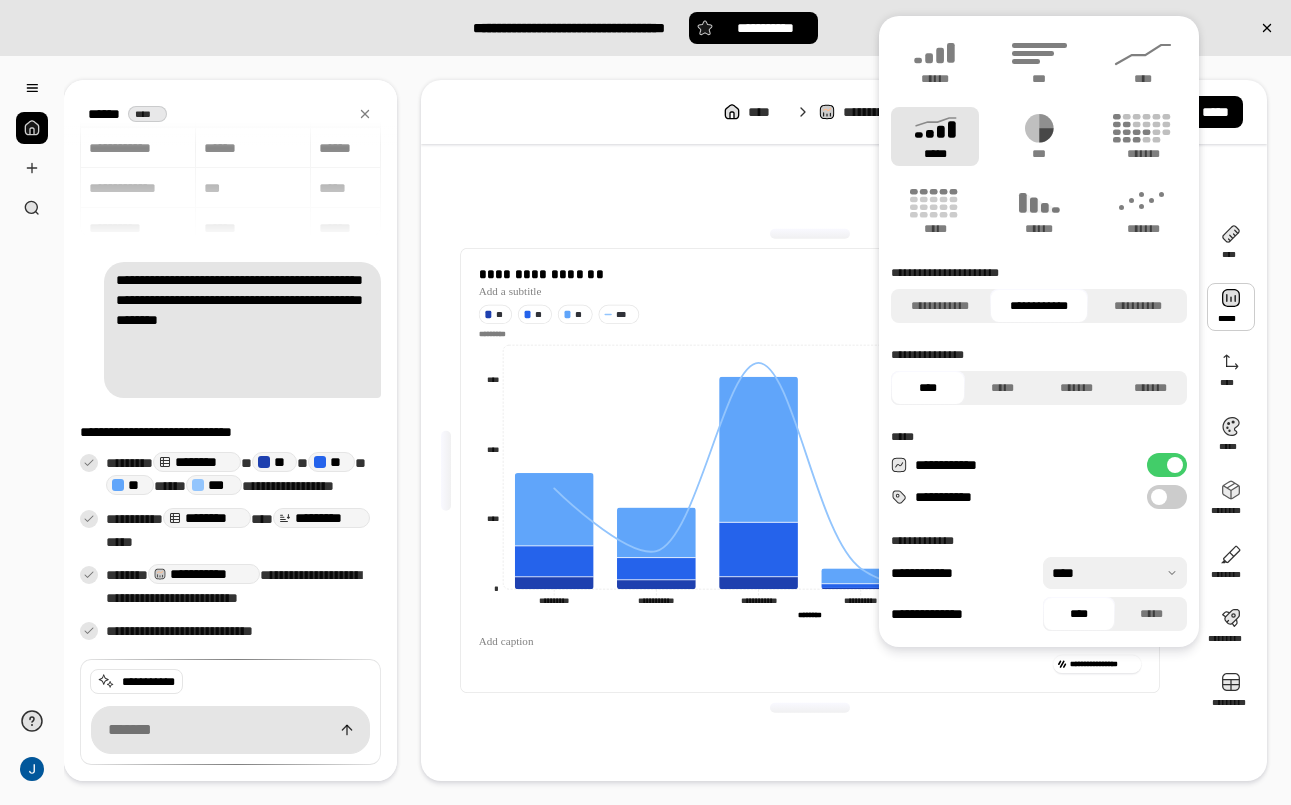 click at bounding box center [1231, 307] 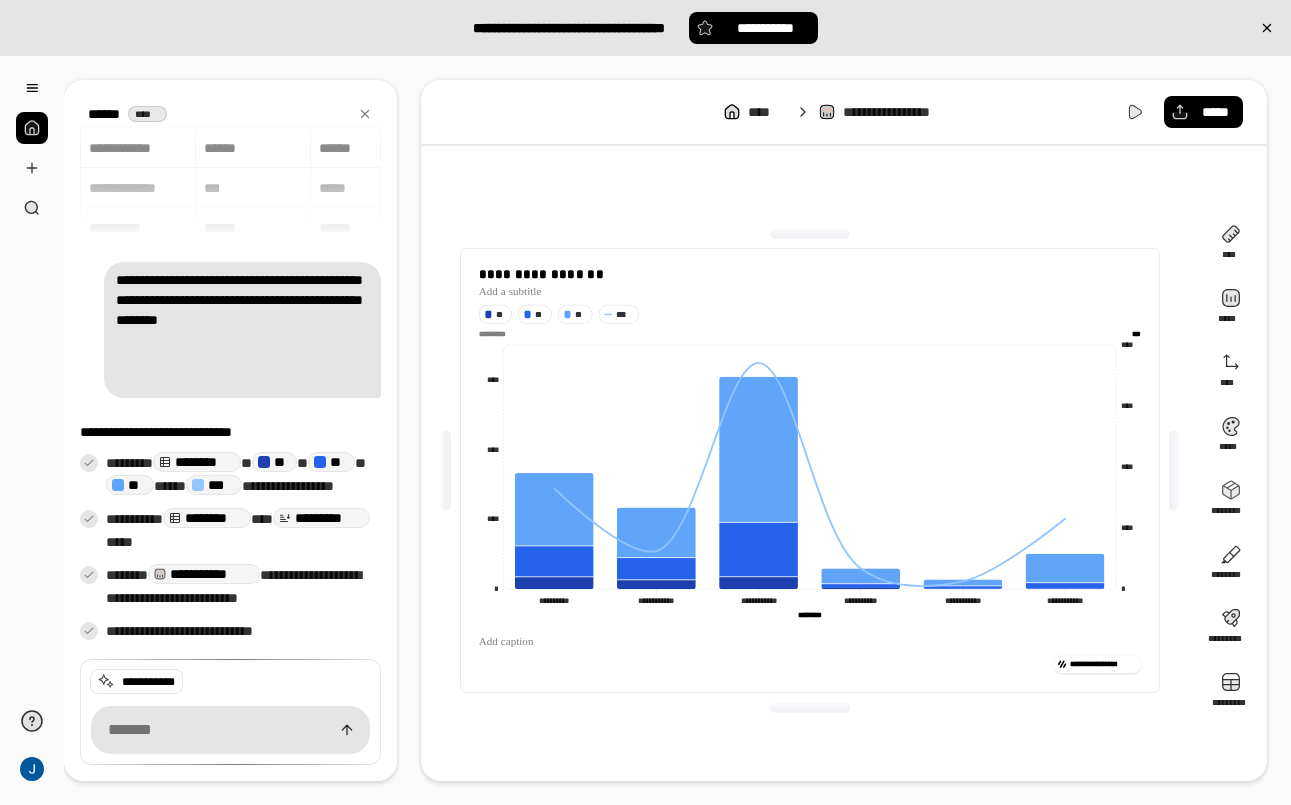click on "**********" at bounding box center [810, 470] 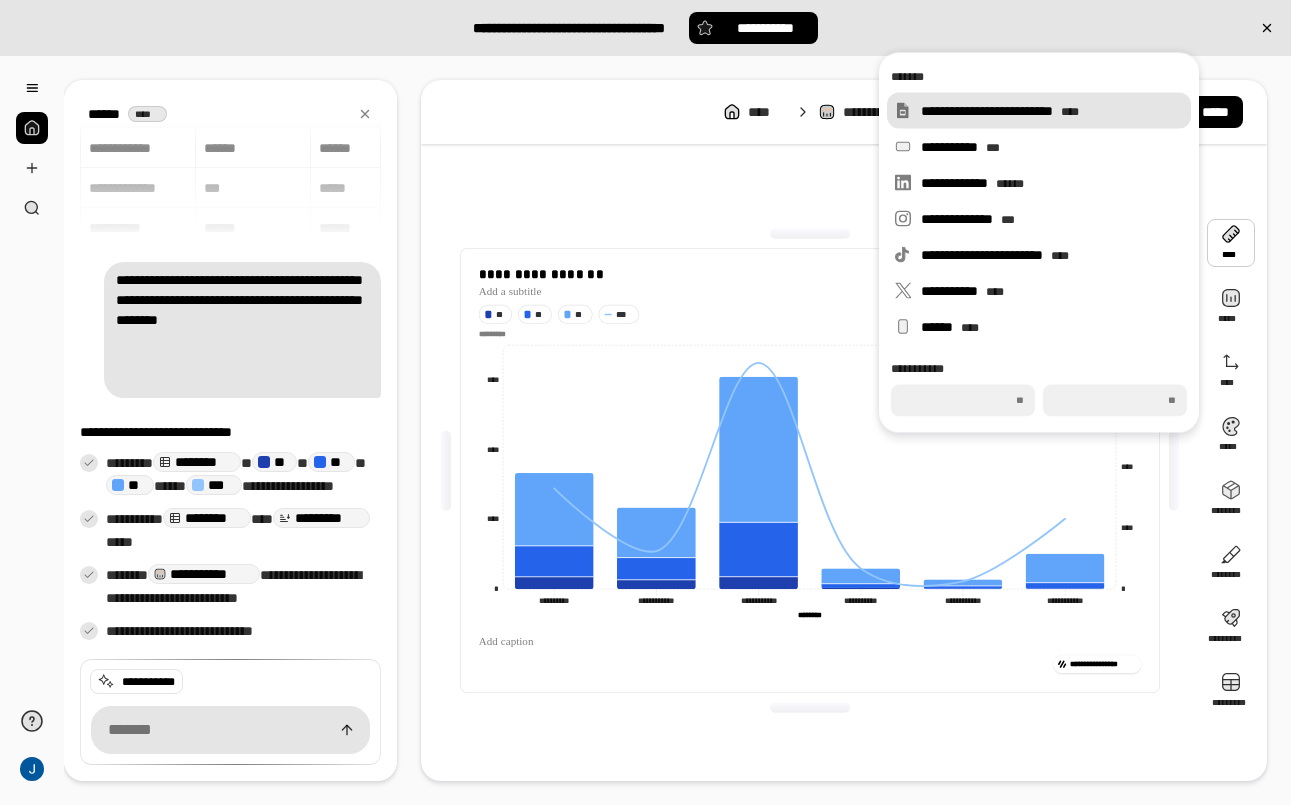 click on "**********" at bounding box center (1039, 111) 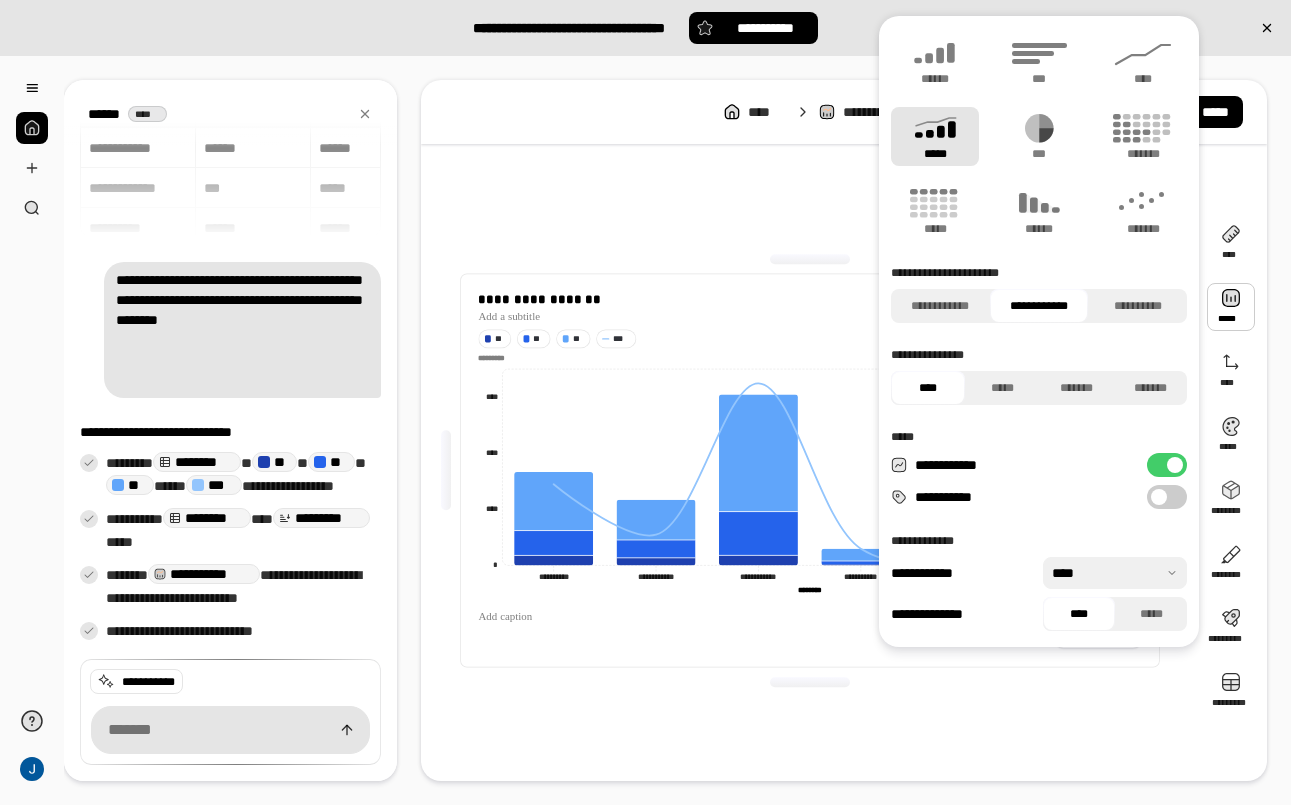click at bounding box center [1231, 307] 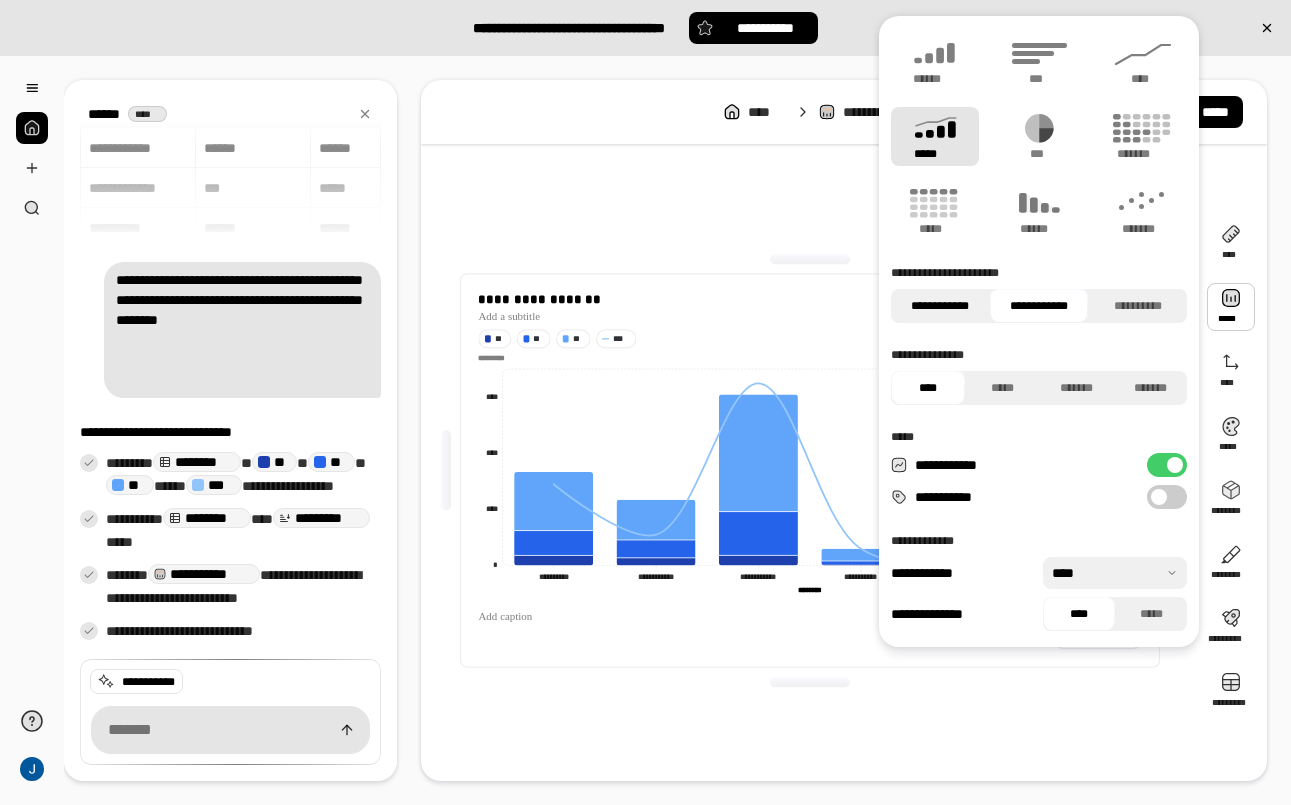 click on "**********" at bounding box center (940, 306) 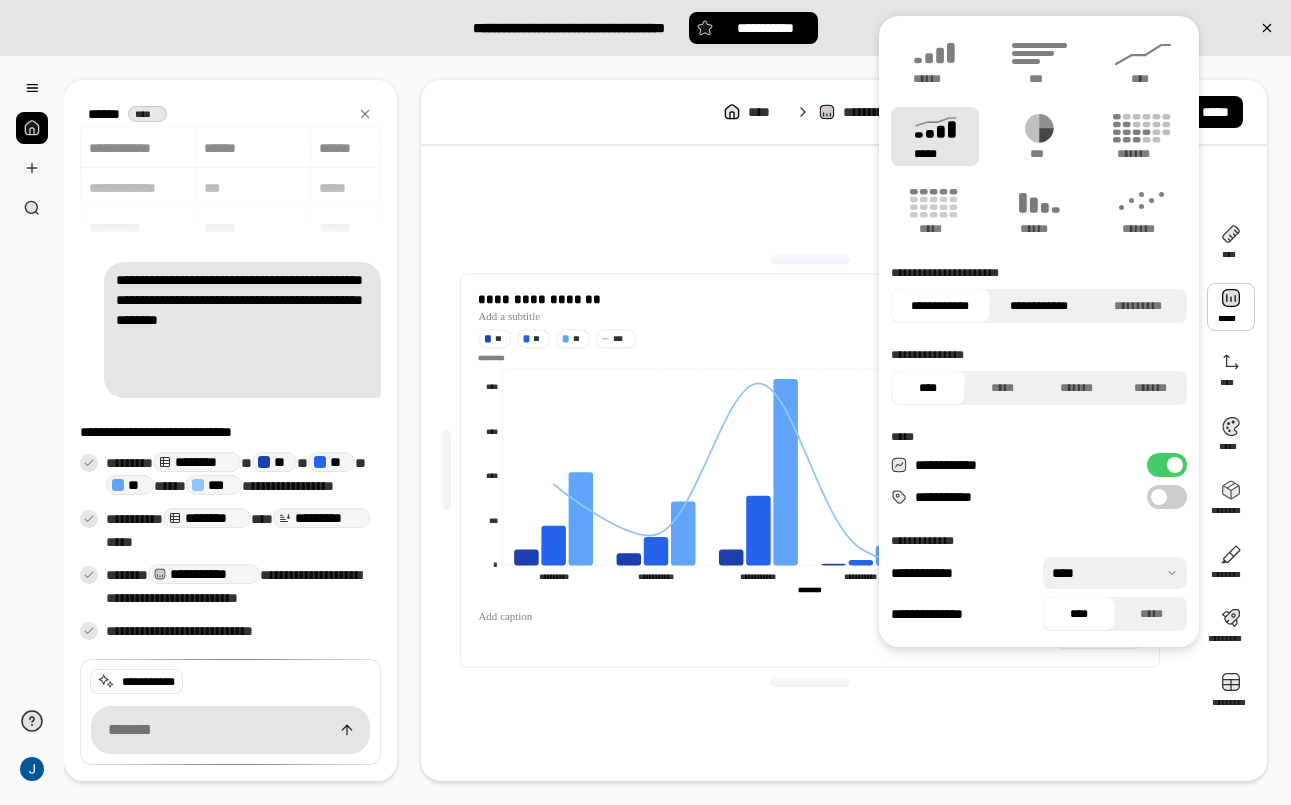 click on "**********" at bounding box center (1039, 306) 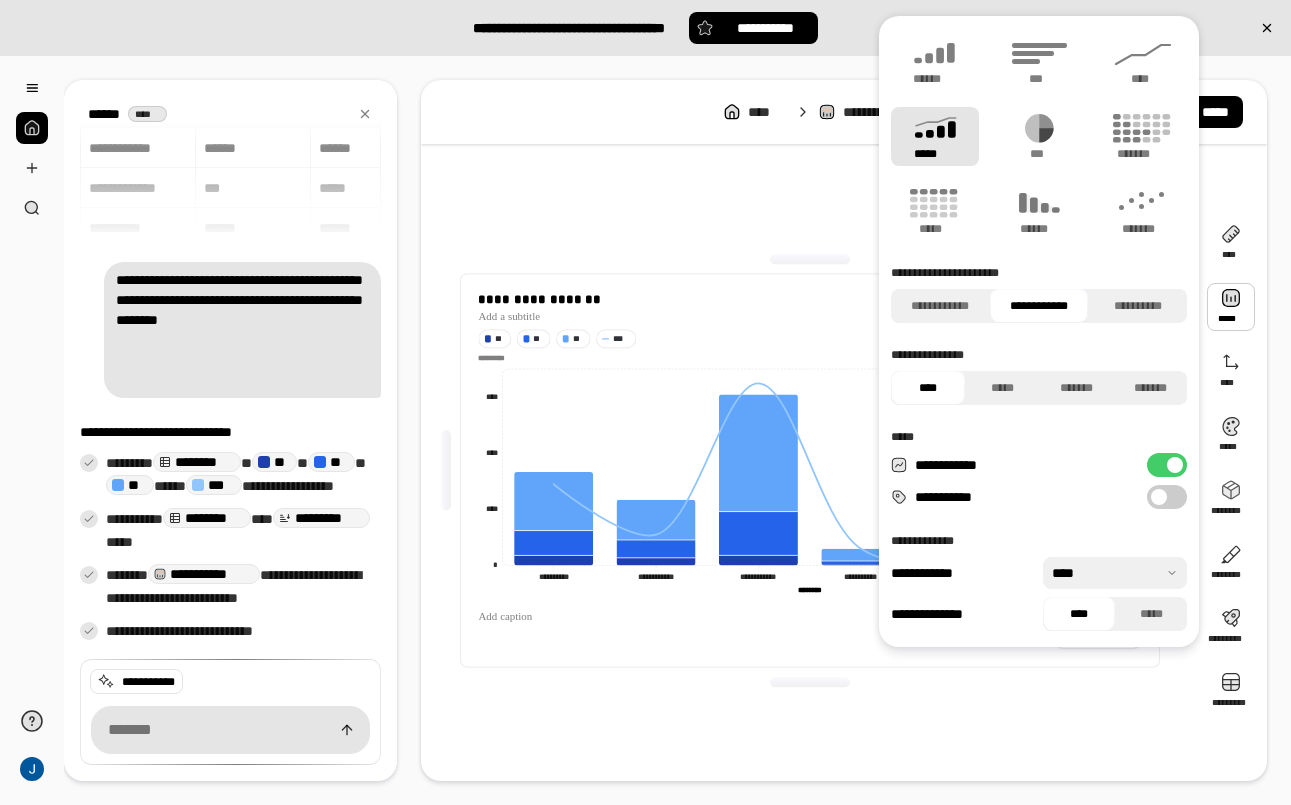 scroll, scrollTop: 0, scrollLeft: 0, axis: both 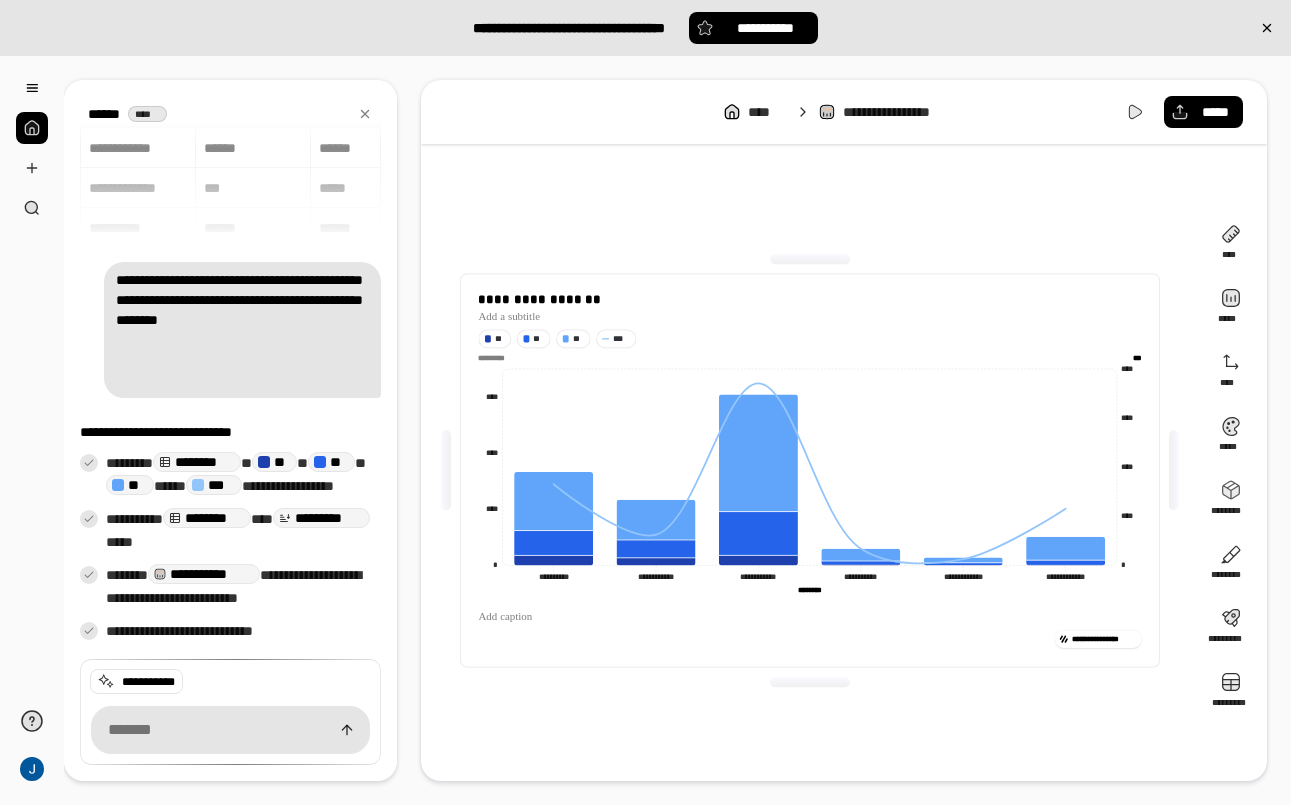 click on "**********" at bounding box center (810, 470) 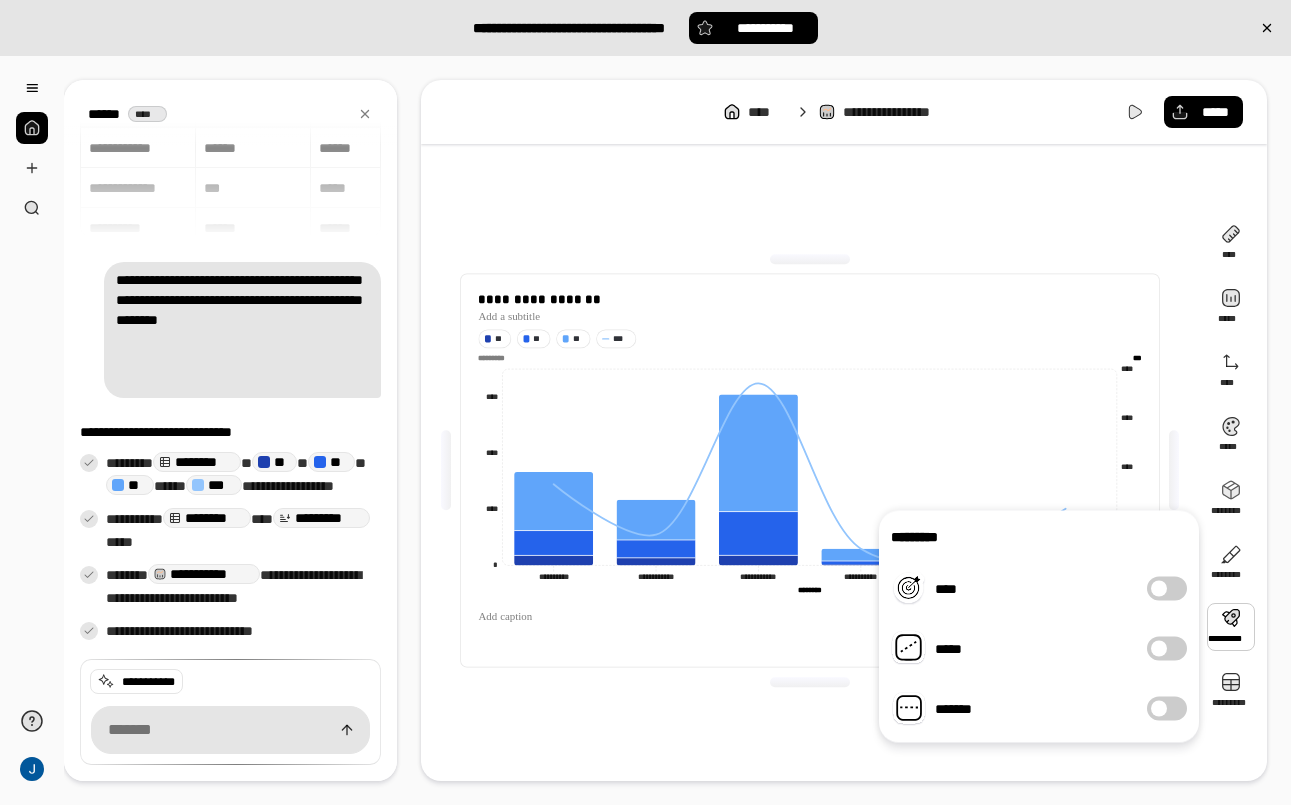 click on "****" at bounding box center [1167, 589] 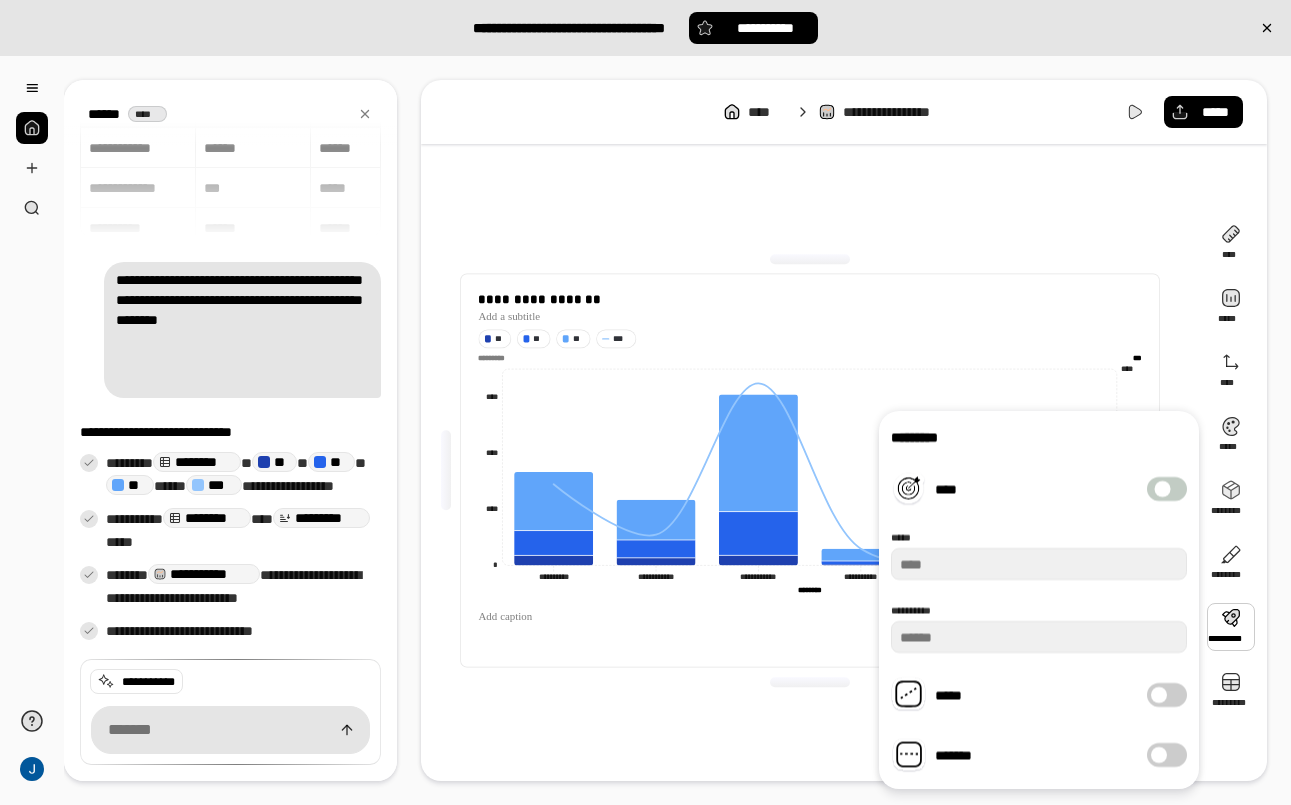 type on "******" 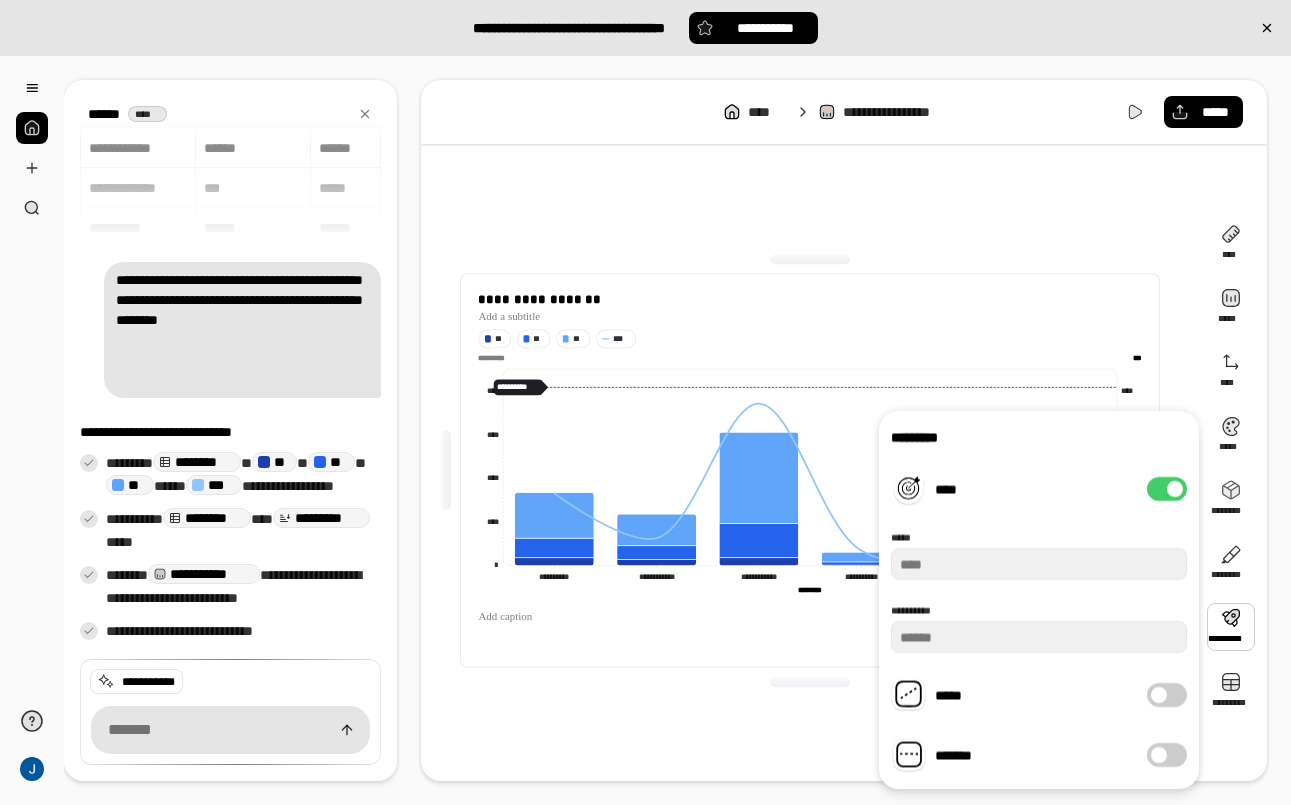 click at bounding box center (1175, 489) 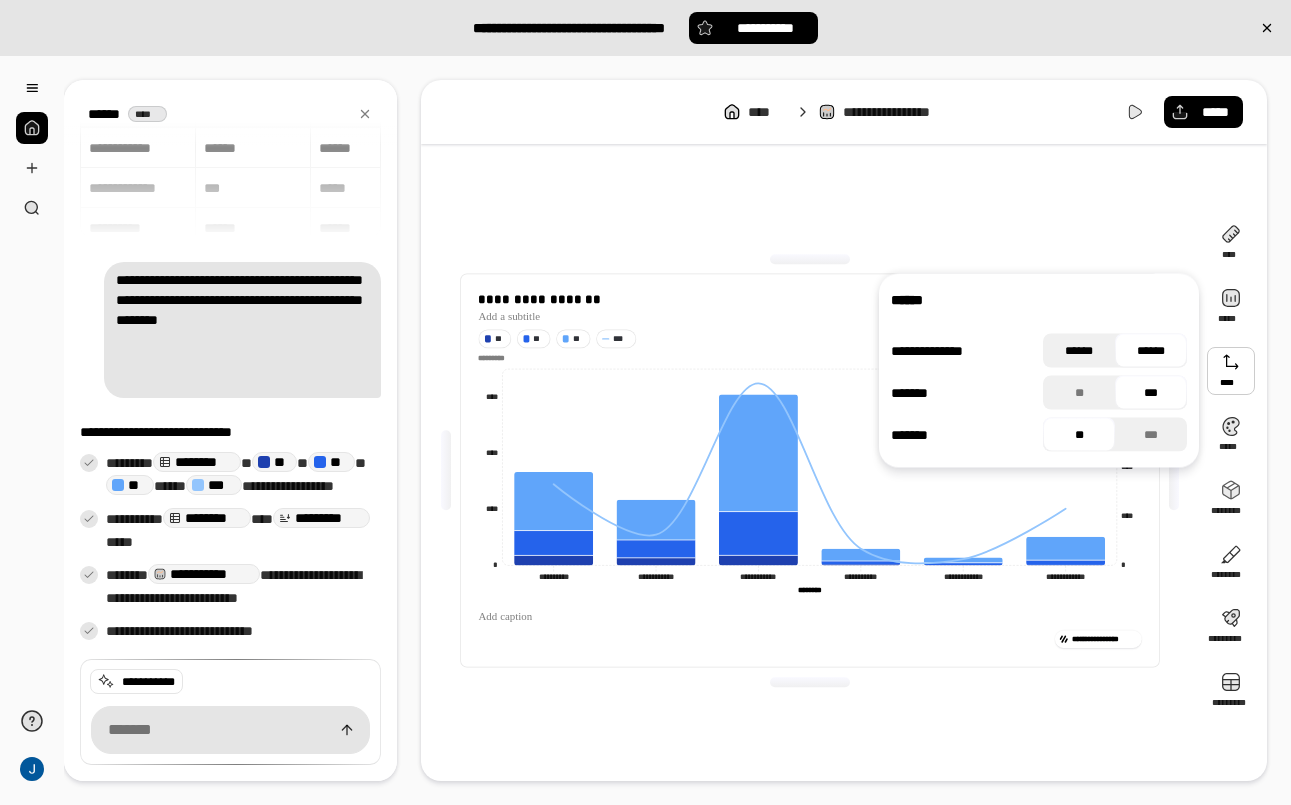 click on "******" at bounding box center (1079, 351) 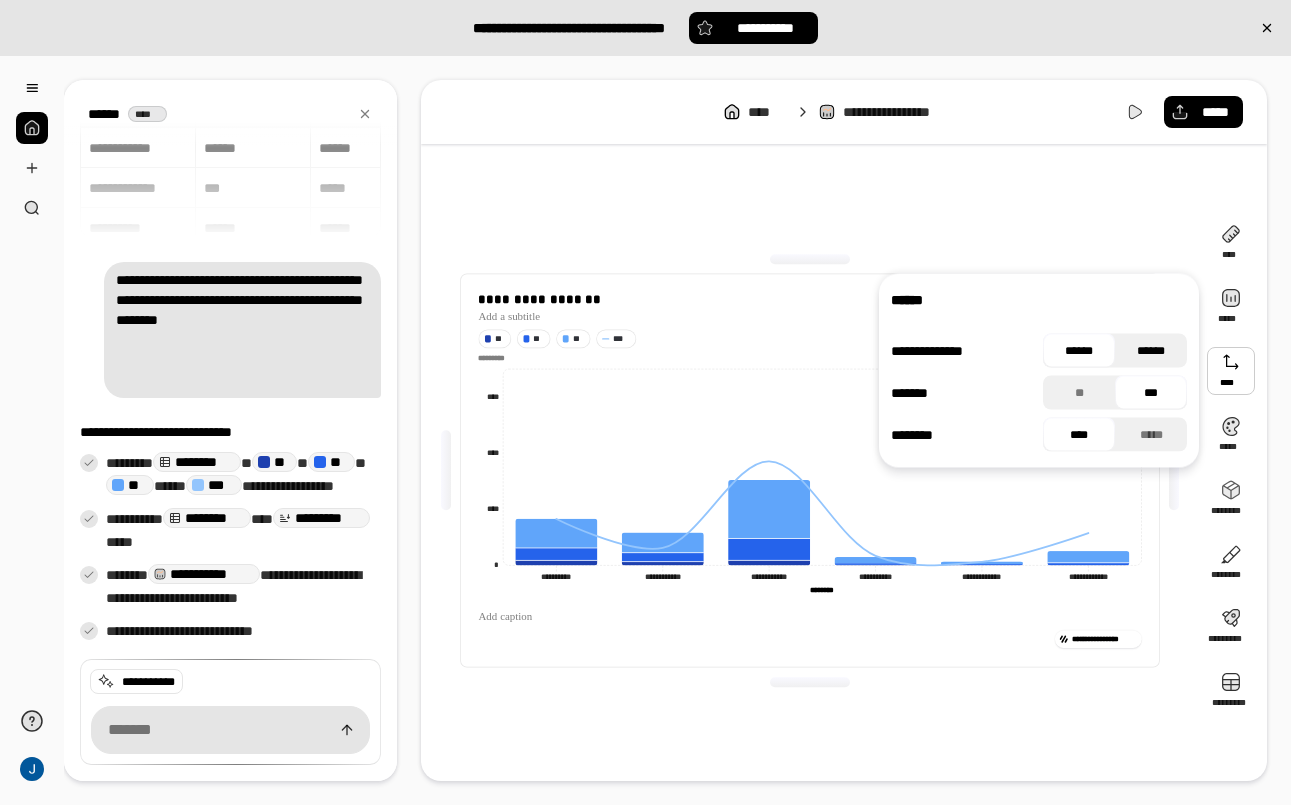 click on "******" at bounding box center [1151, 351] 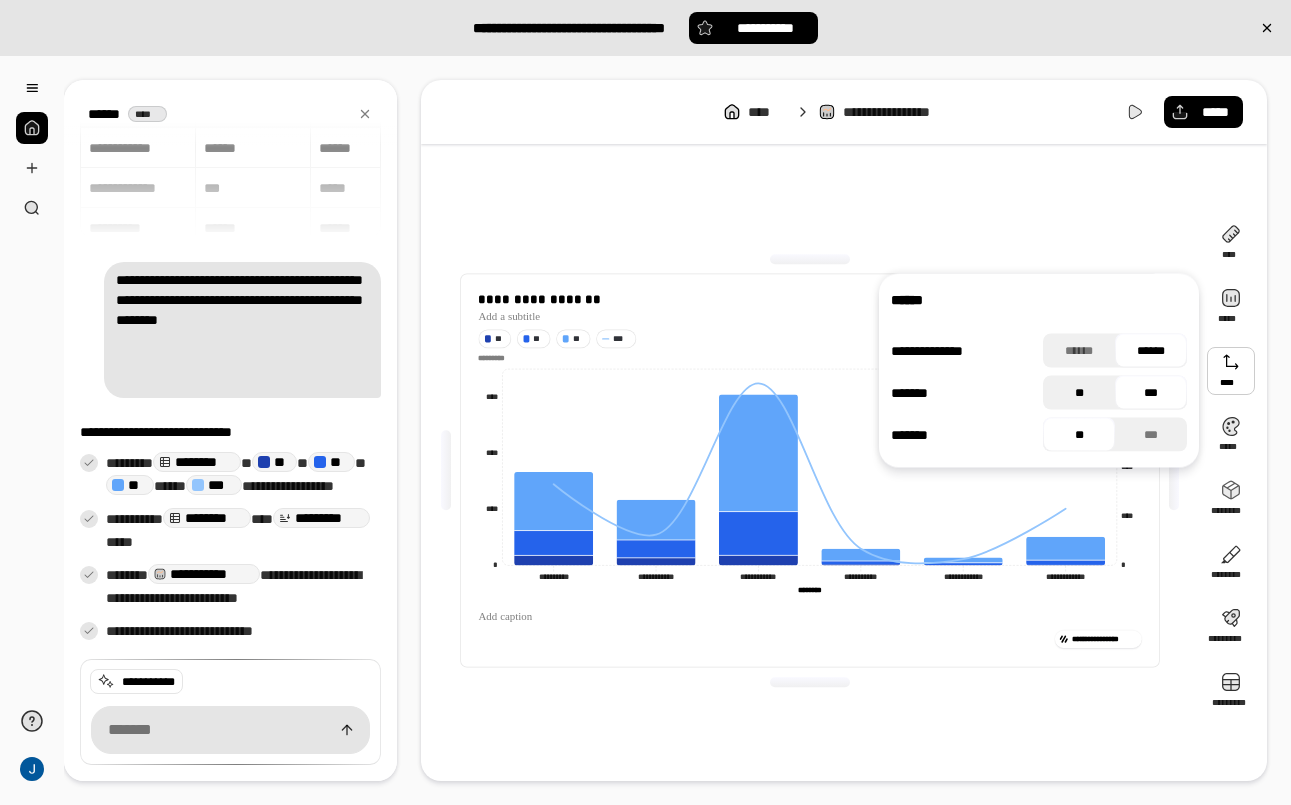click on "**" at bounding box center [1079, 393] 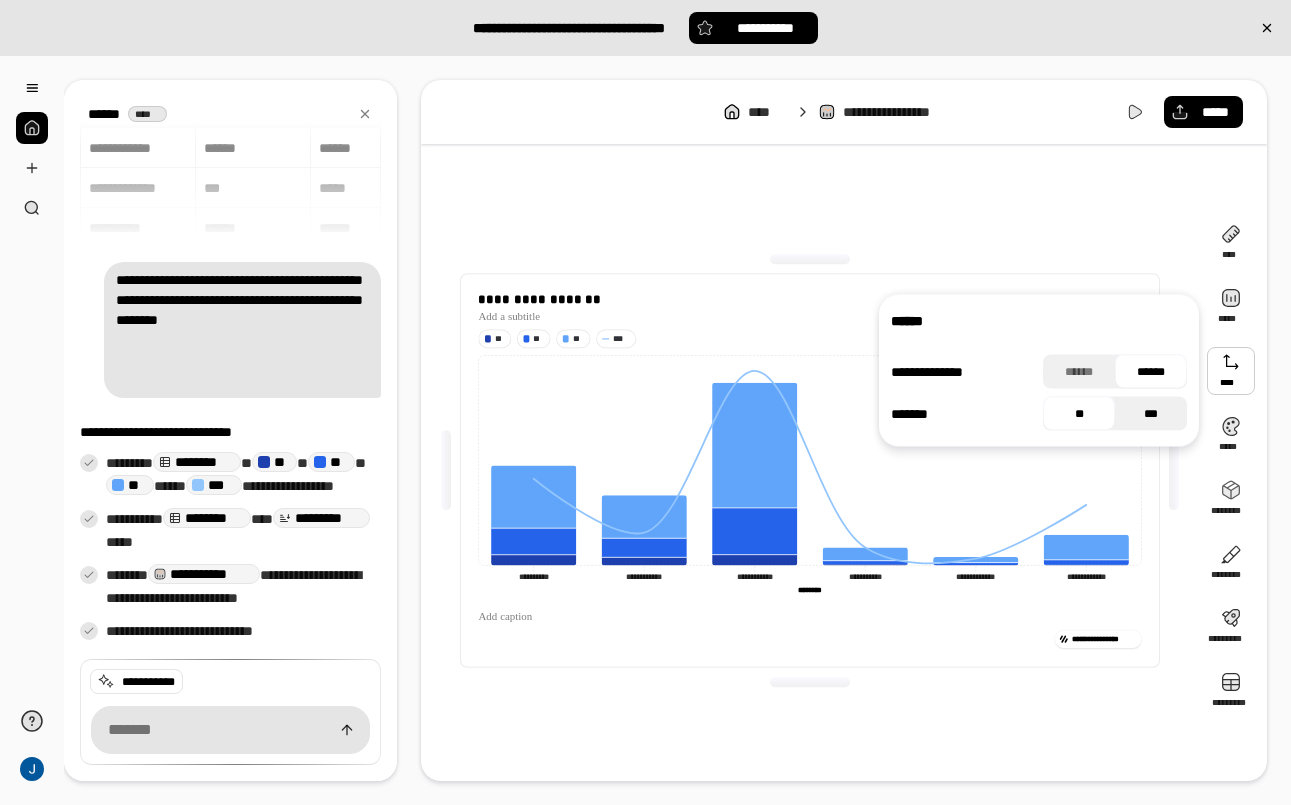 click on "***" at bounding box center (1151, 414) 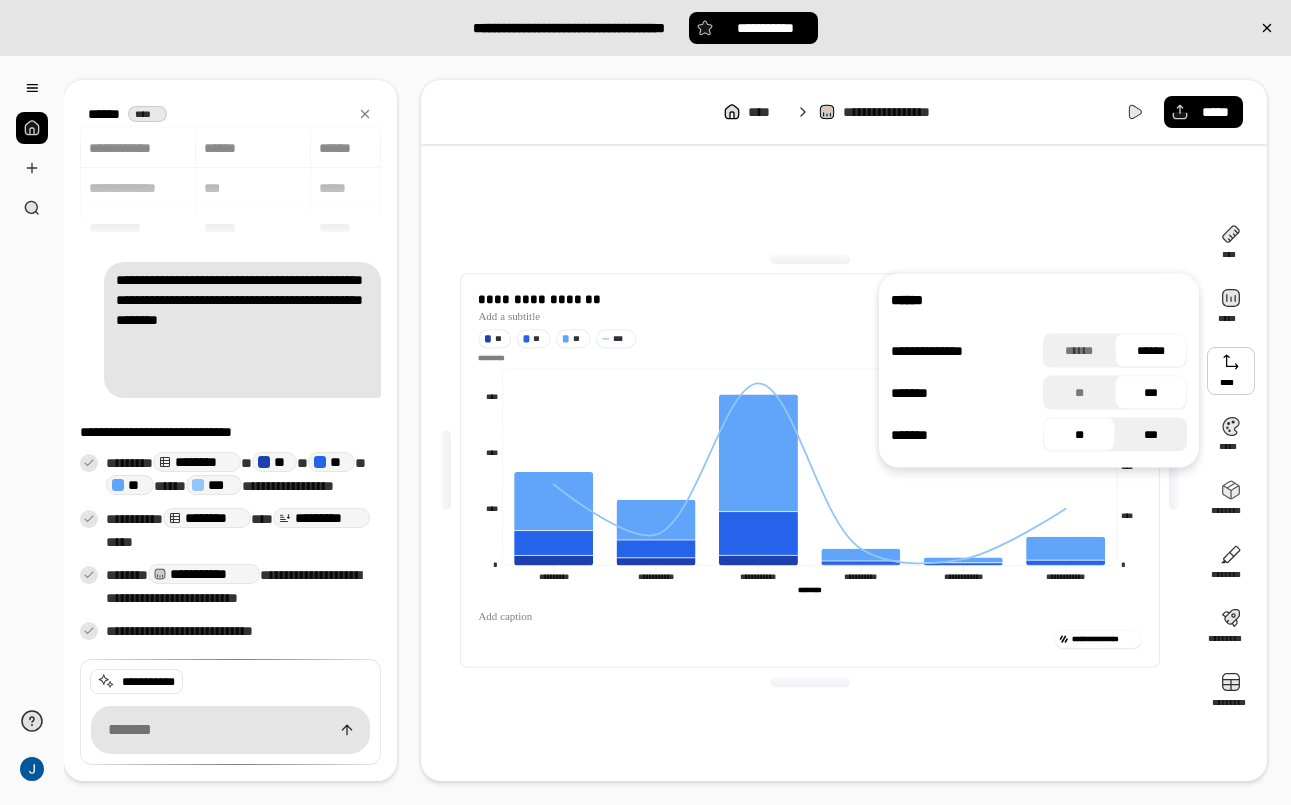 click on "***" at bounding box center (1151, 435) 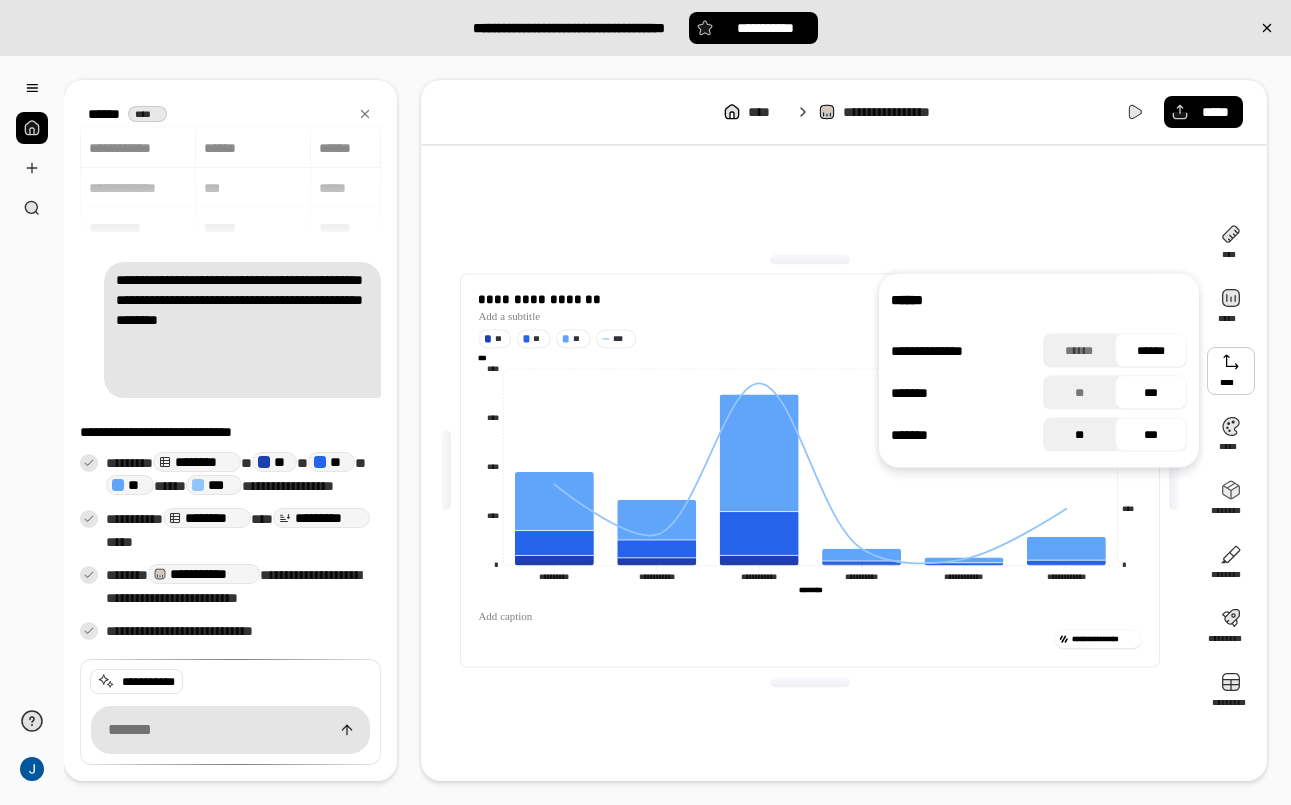 click on "**" at bounding box center [1079, 435] 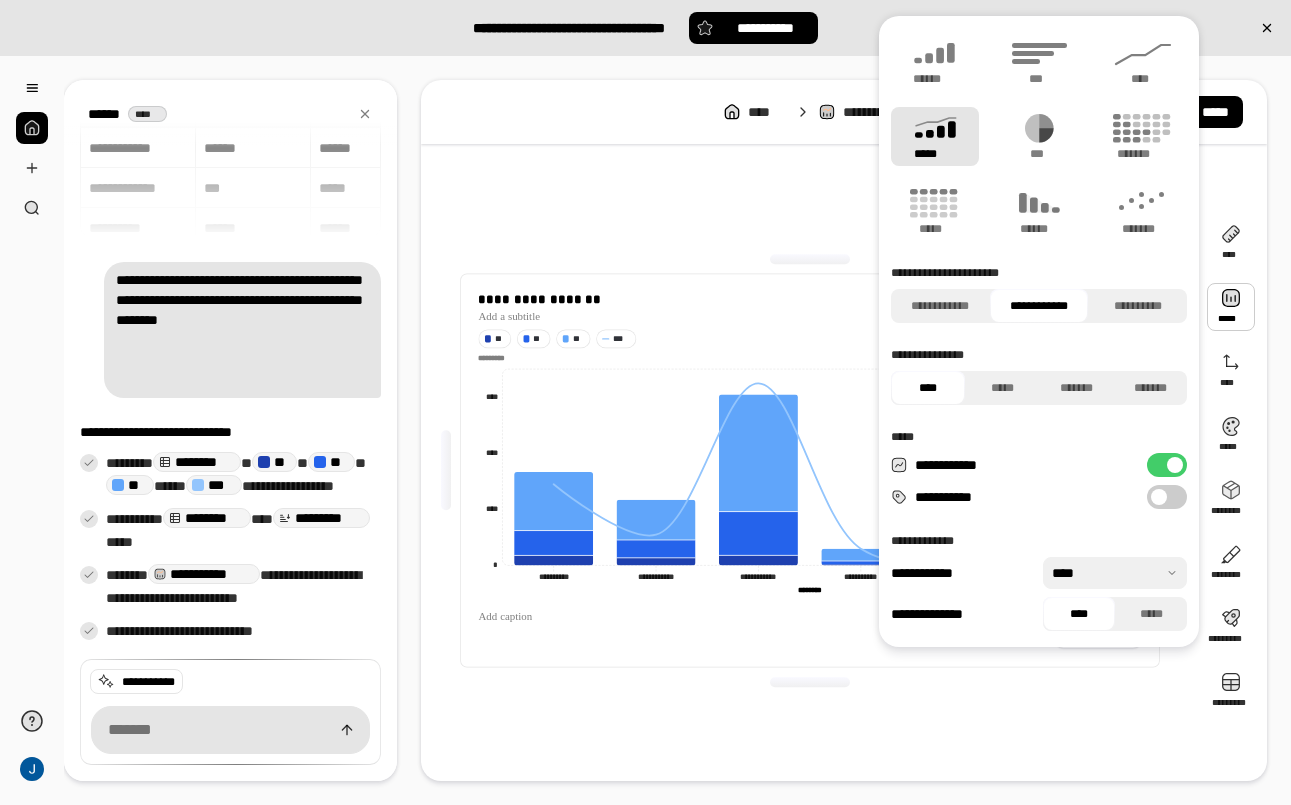 click at bounding box center (1231, 307) 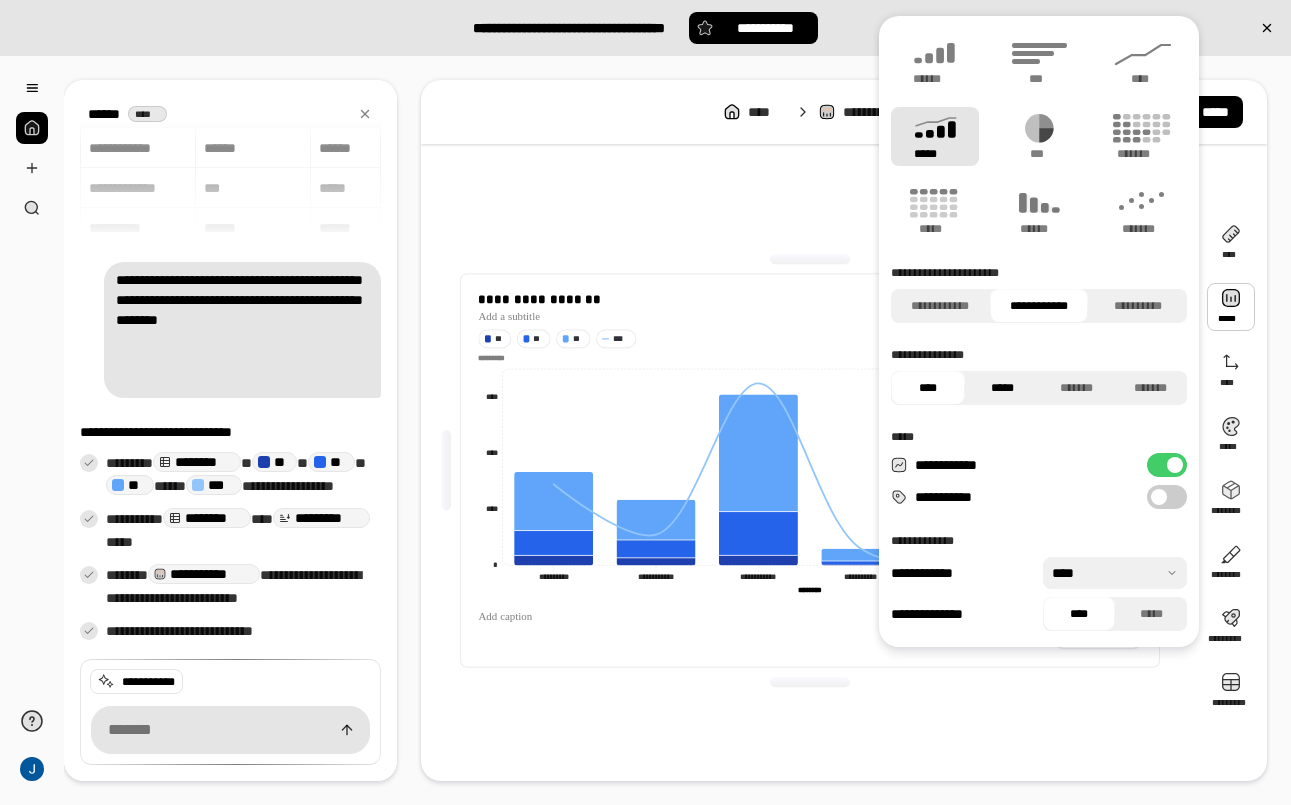 scroll, scrollTop: 0, scrollLeft: 0, axis: both 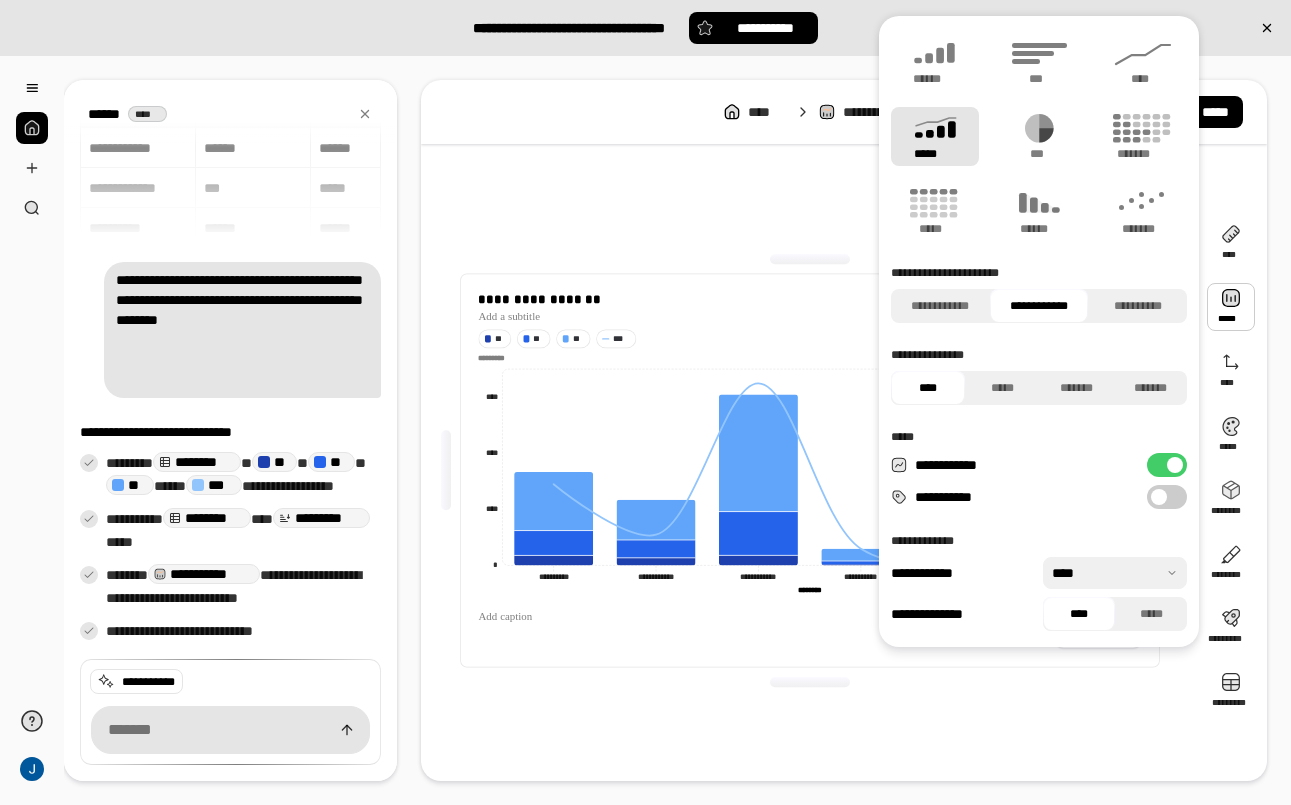 click at bounding box center [1115, 573] 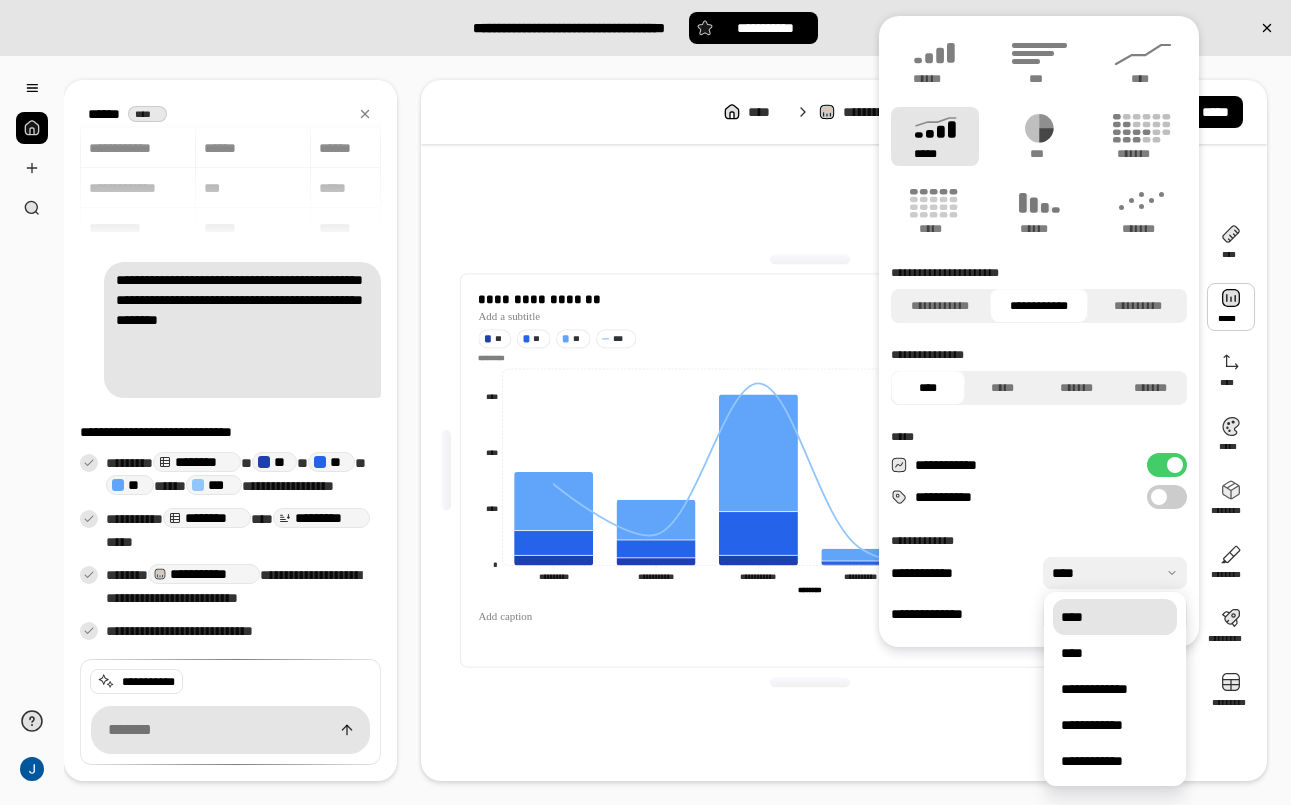 click at bounding box center (1115, 573) 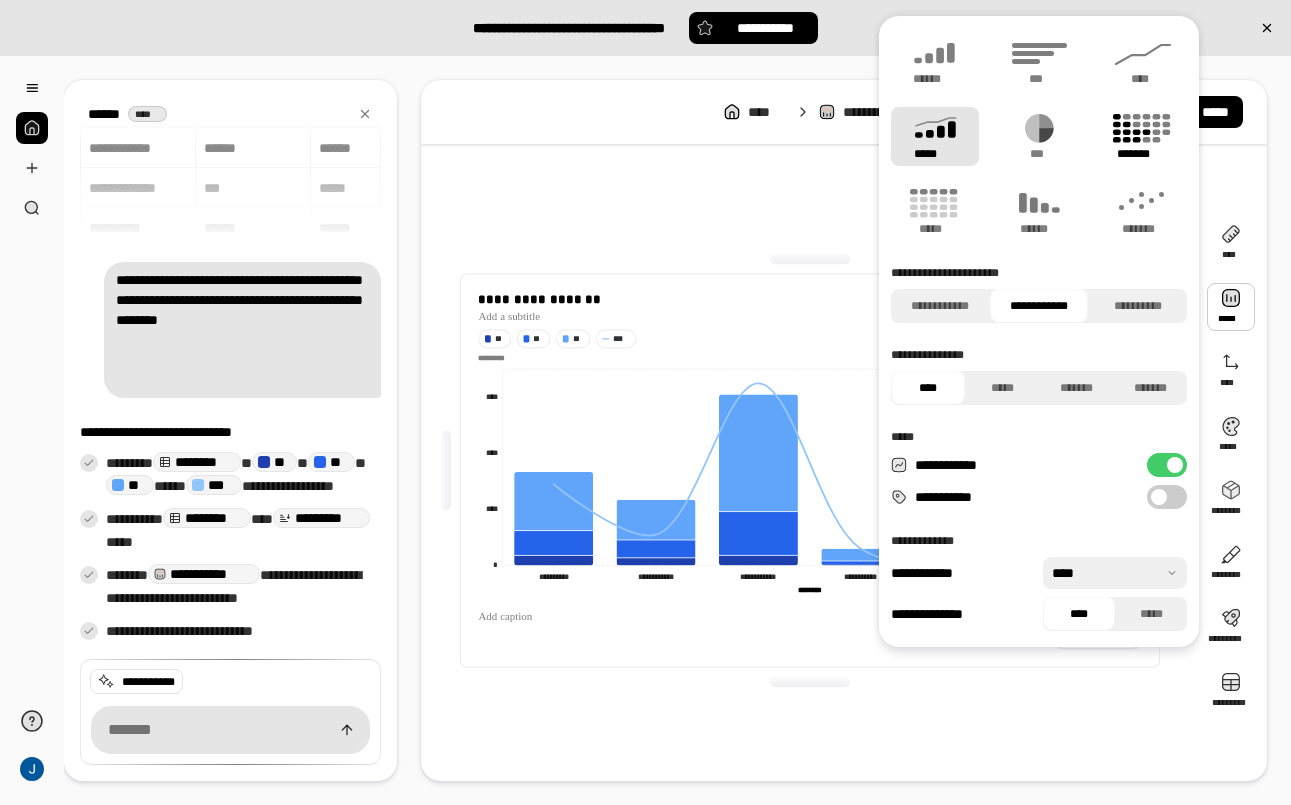 click 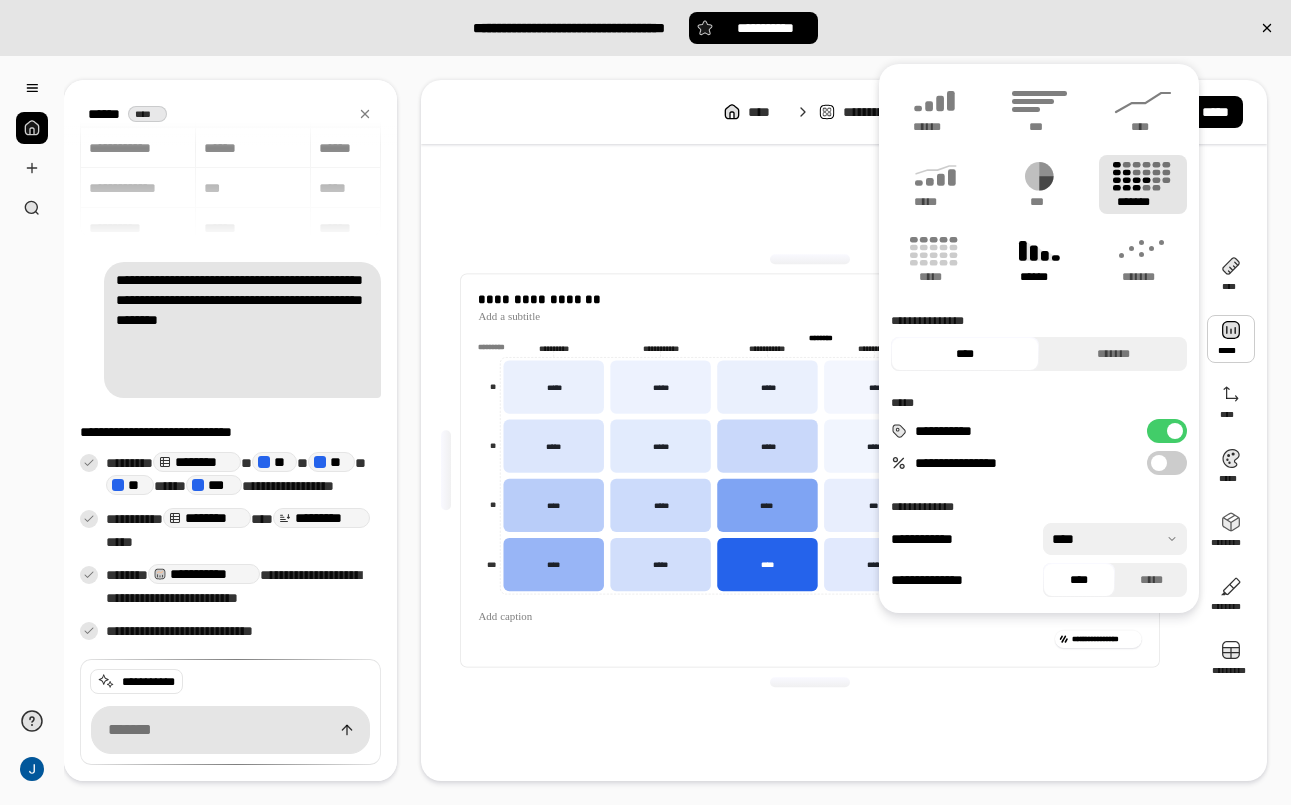 click 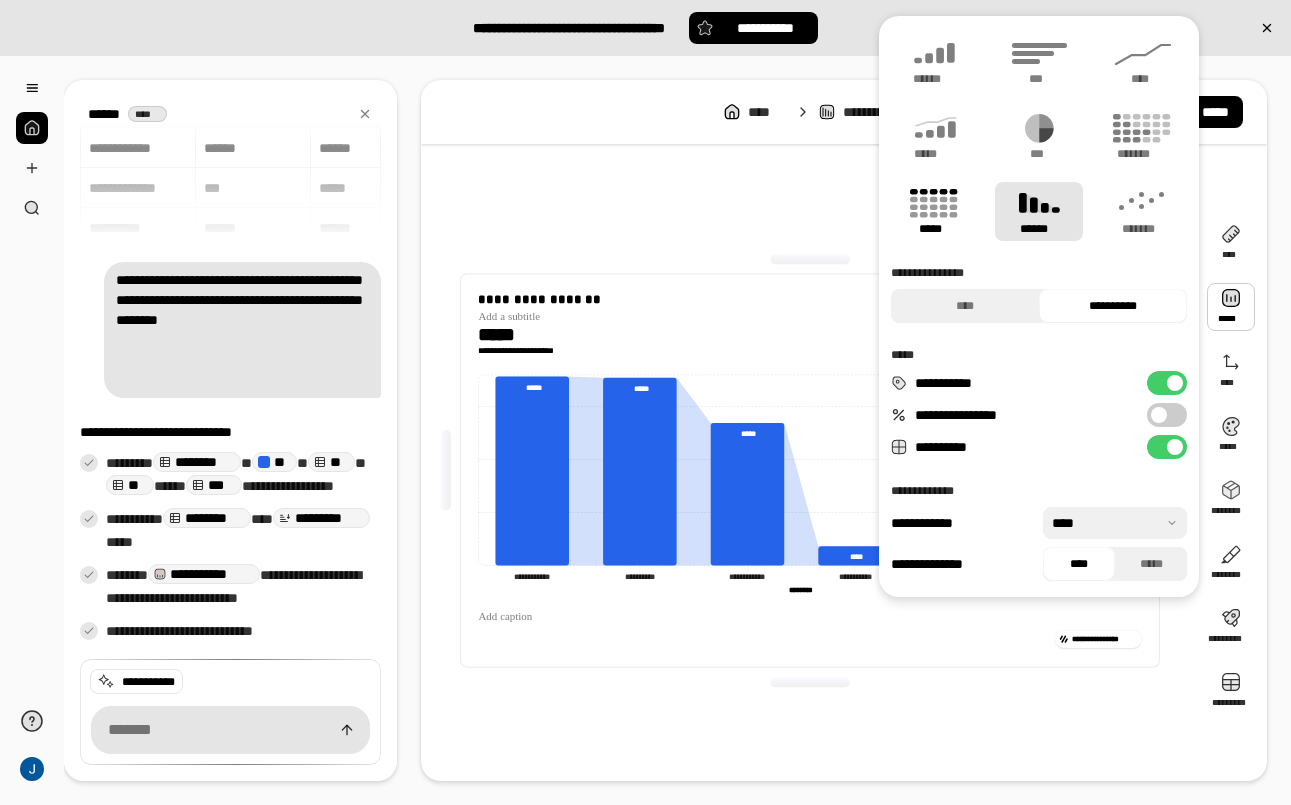 click 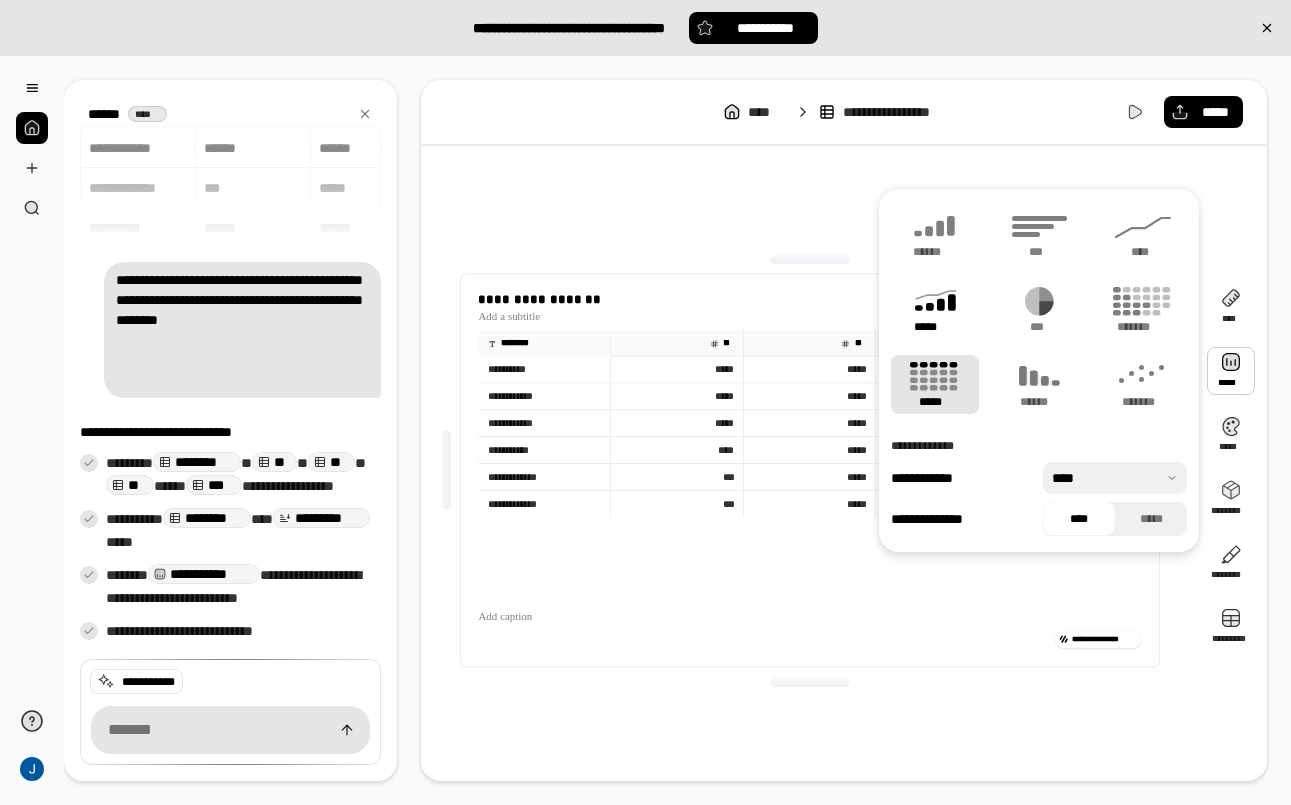 click 